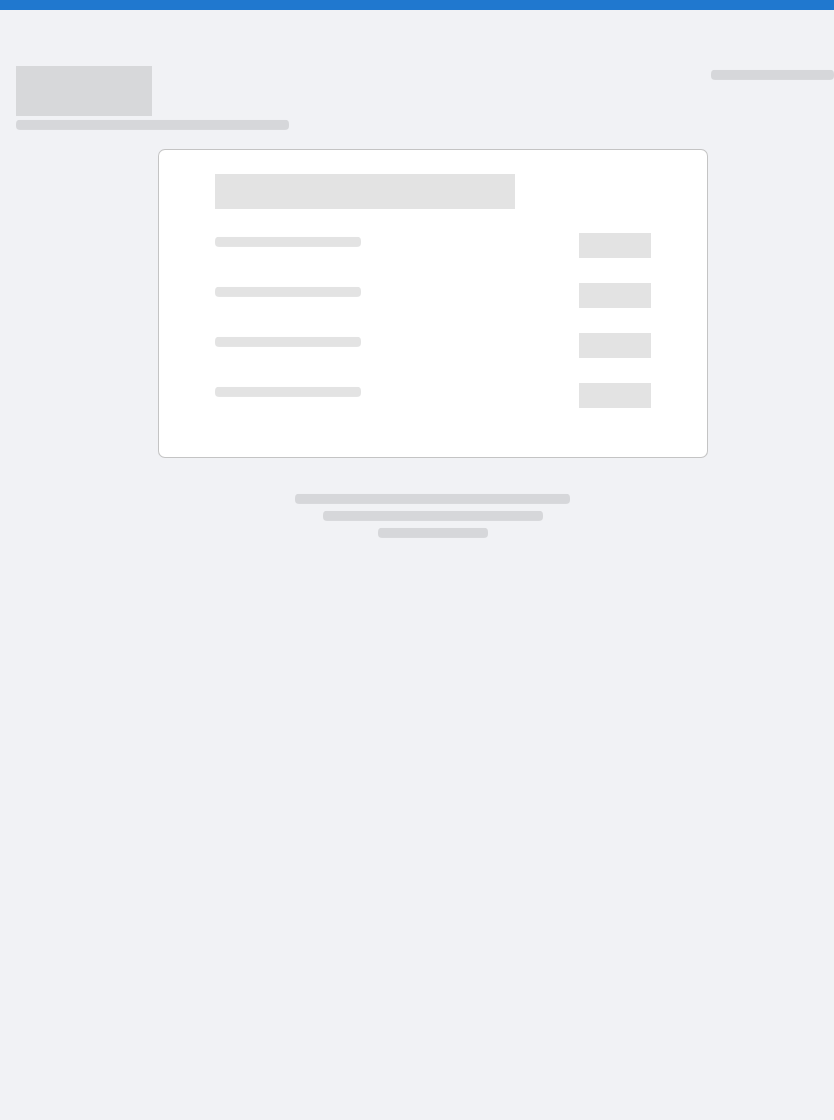 scroll, scrollTop: 0, scrollLeft: 0, axis: both 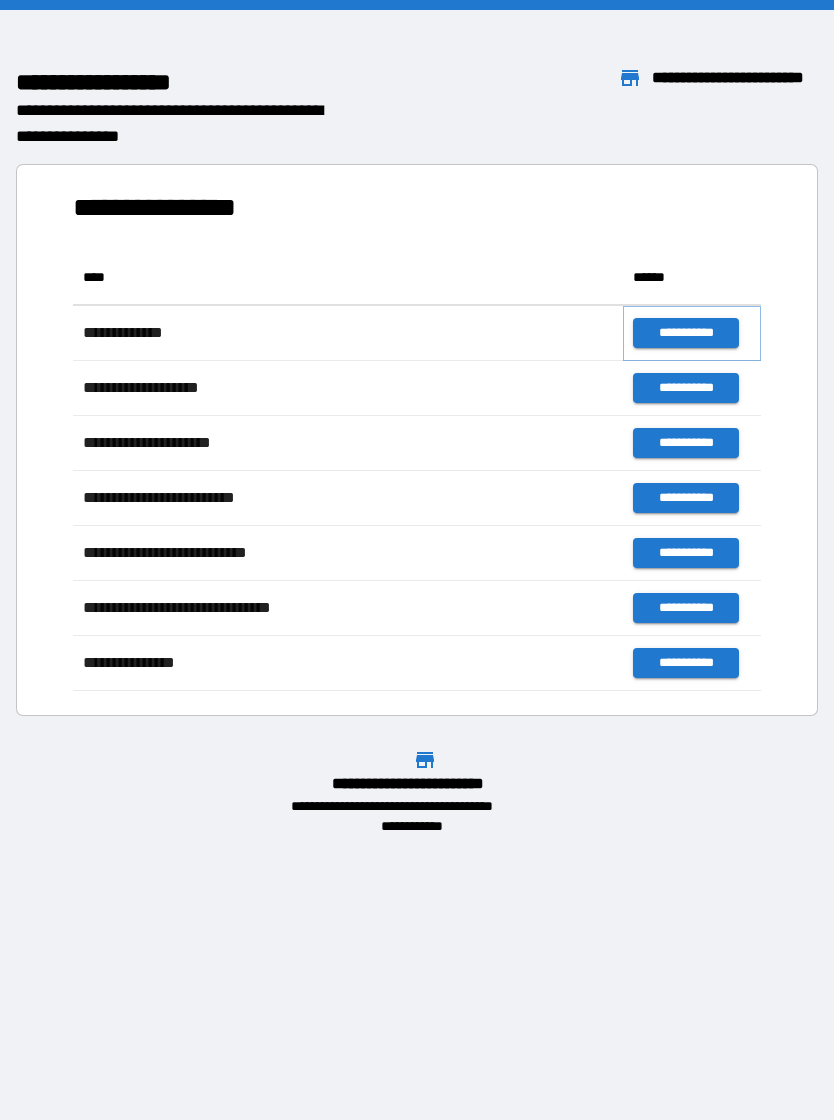 click on "**********" at bounding box center (685, 333) 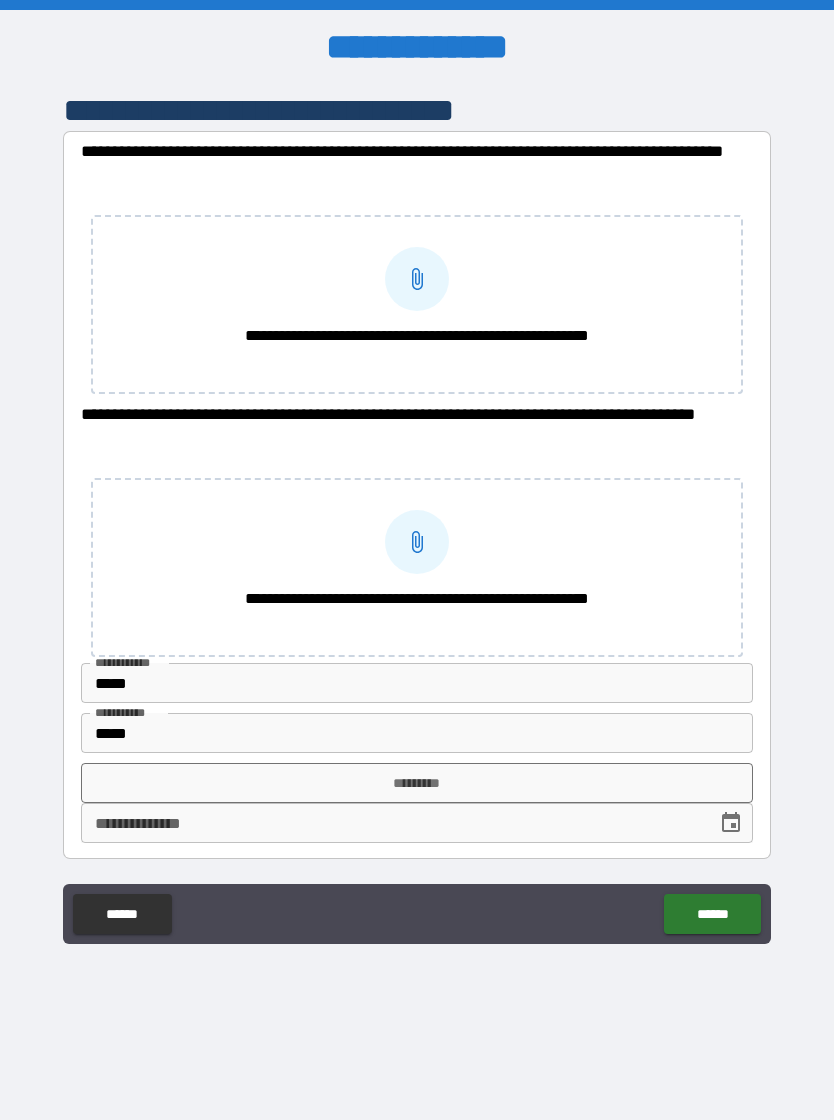 click at bounding box center [417, 279] 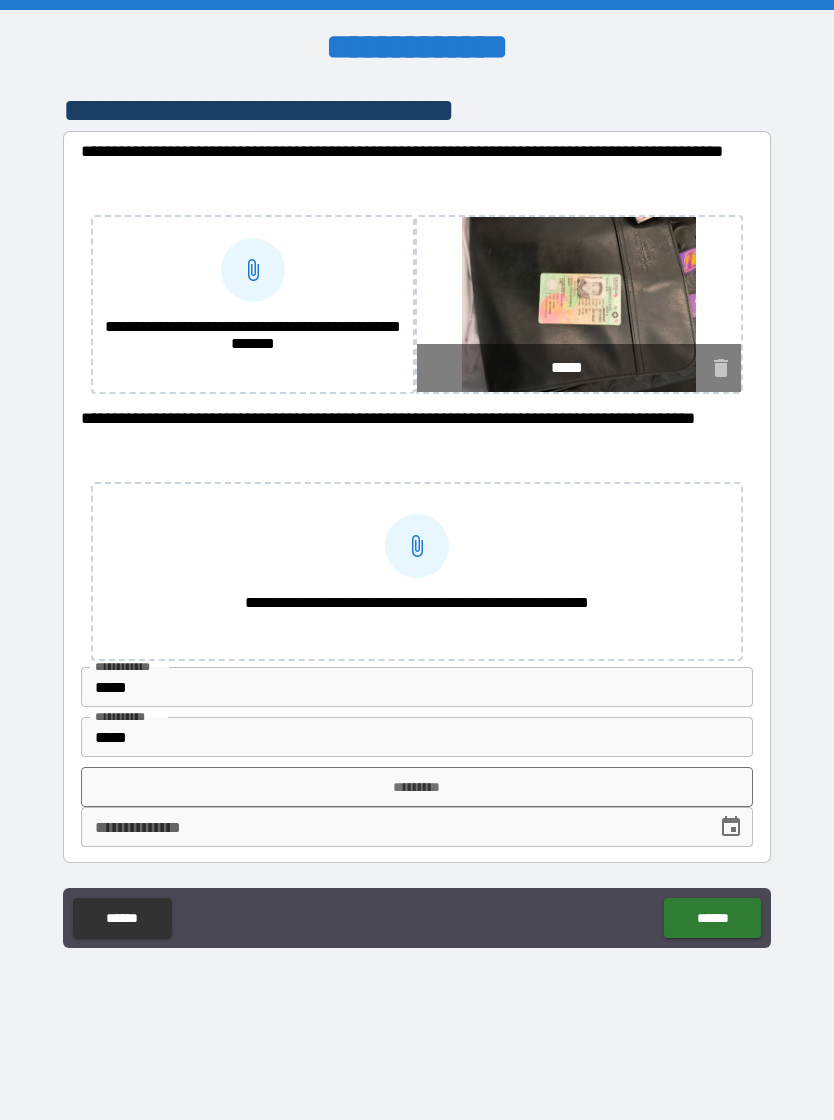 click at bounding box center (253, 270) 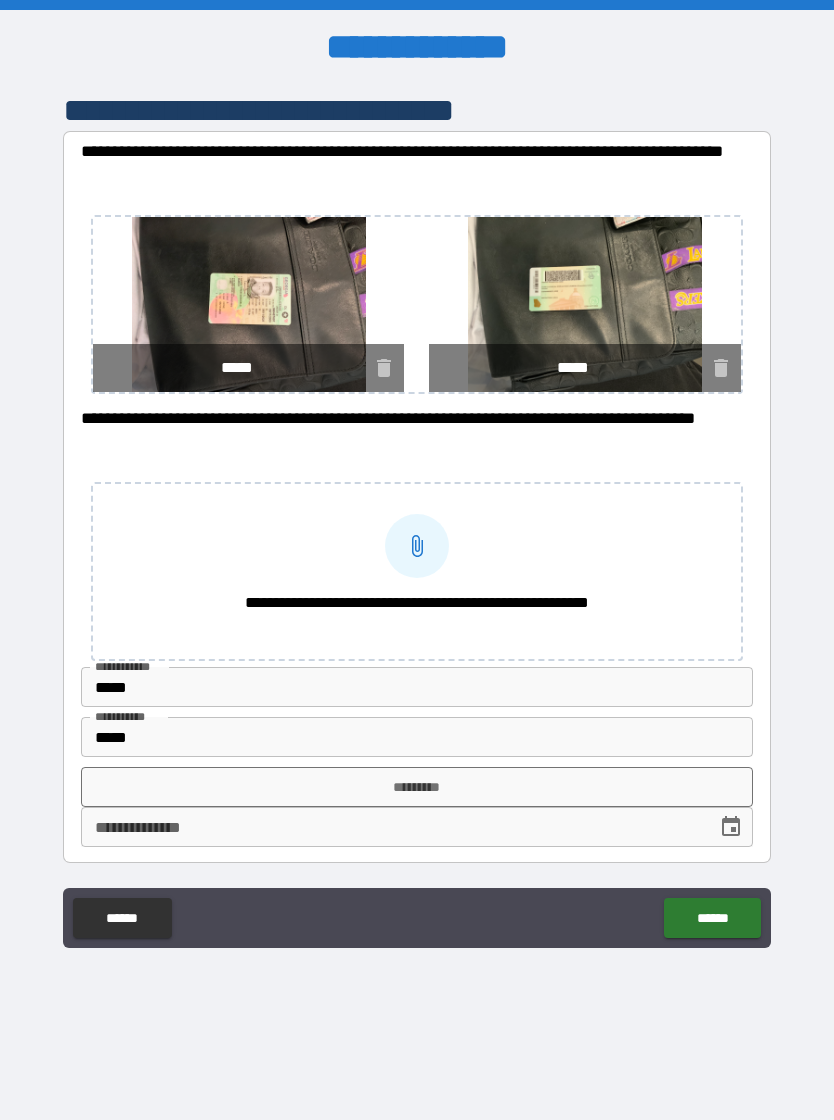 click on "******" at bounding box center [712, 918] 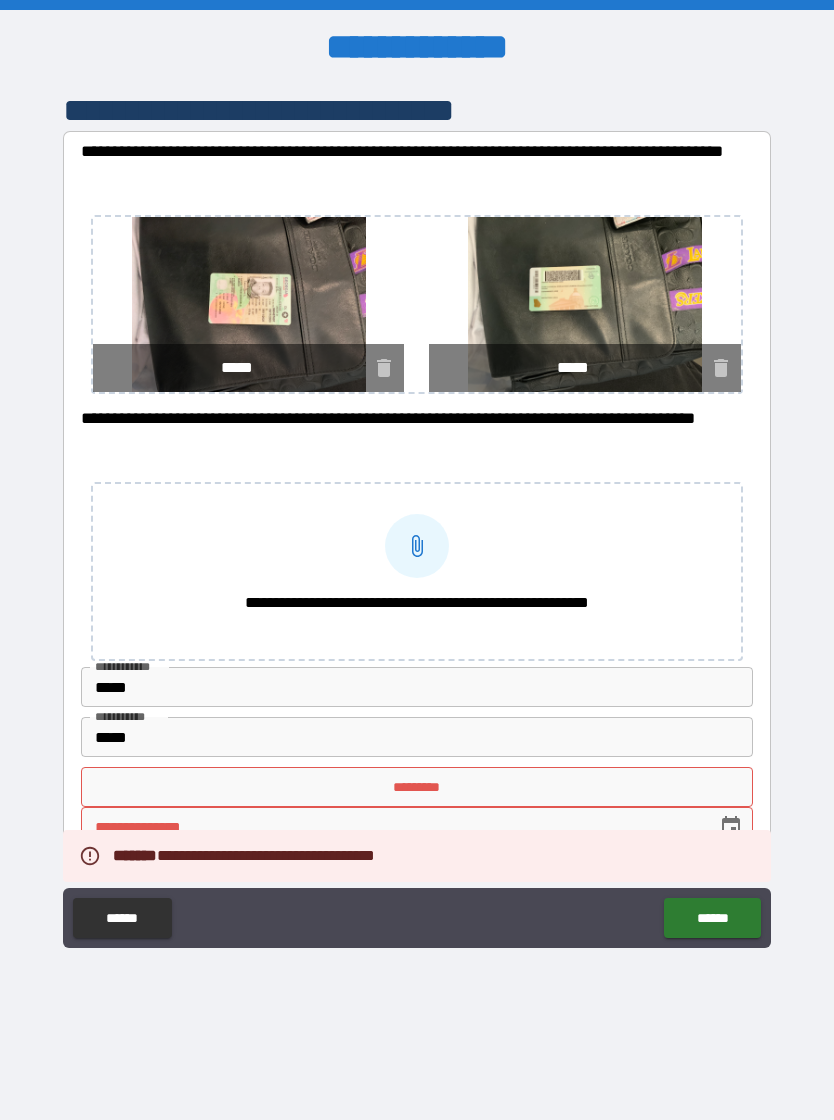 click on "*********" at bounding box center [417, 787] 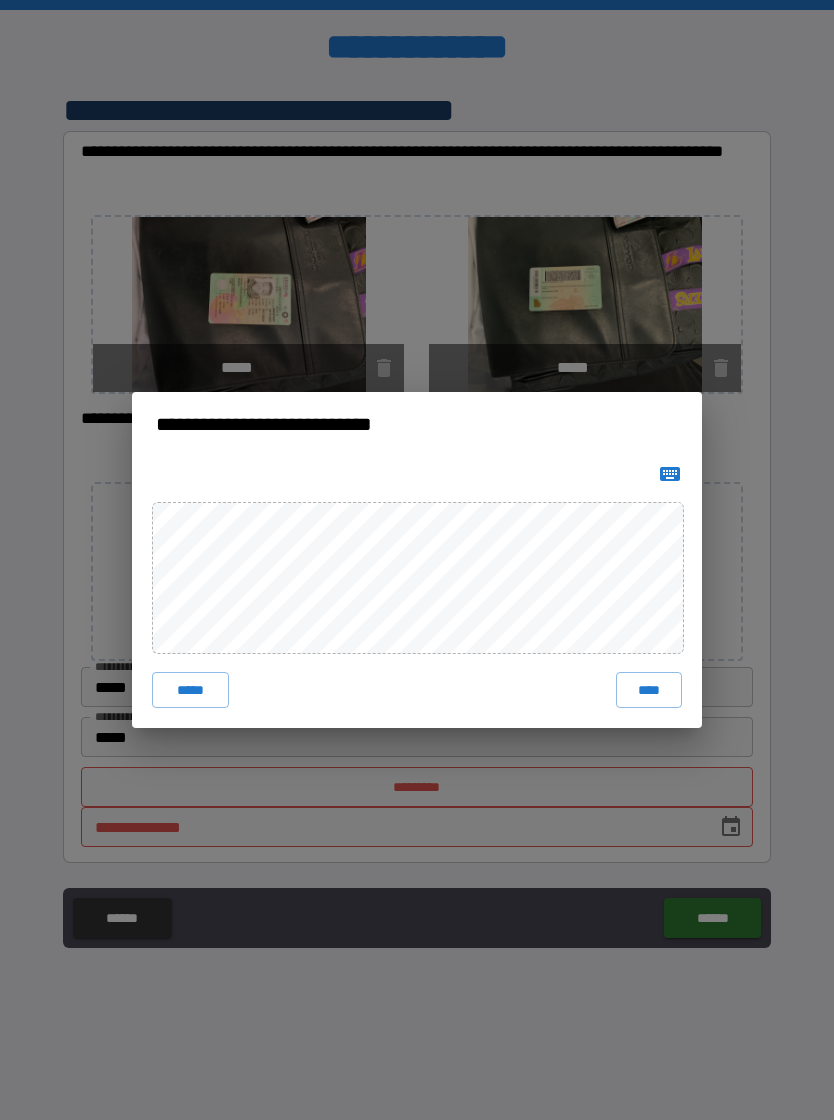 click on "*****" at bounding box center [190, 690] 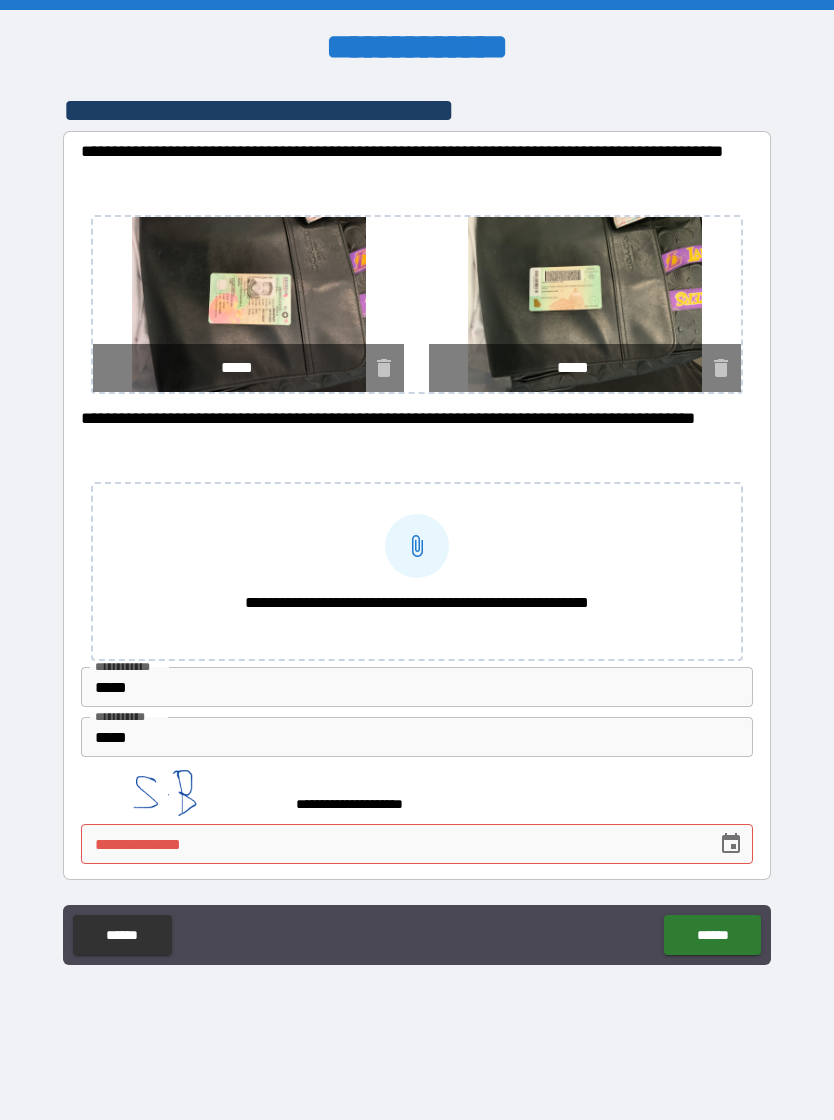 click at bounding box center (731, 844) 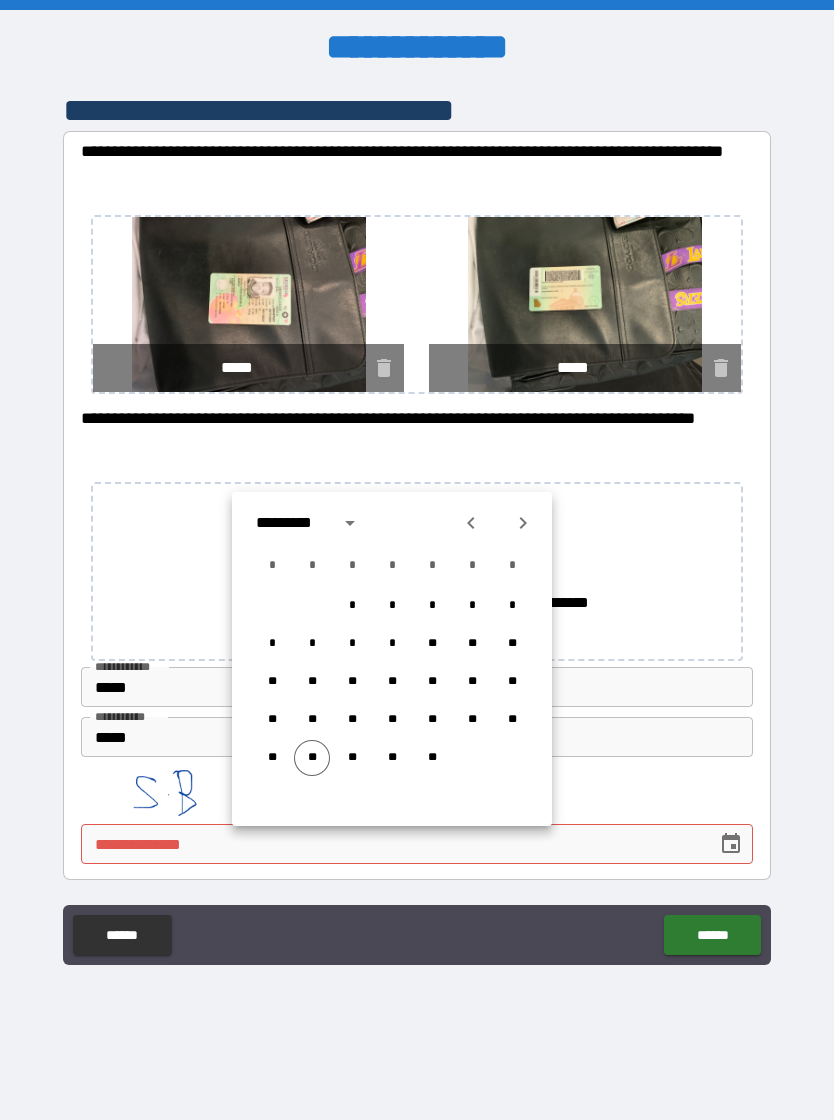 click on "**" at bounding box center [312, 758] 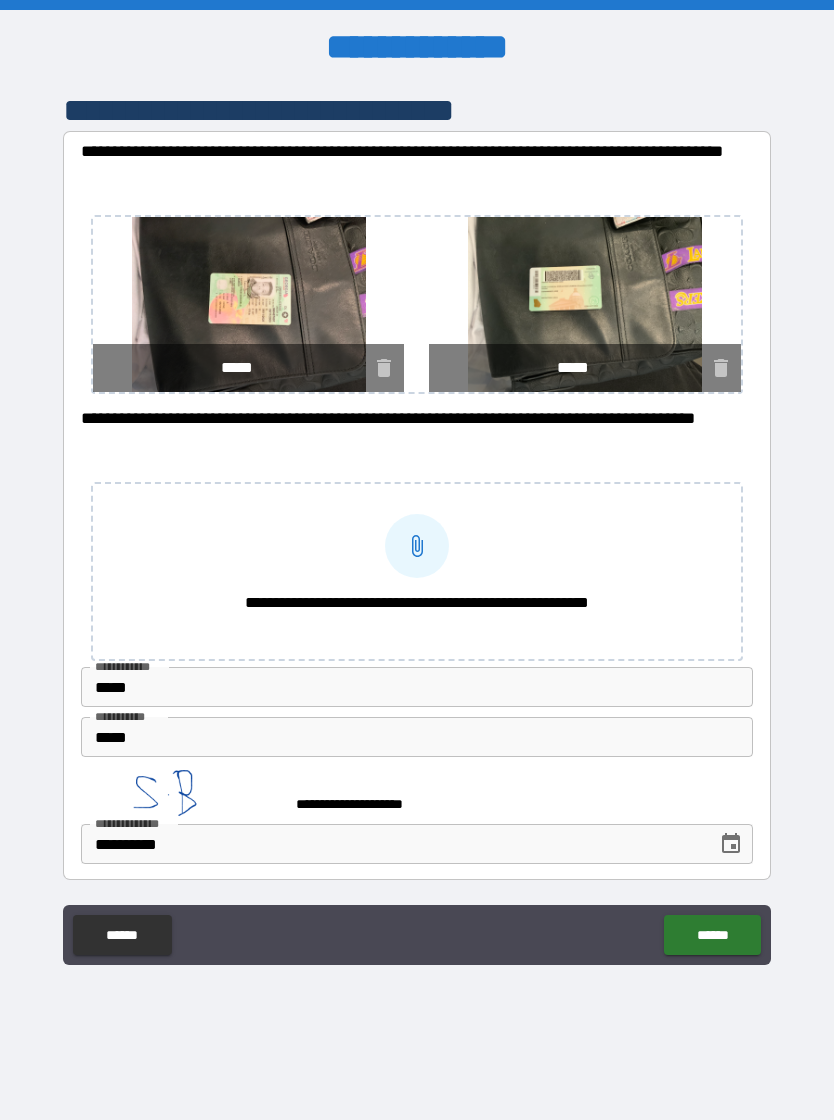 click on "******" at bounding box center [712, 935] 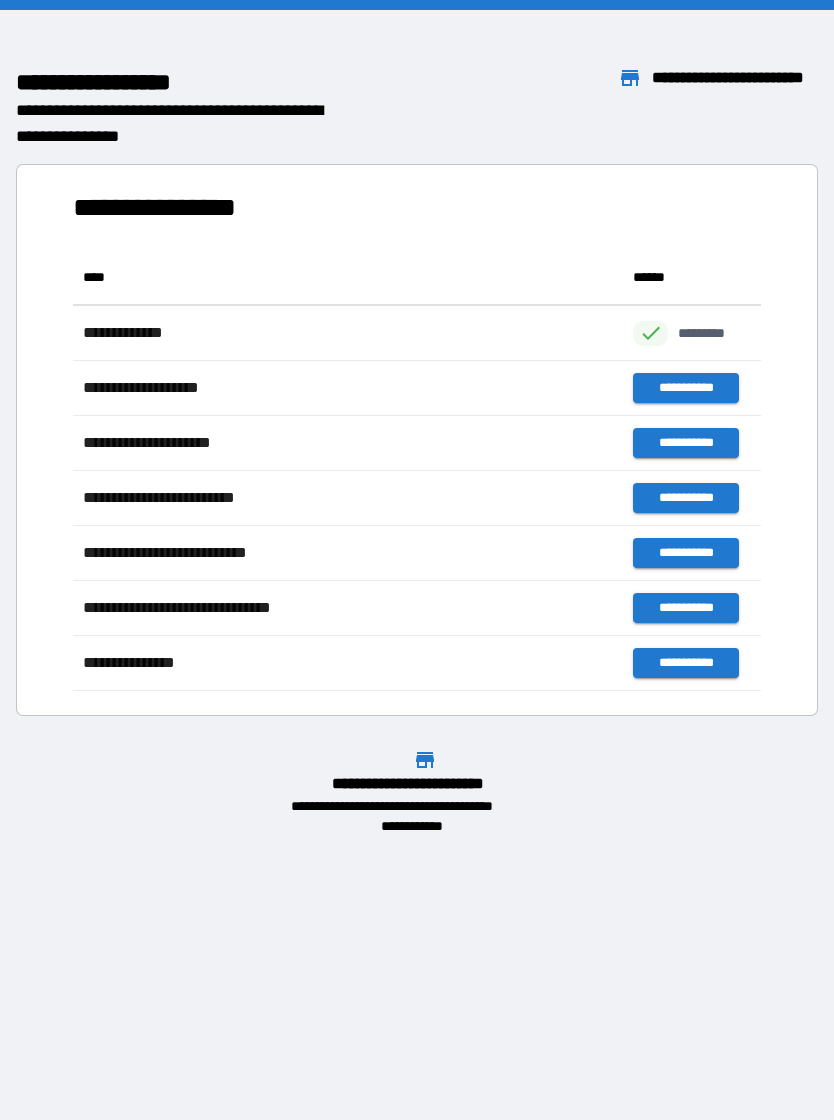 scroll, scrollTop: 1, scrollLeft: 1, axis: both 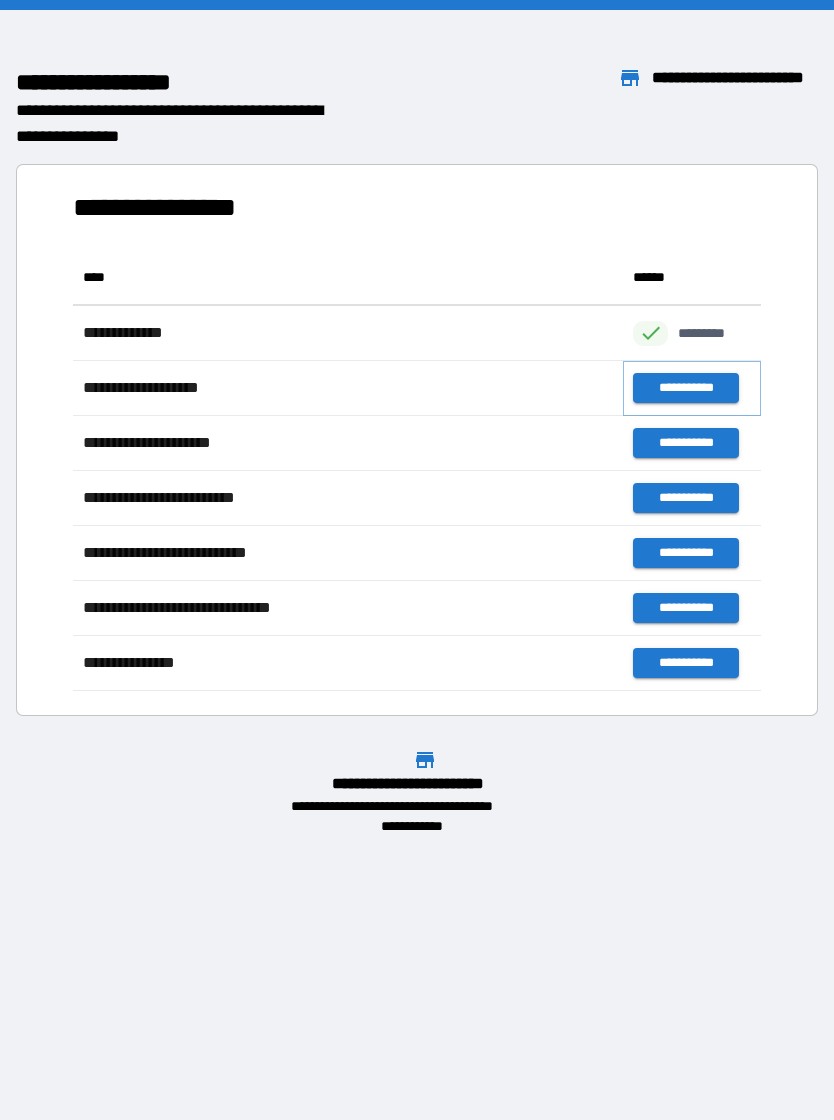 click on "**********" at bounding box center (685, 388) 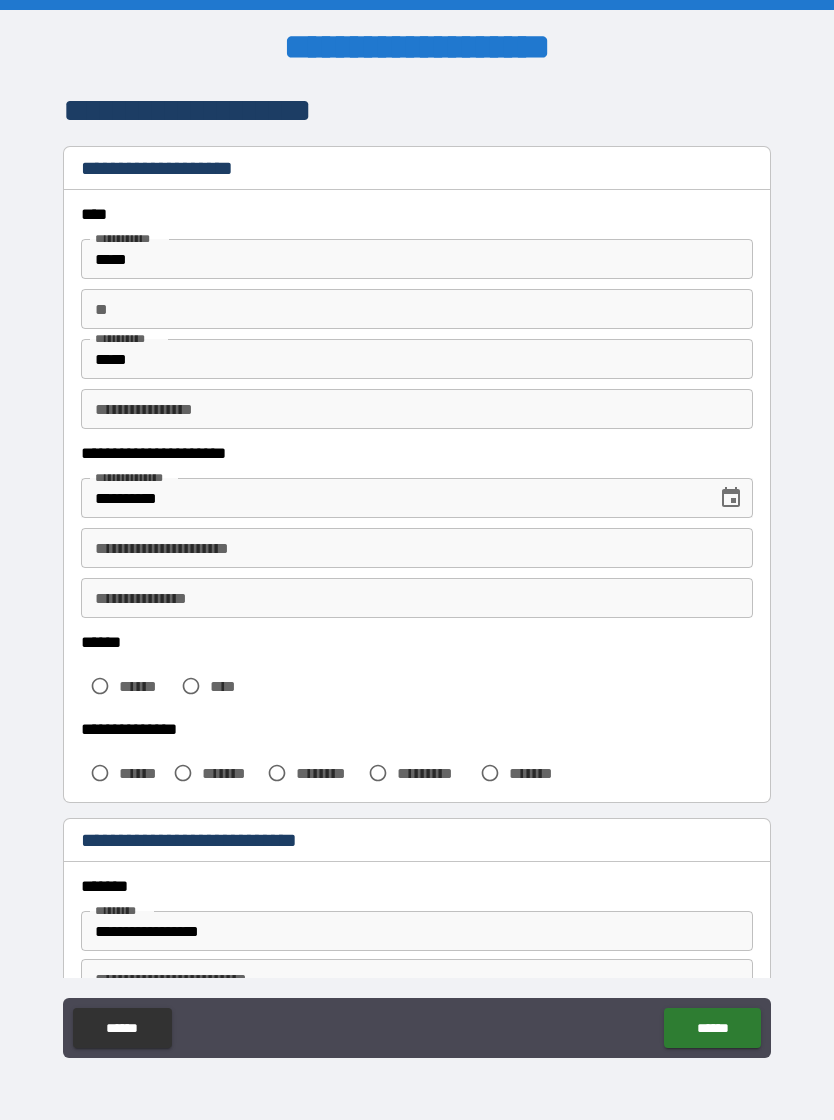 click on "**********" at bounding box center [417, 548] 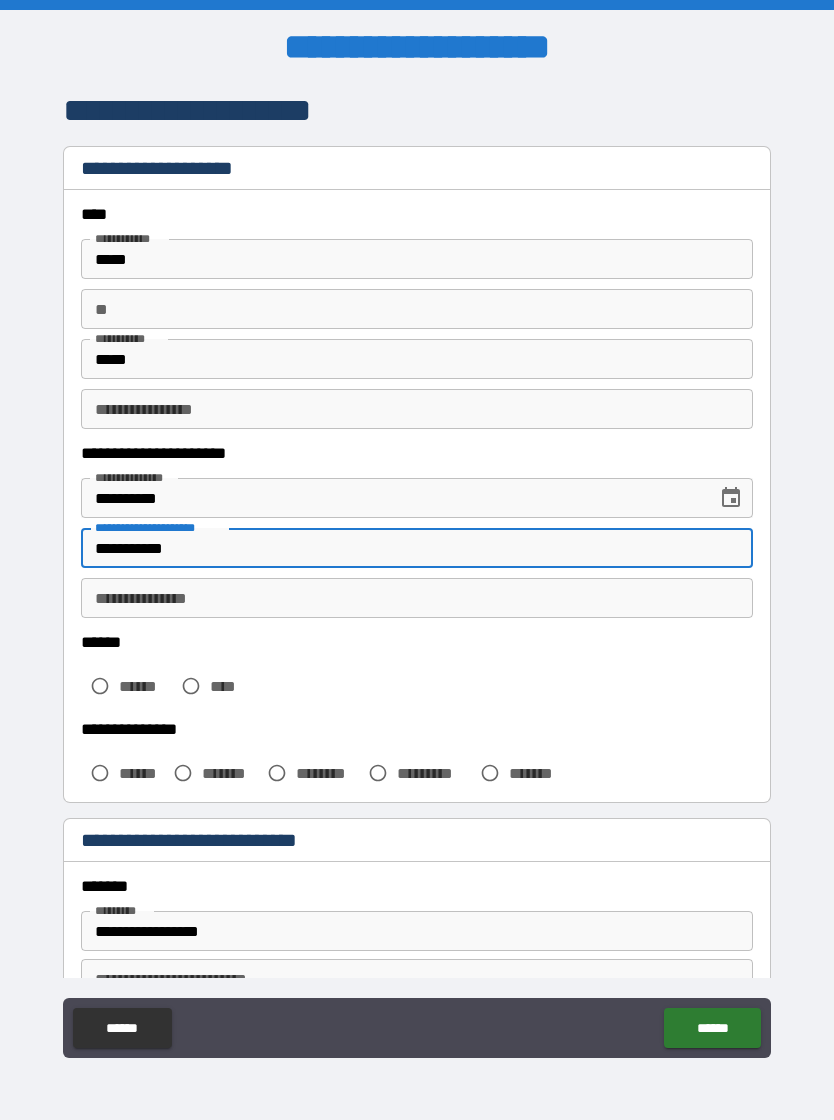 type on "**********" 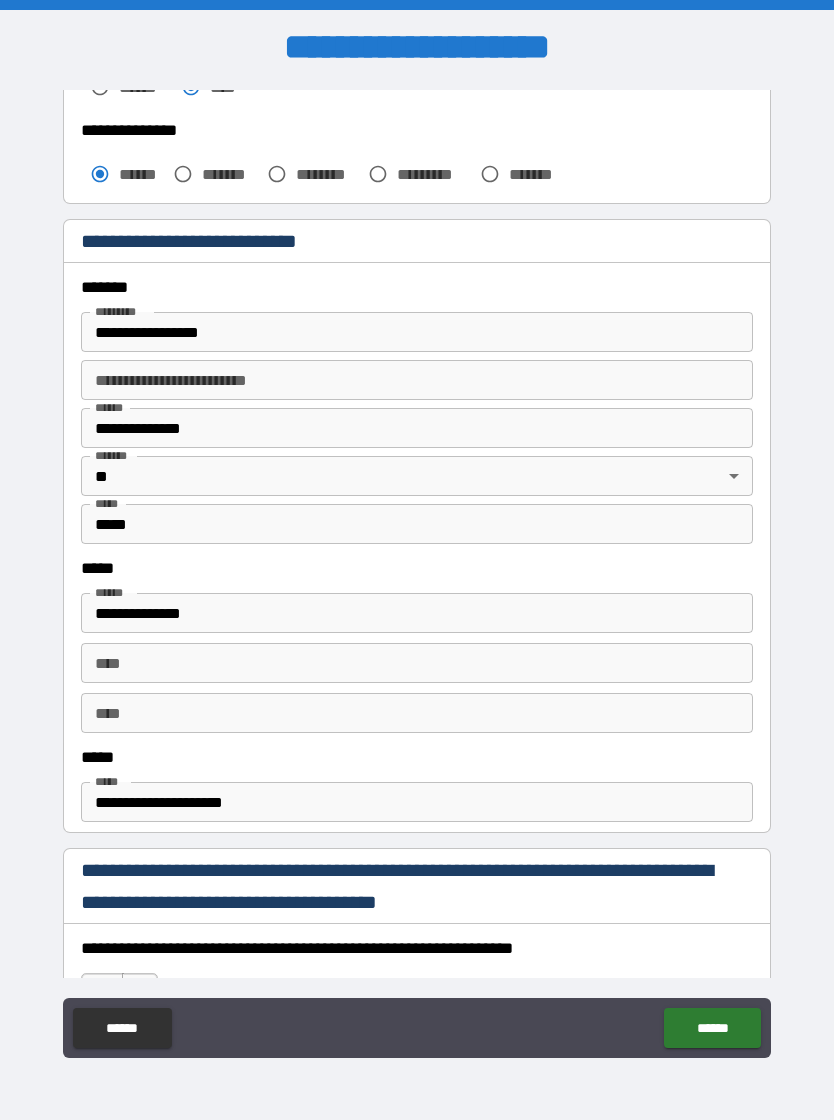 scroll, scrollTop: 609, scrollLeft: 0, axis: vertical 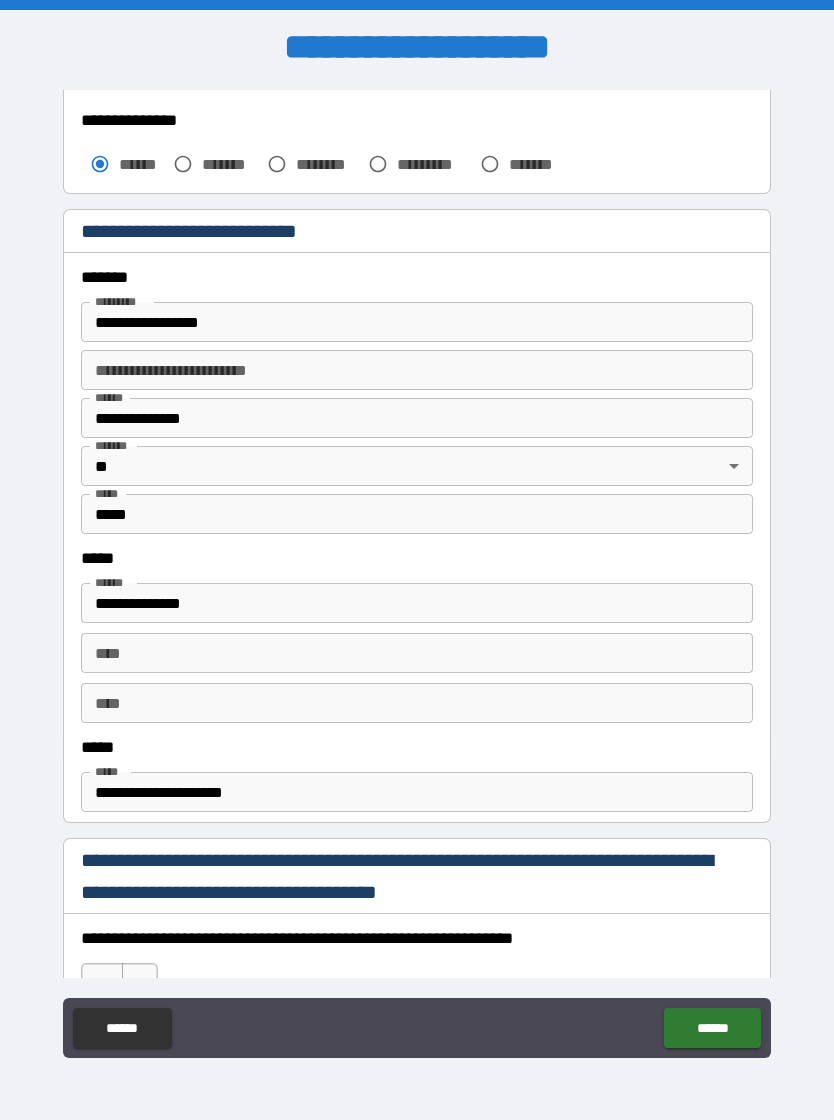 click on "**********" at bounding box center (417, 603) 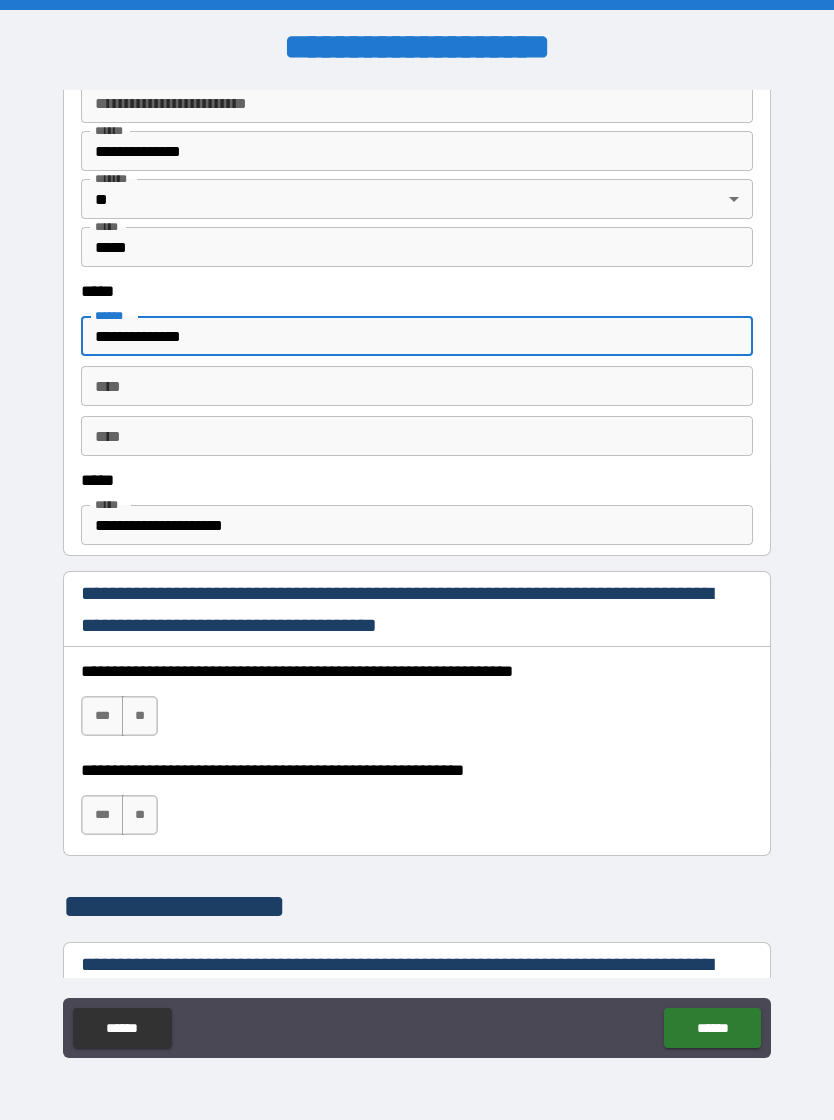 scroll, scrollTop: 879, scrollLeft: 0, axis: vertical 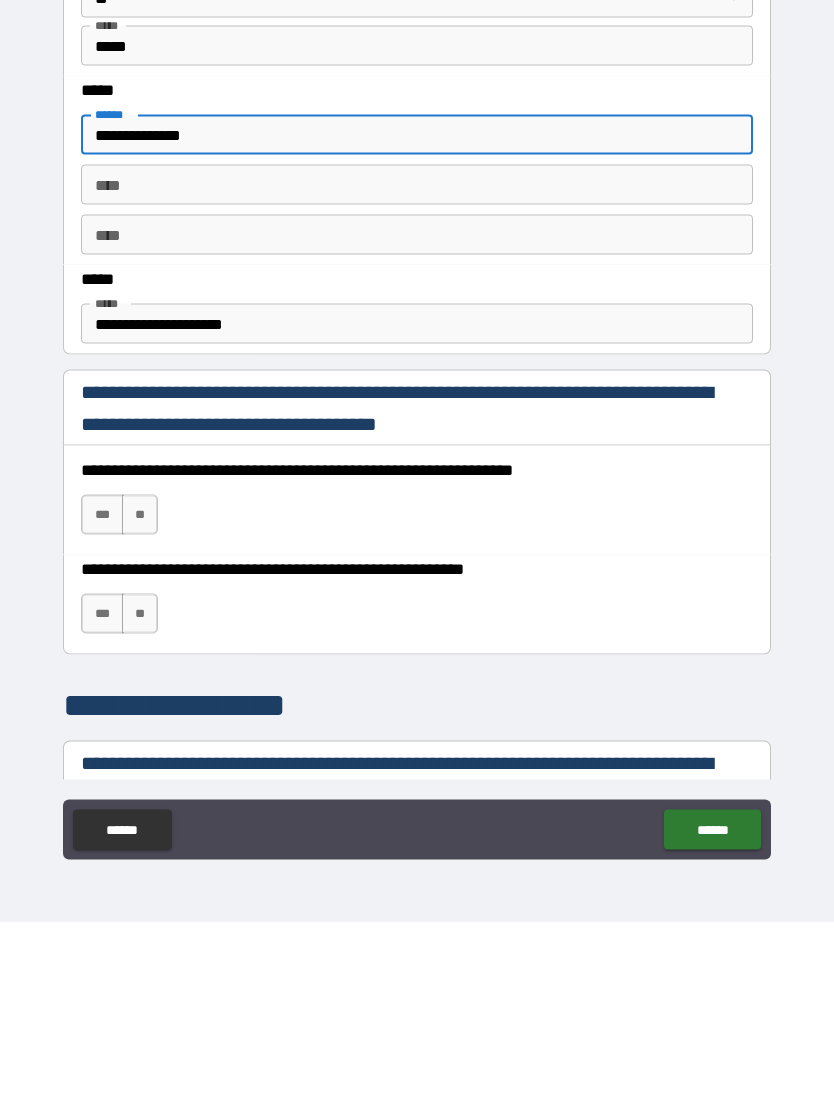 type on "**********" 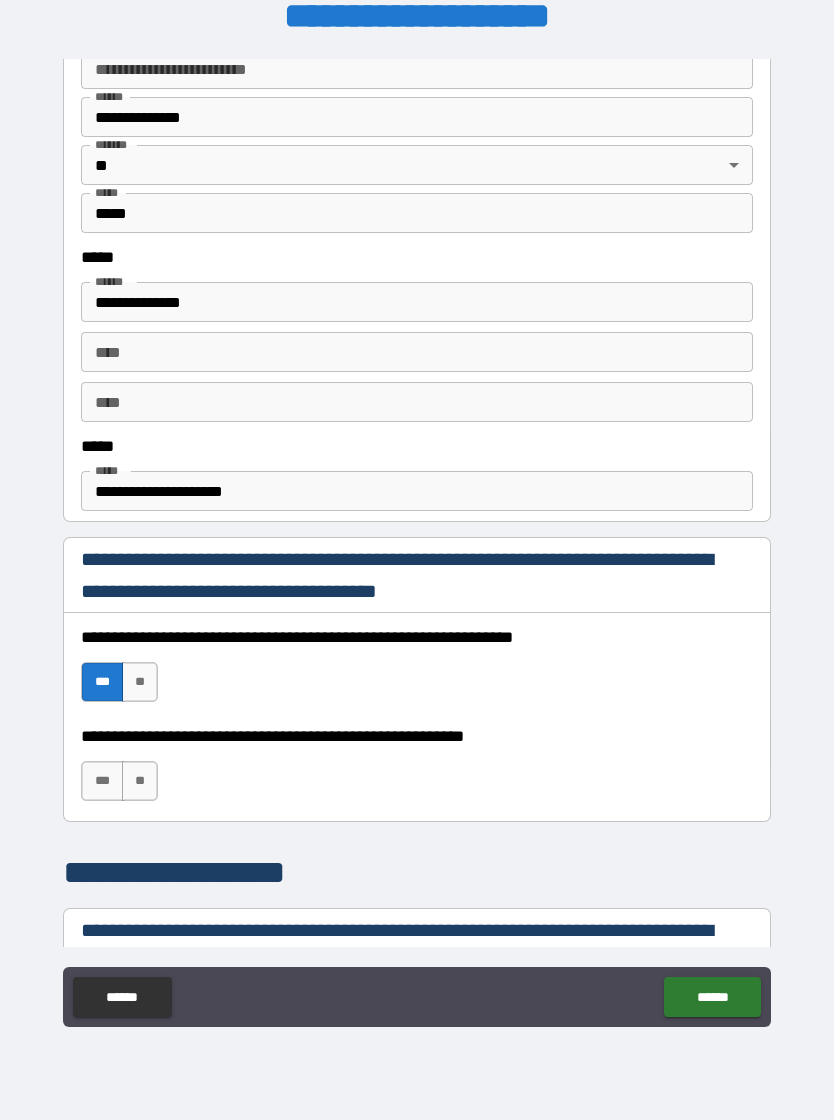 click on "***" at bounding box center (102, 781) 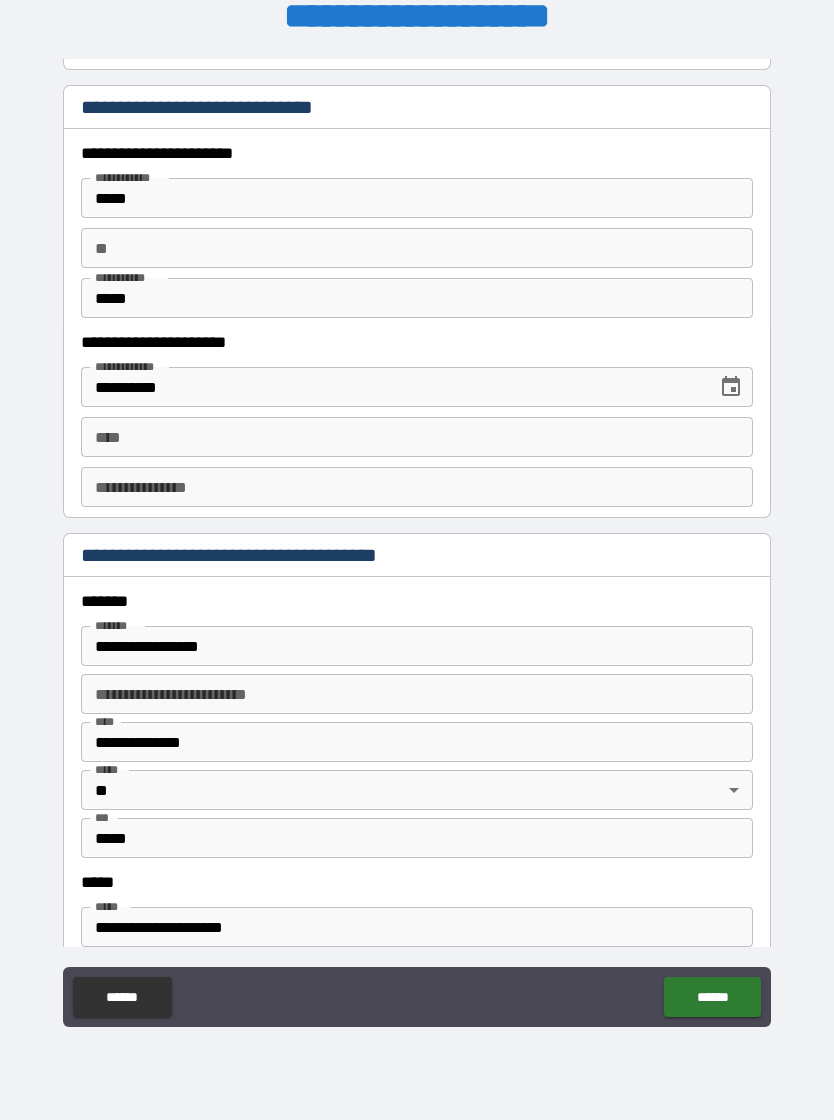 scroll, scrollTop: 1889, scrollLeft: 0, axis: vertical 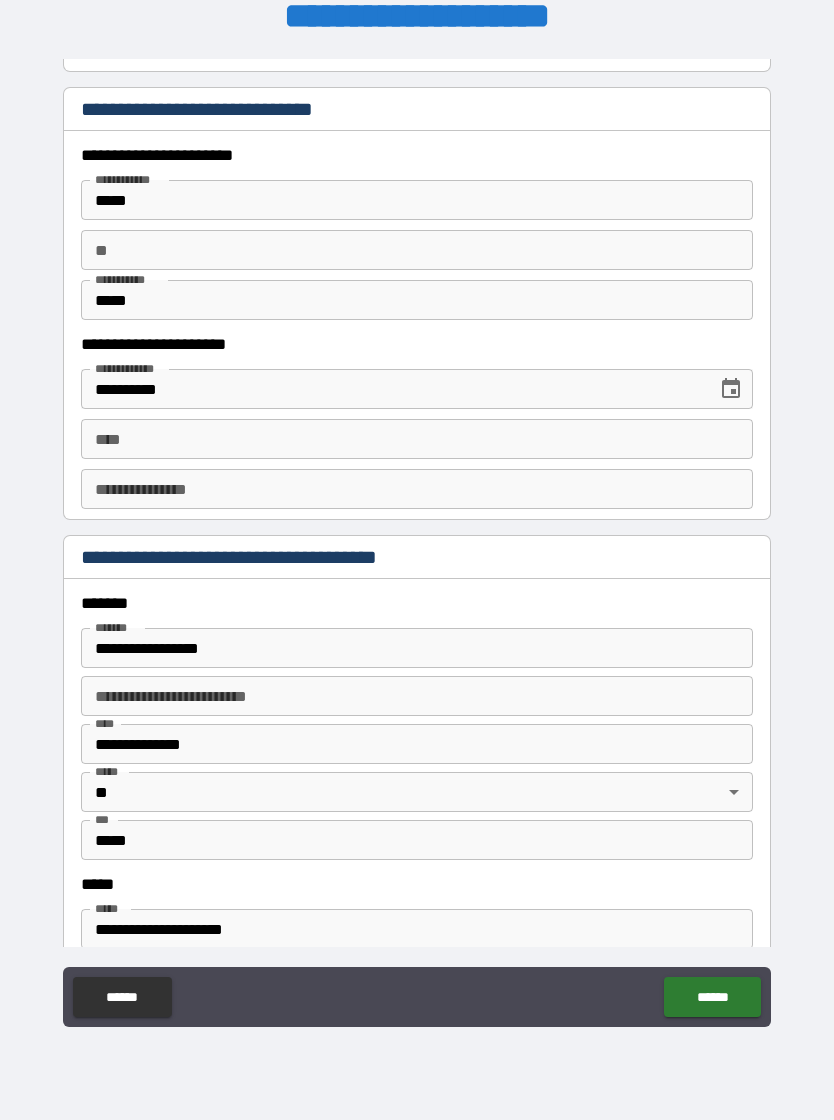 click on "**** ****" at bounding box center [417, 439] 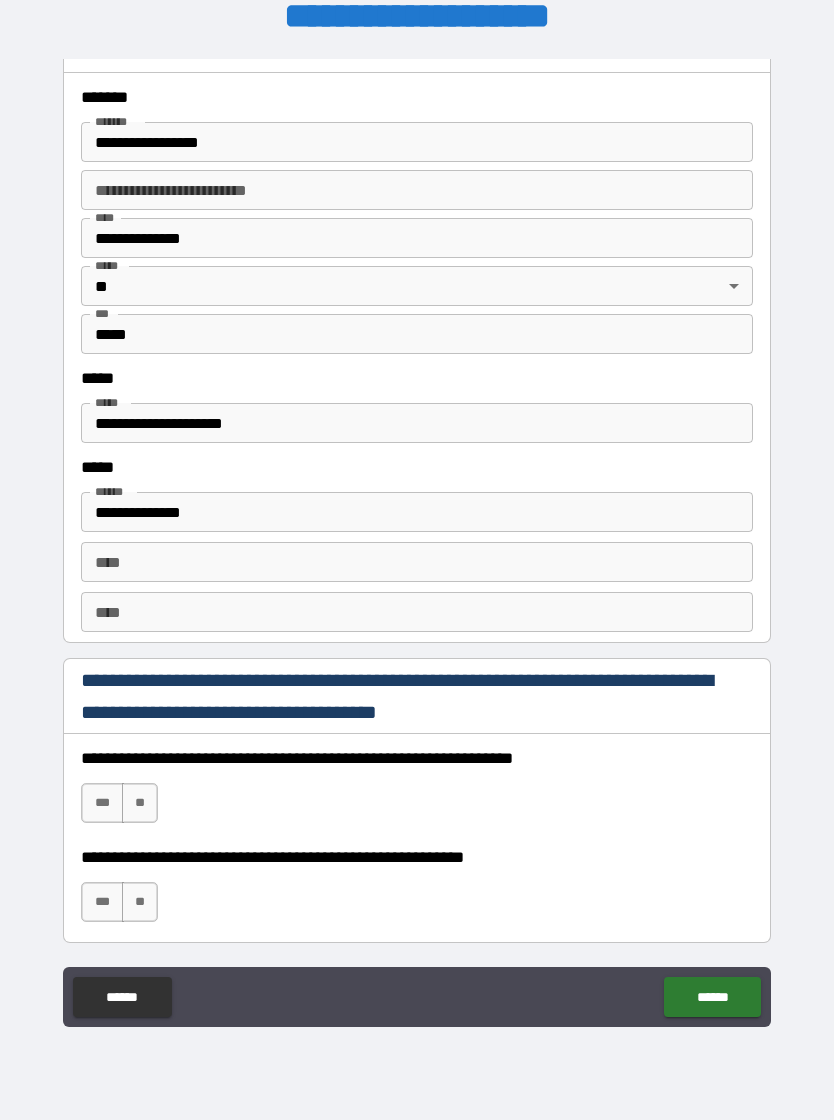 scroll, scrollTop: 2390, scrollLeft: 0, axis: vertical 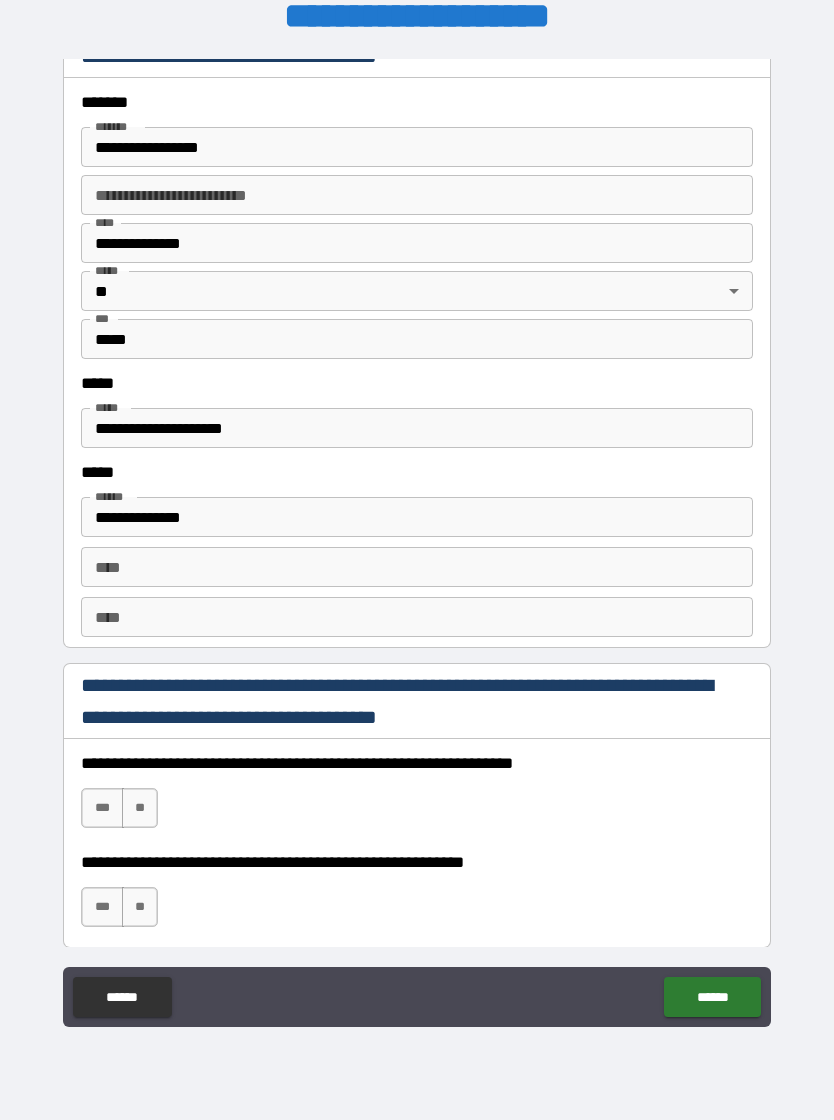 type on "**********" 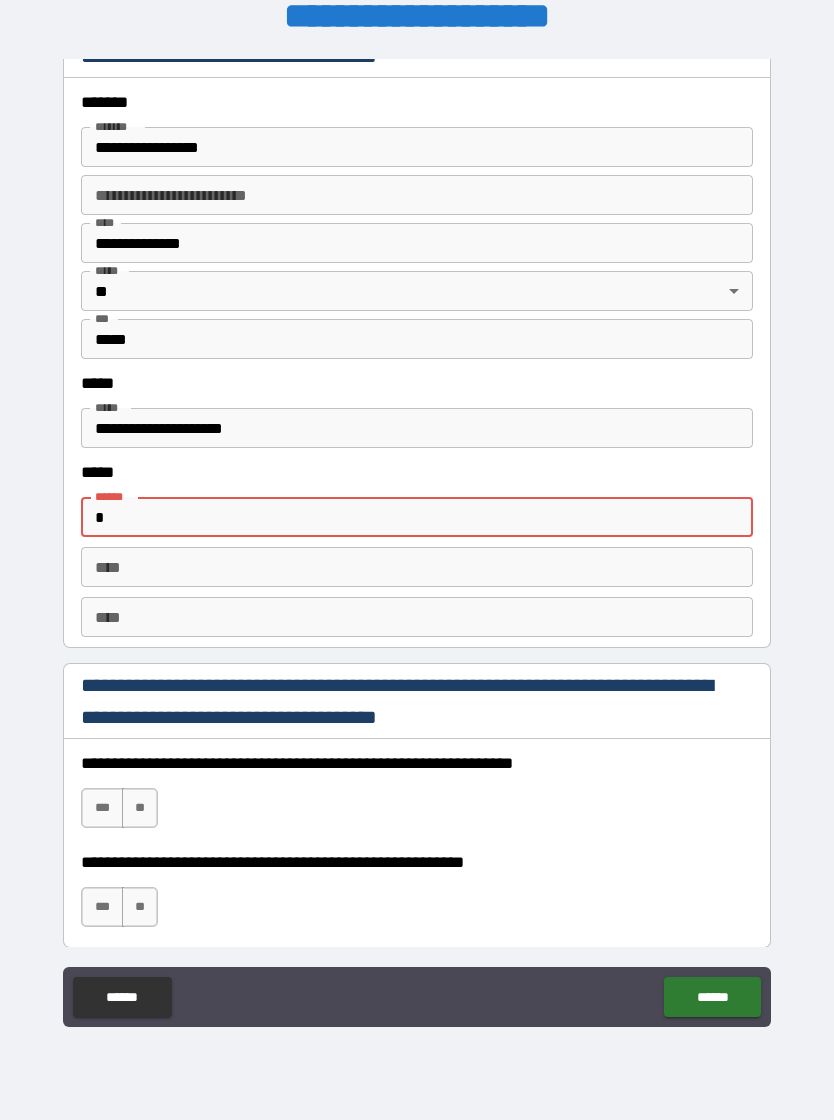 type on "*" 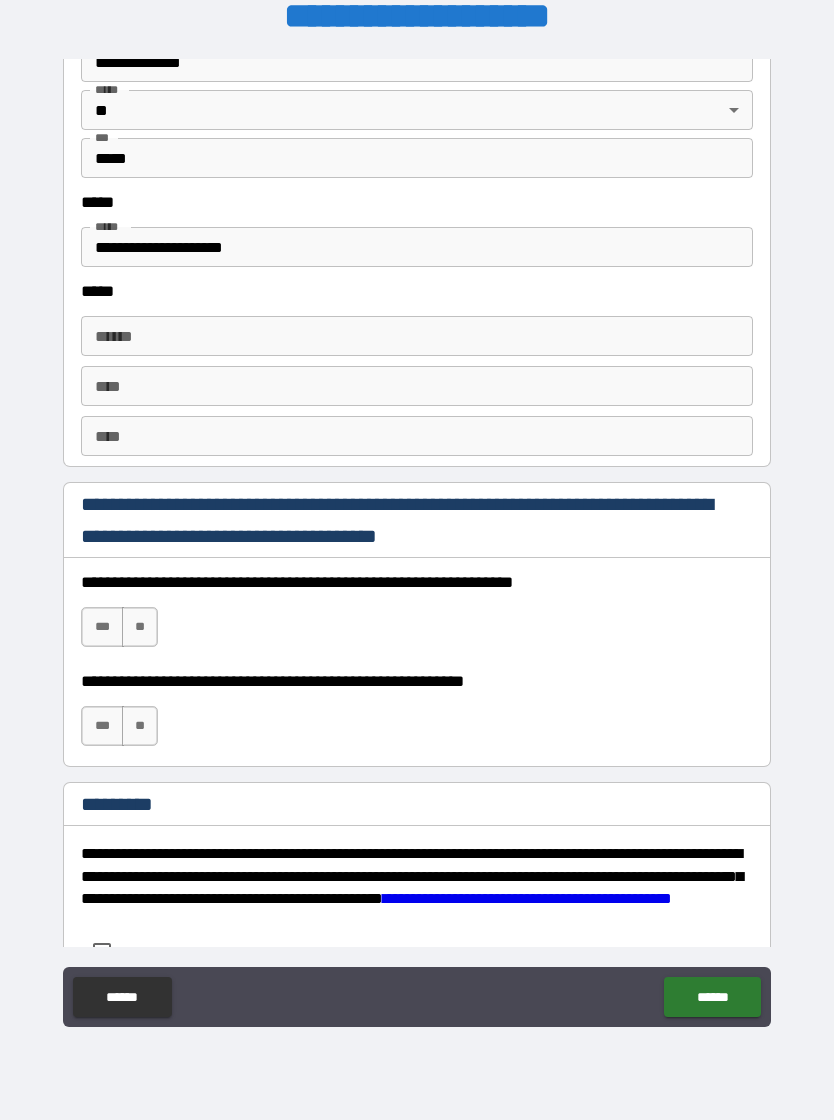 scroll, scrollTop: 2573, scrollLeft: 0, axis: vertical 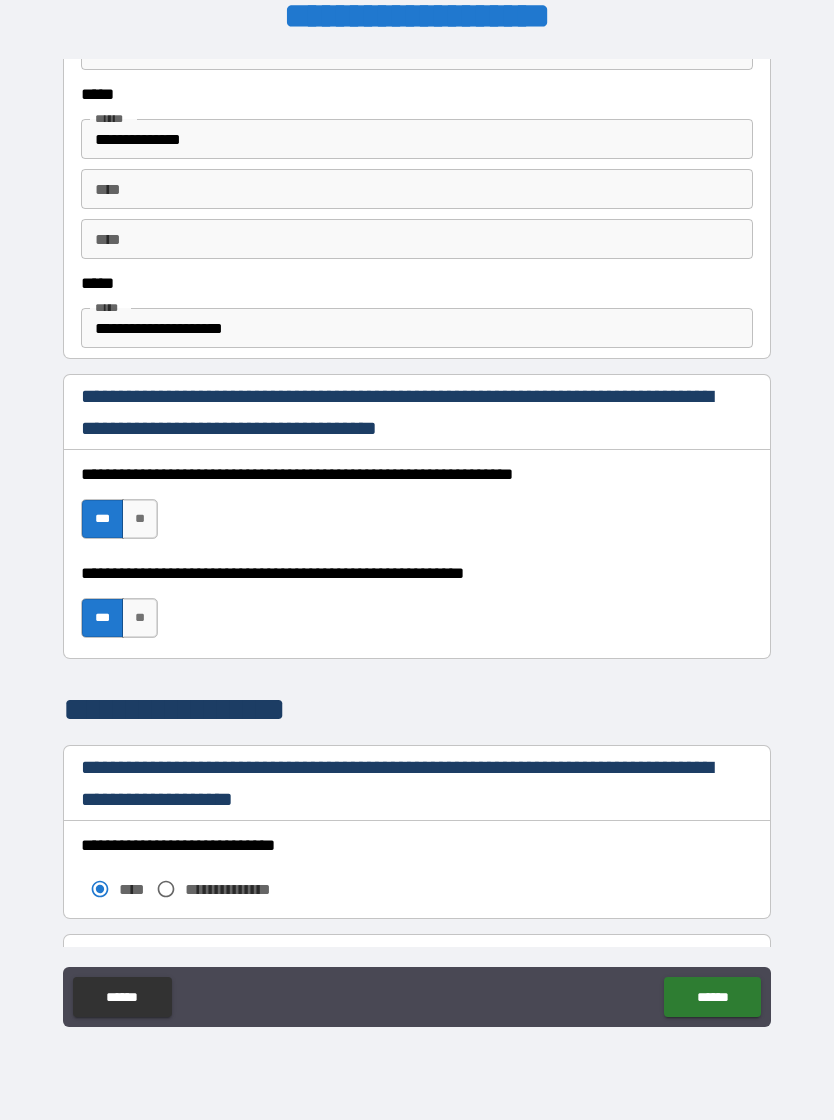 click on "******" at bounding box center [712, 997] 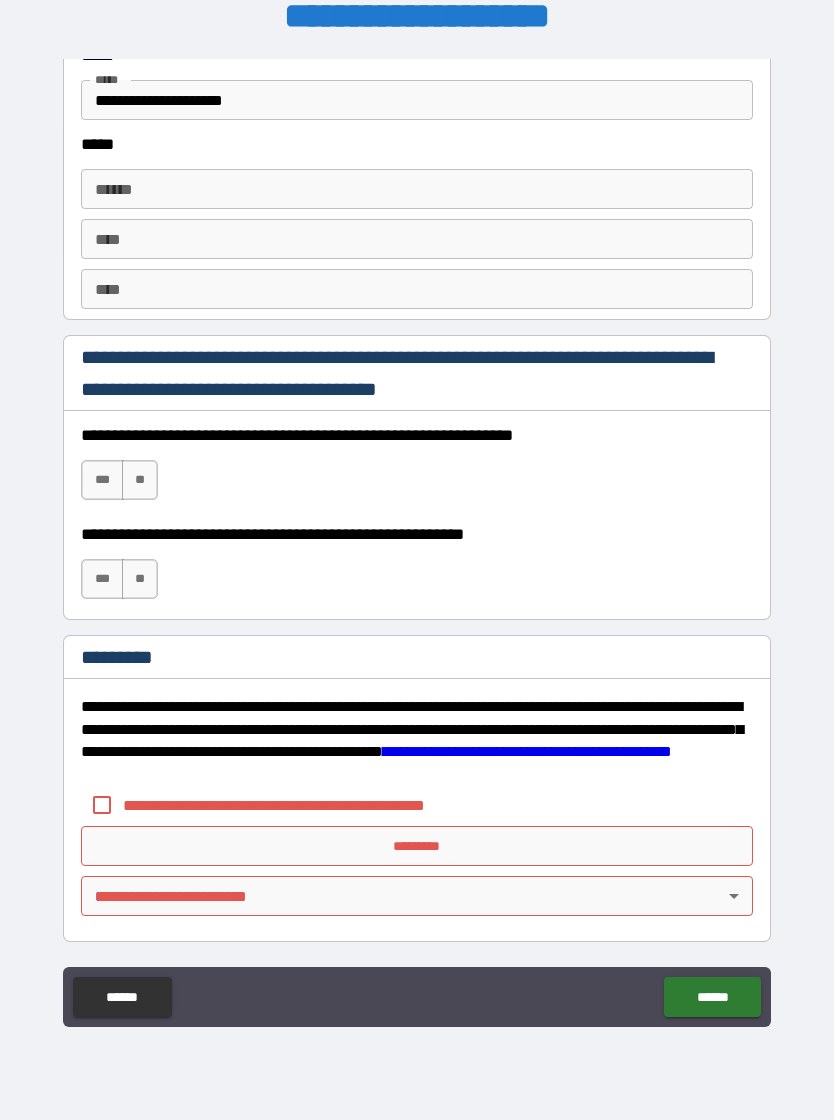 scroll, scrollTop: 2718, scrollLeft: 0, axis: vertical 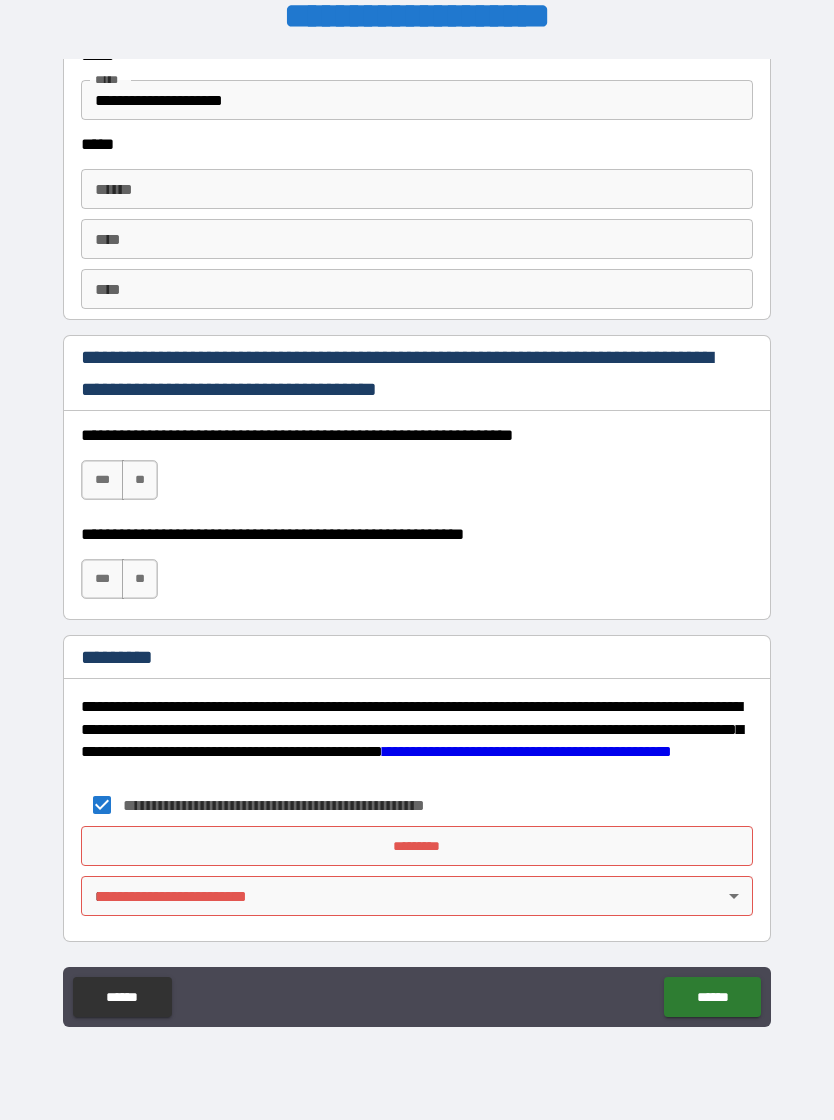 click on "*********" at bounding box center [417, 846] 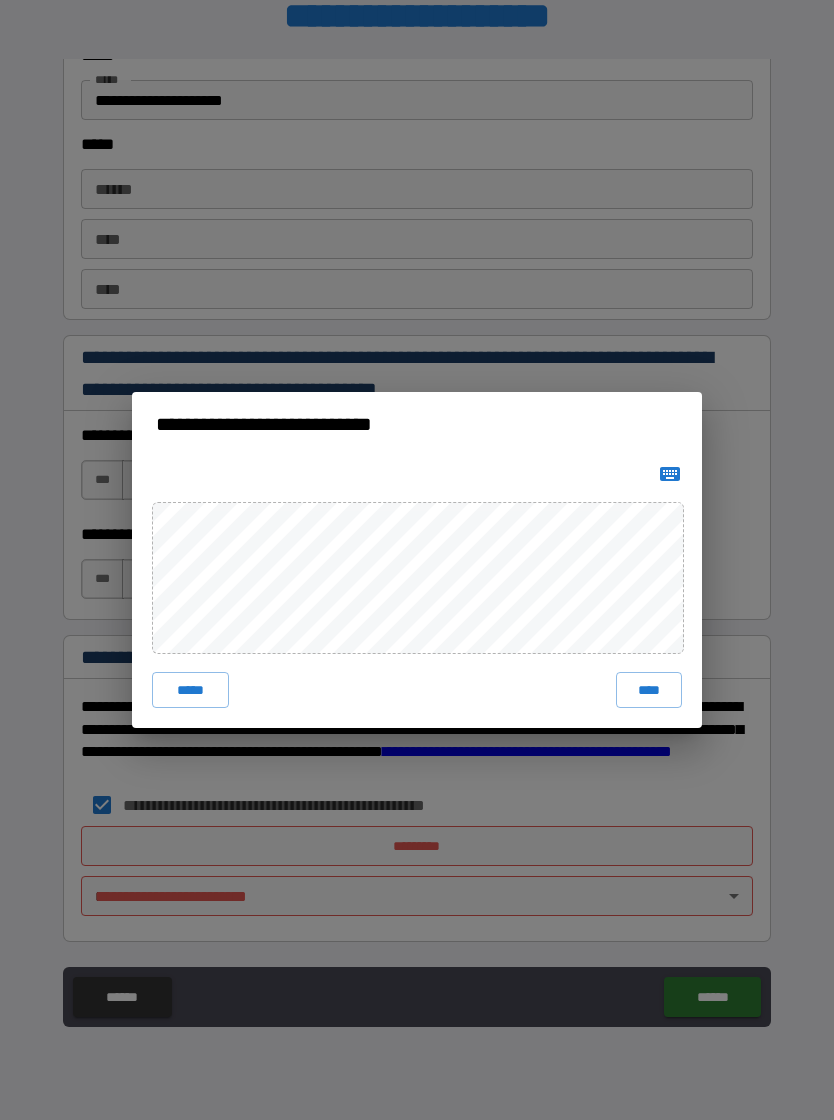 click on "****" at bounding box center (649, 690) 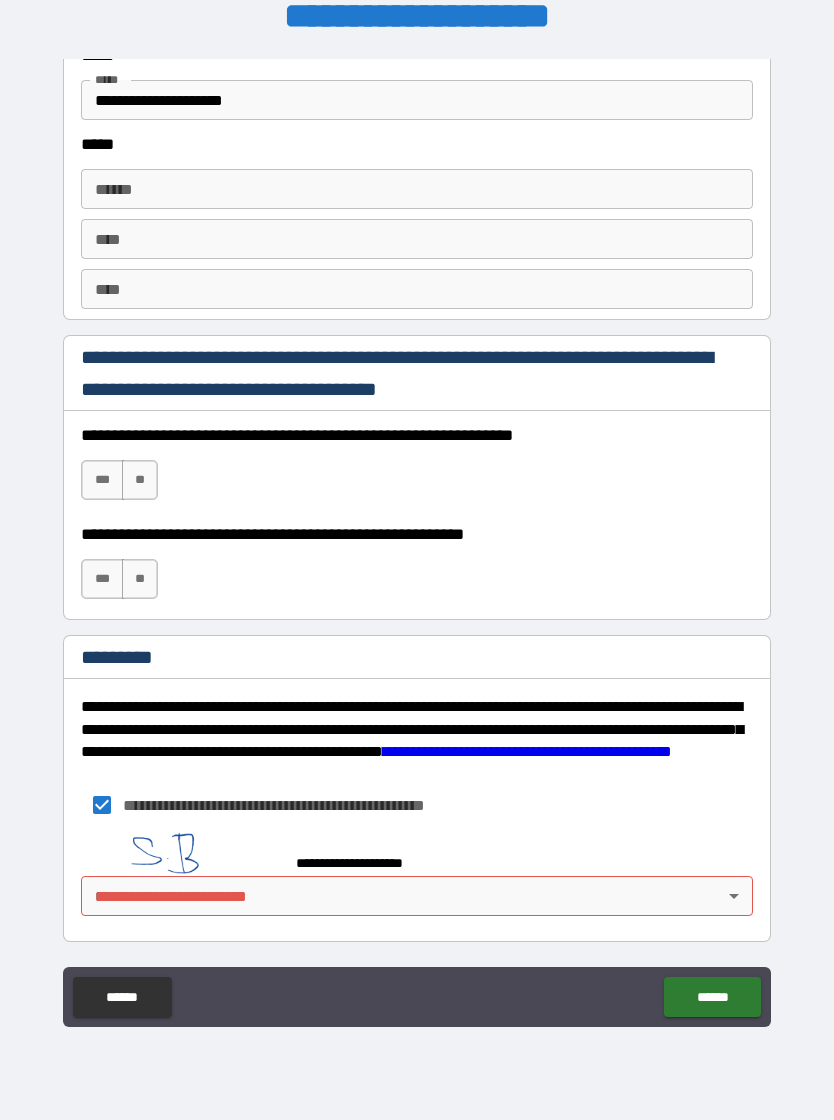 scroll, scrollTop: 2708, scrollLeft: 0, axis: vertical 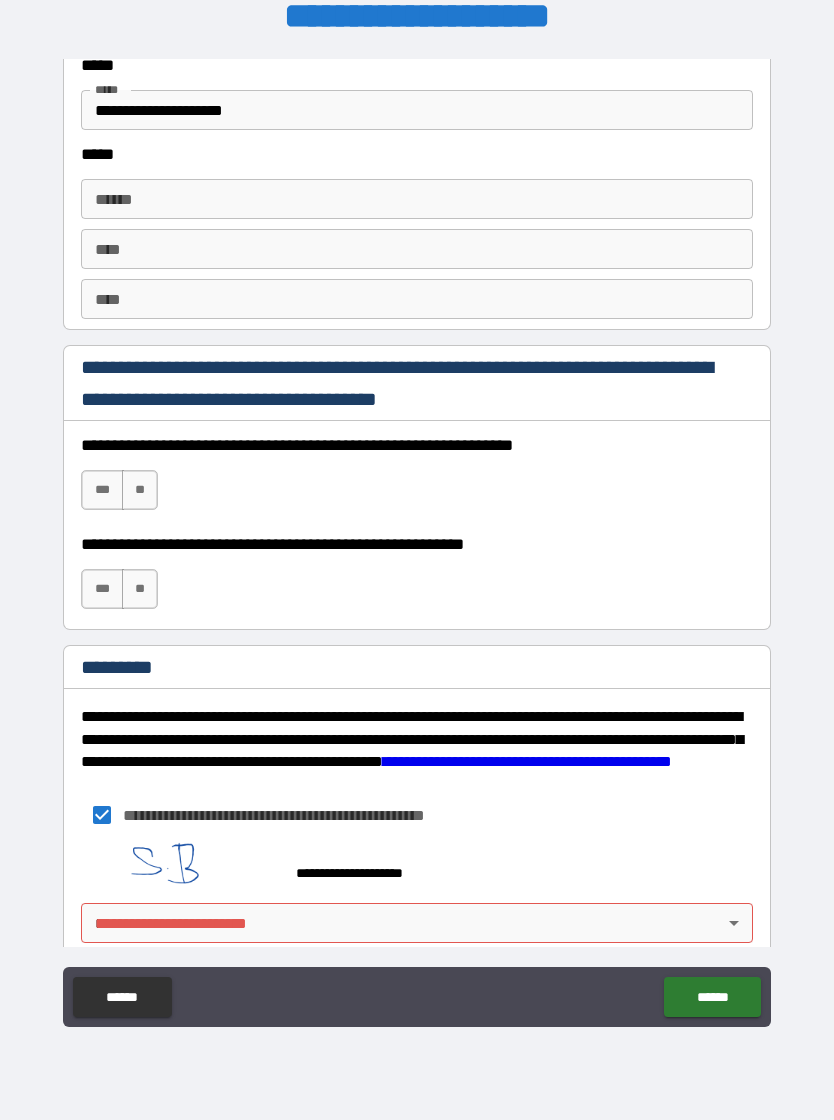 click on "**********" at bounding box center (417, 544) 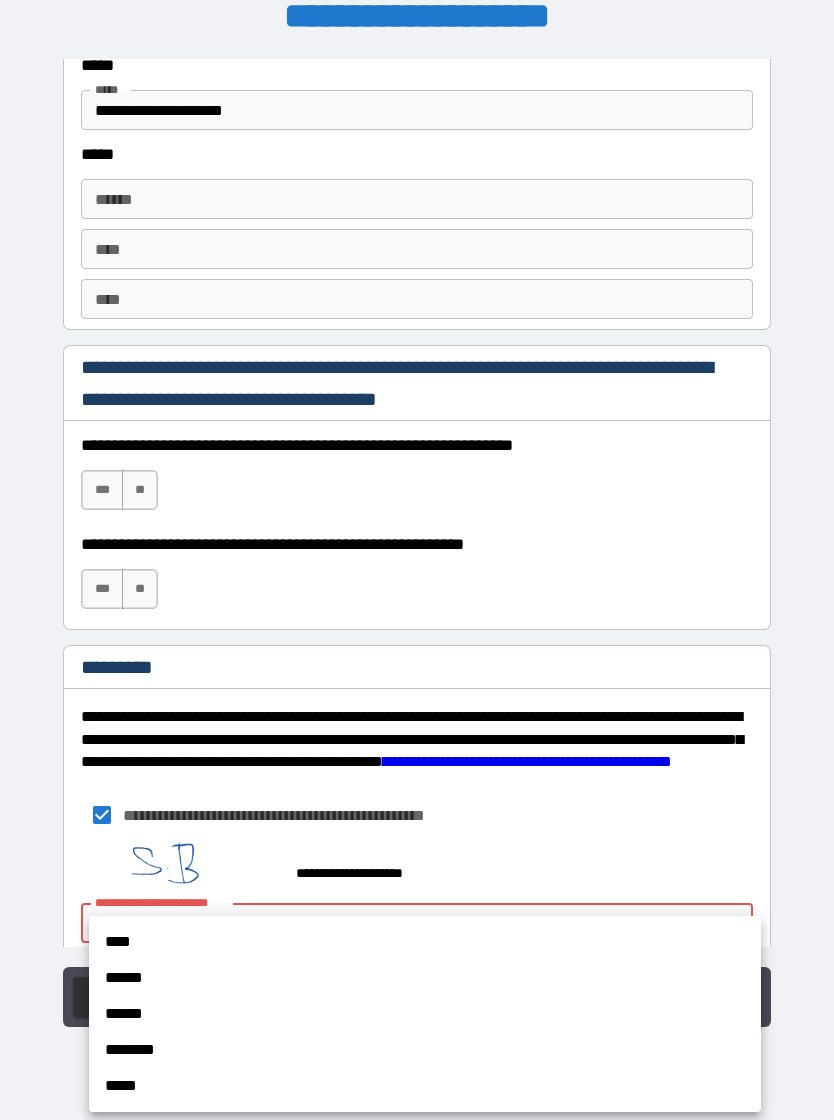 click on "****" at bounding box center [425, 942] 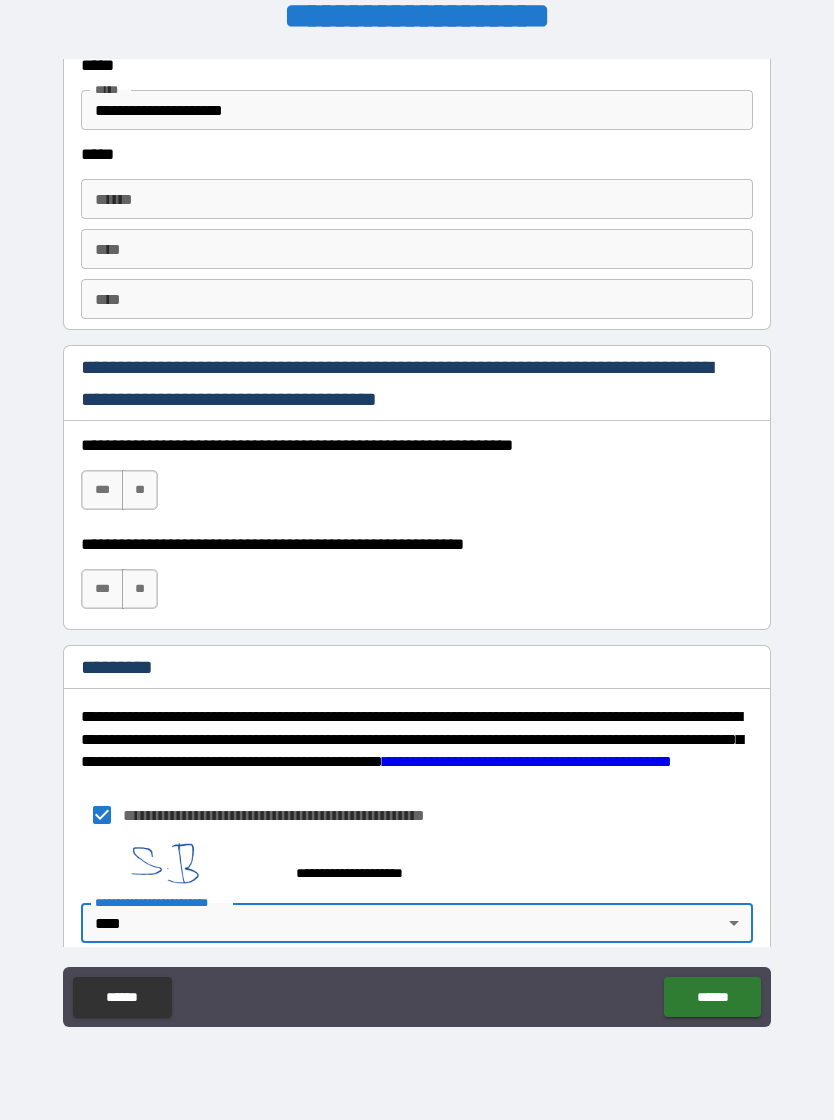 type on "*" 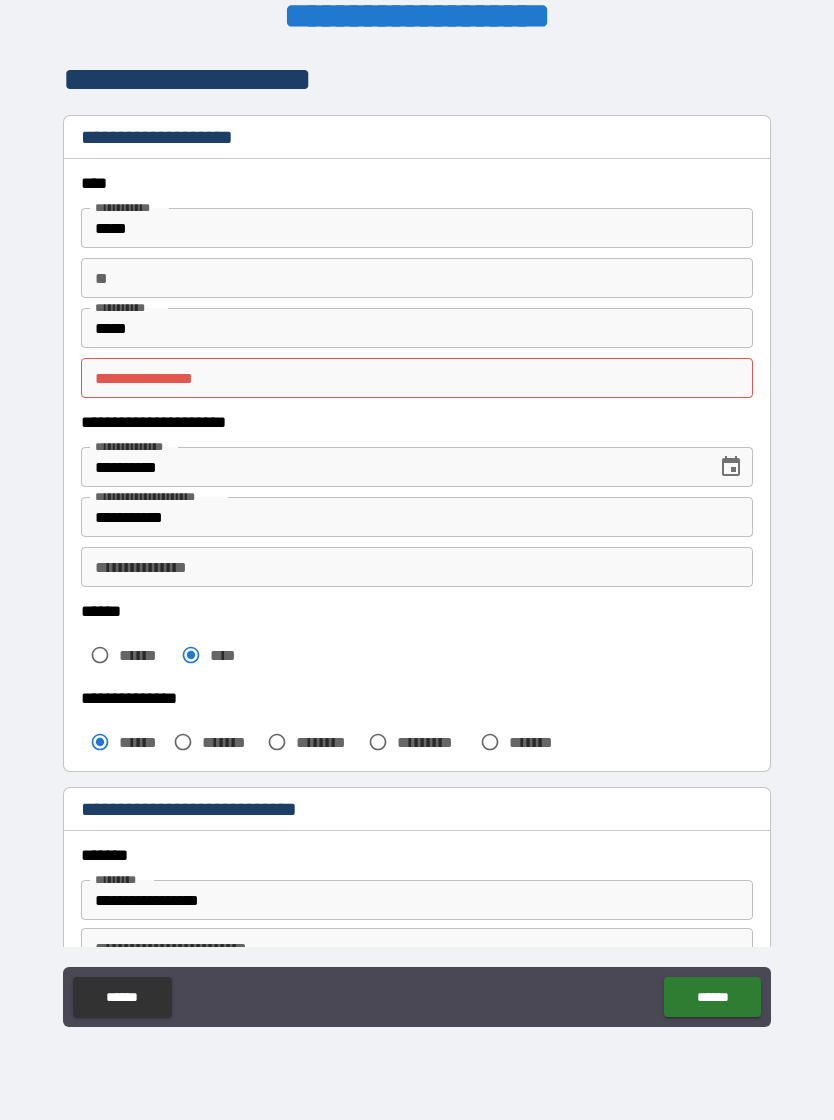 scroll, scrollTop: 0, scrollLeft: 0, axis: both 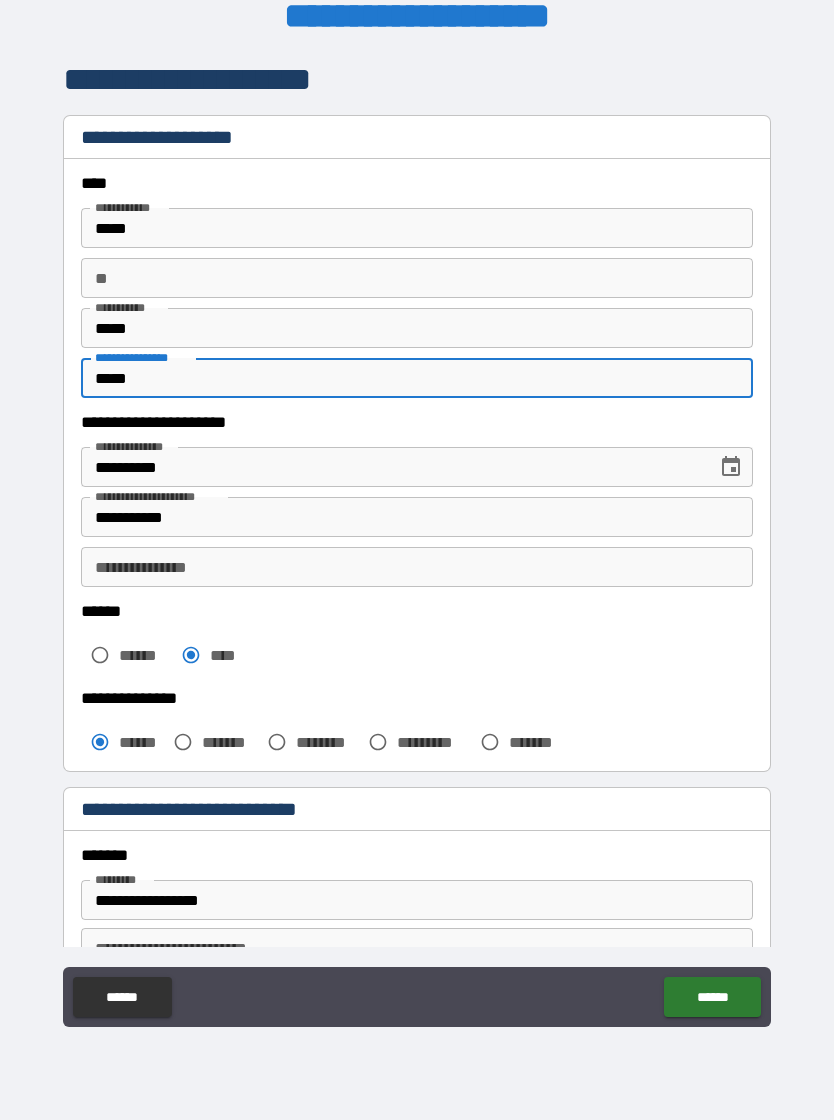 type on "*****" 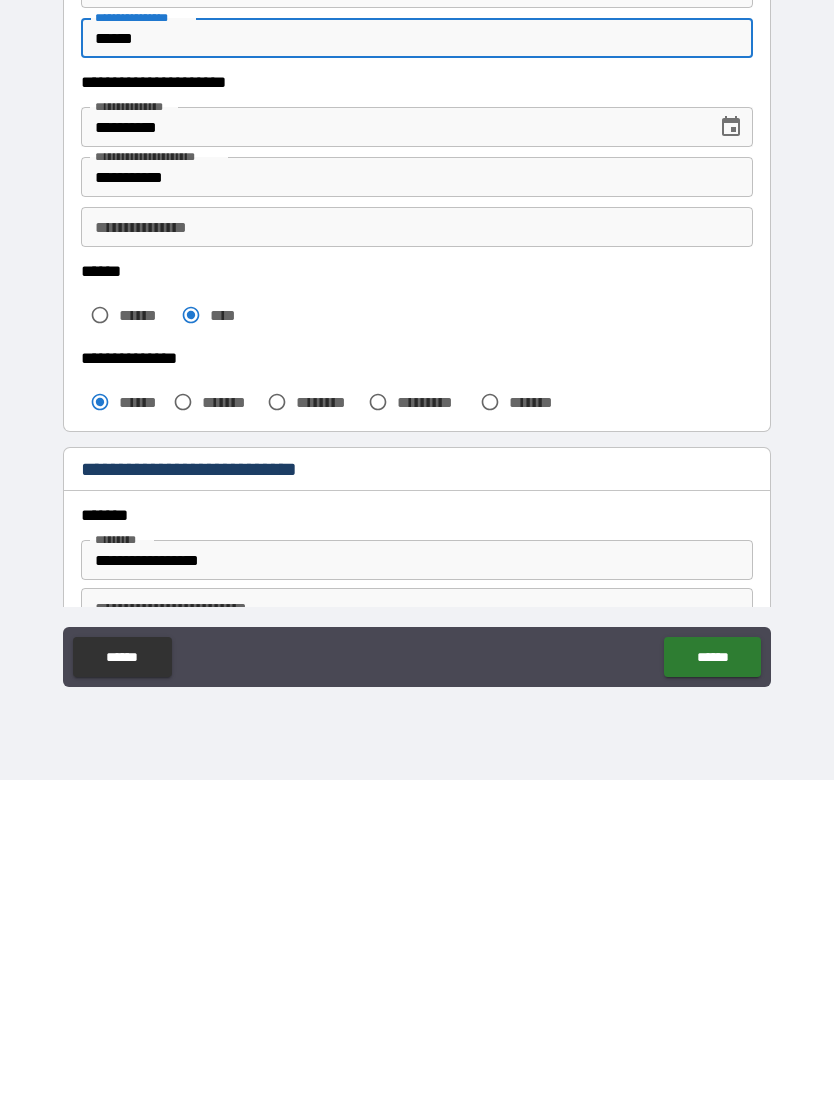 click on "******" at bounding box center (712, 997) 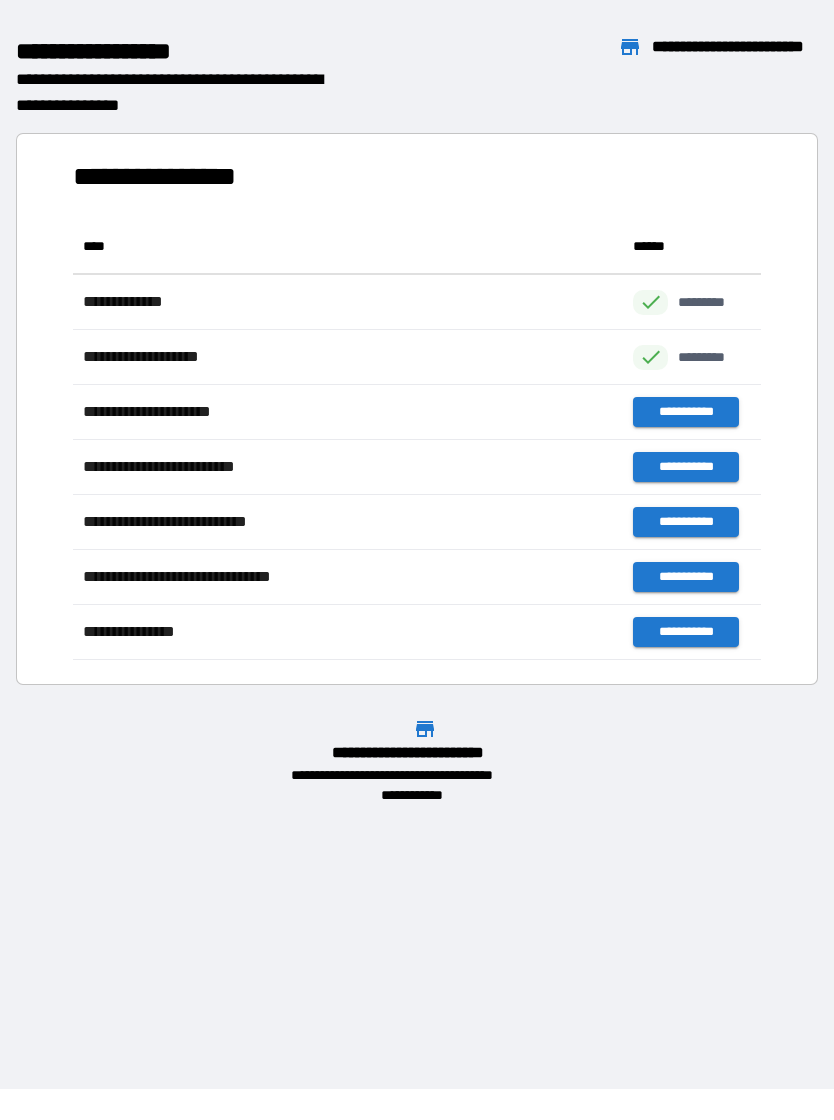 scroll, scrollTop: 1, scrollLeft: 1, axis: both 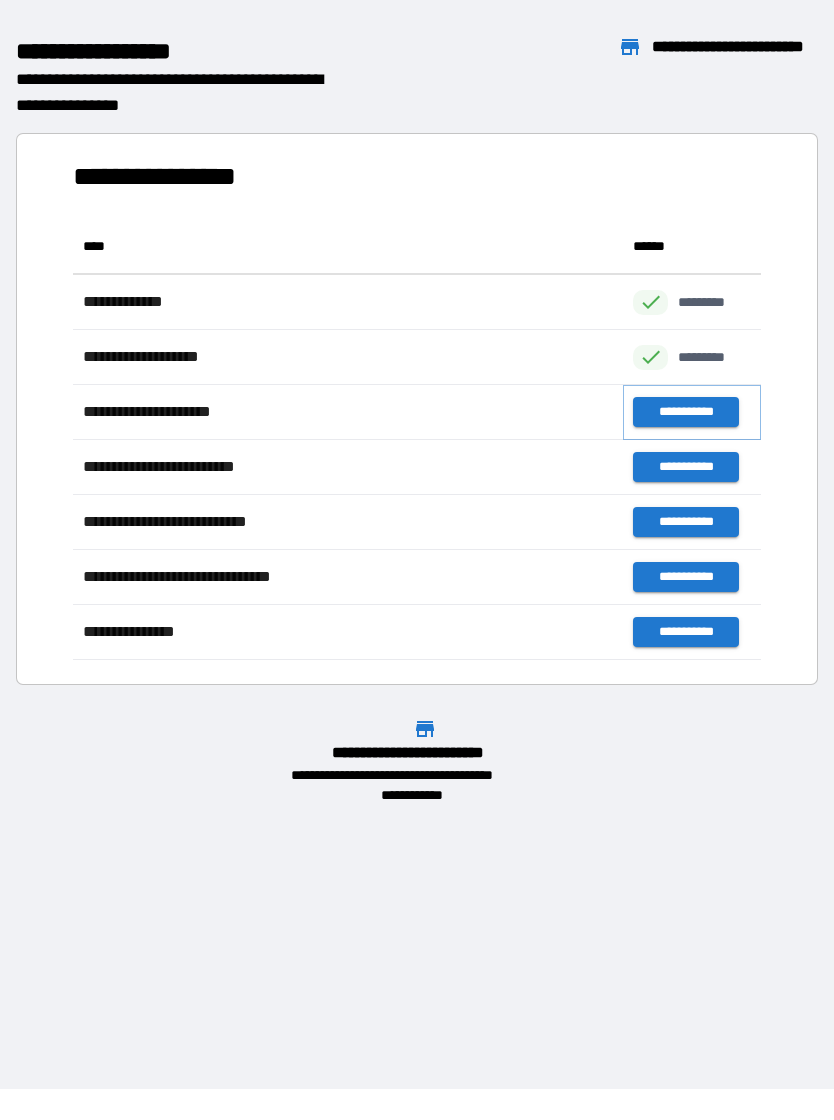 click on "**********" at bounding box center (685, 412) 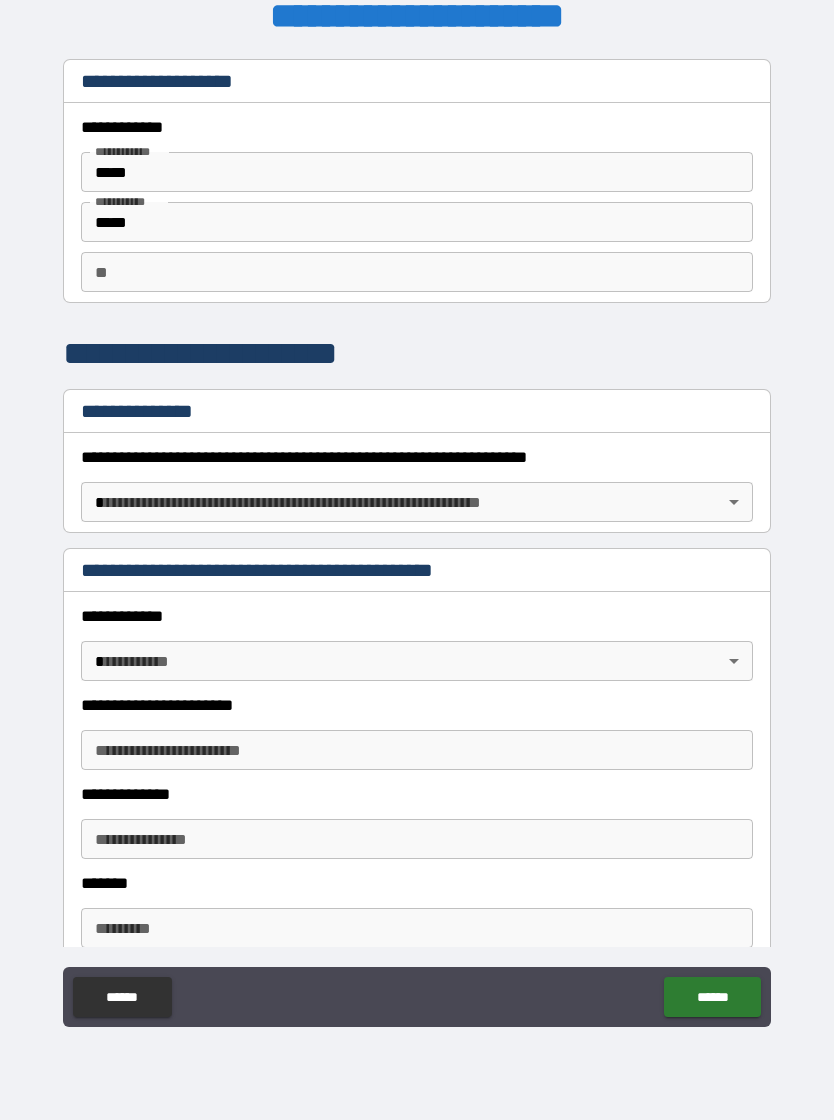 click on "**********" at bounding box center (417, 544) 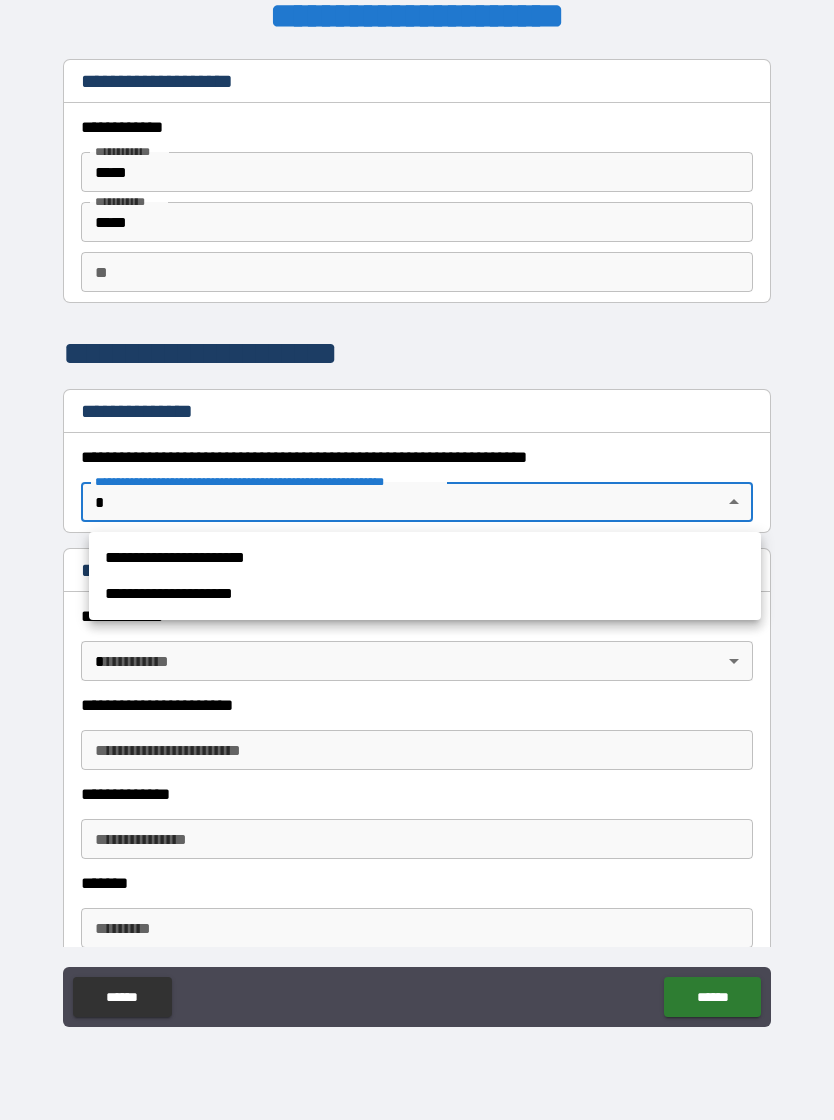 click on "**********" at bounding box center (425, 594) 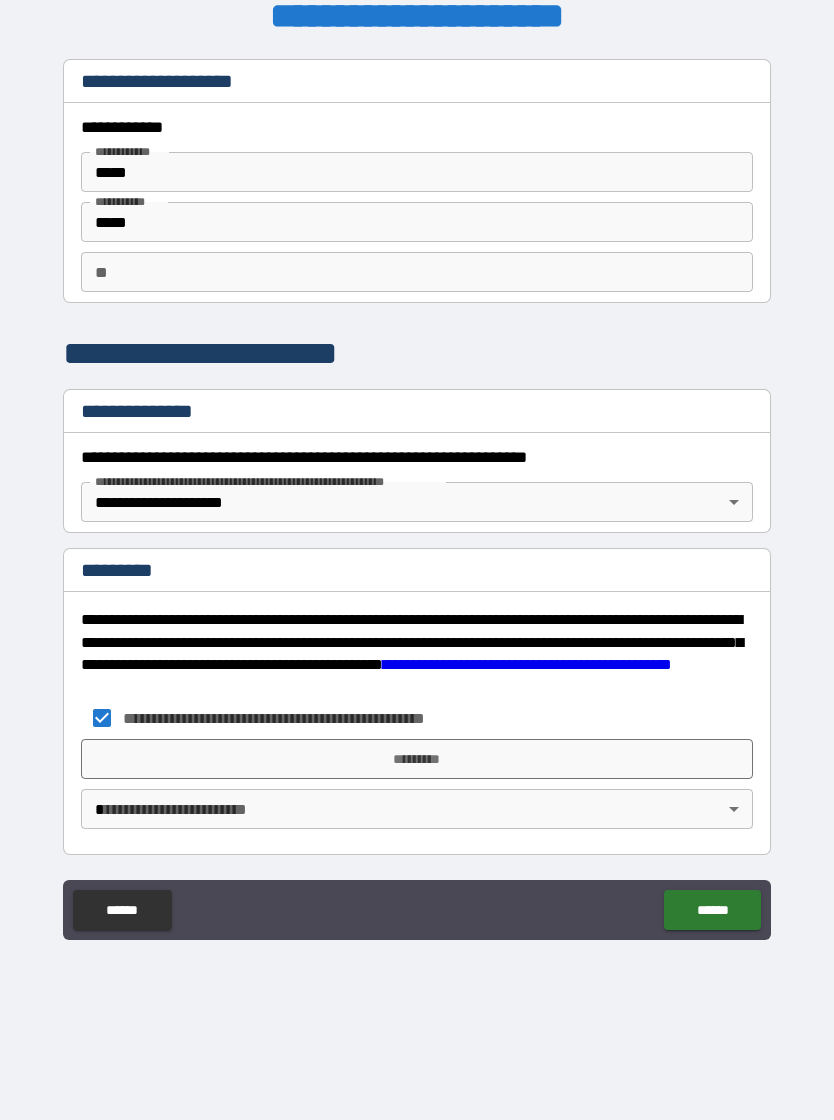click on "*********" at bounding box center [417, 759] 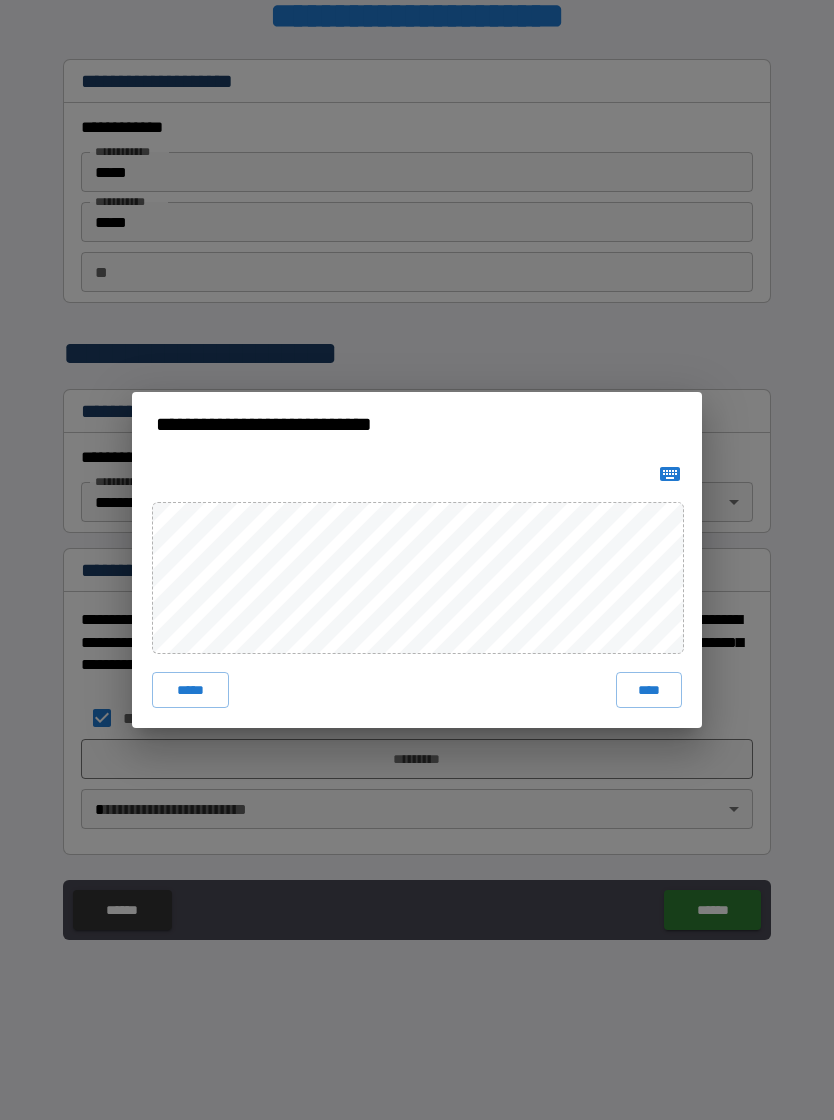 click on "****" at bounding box center (649, 690) 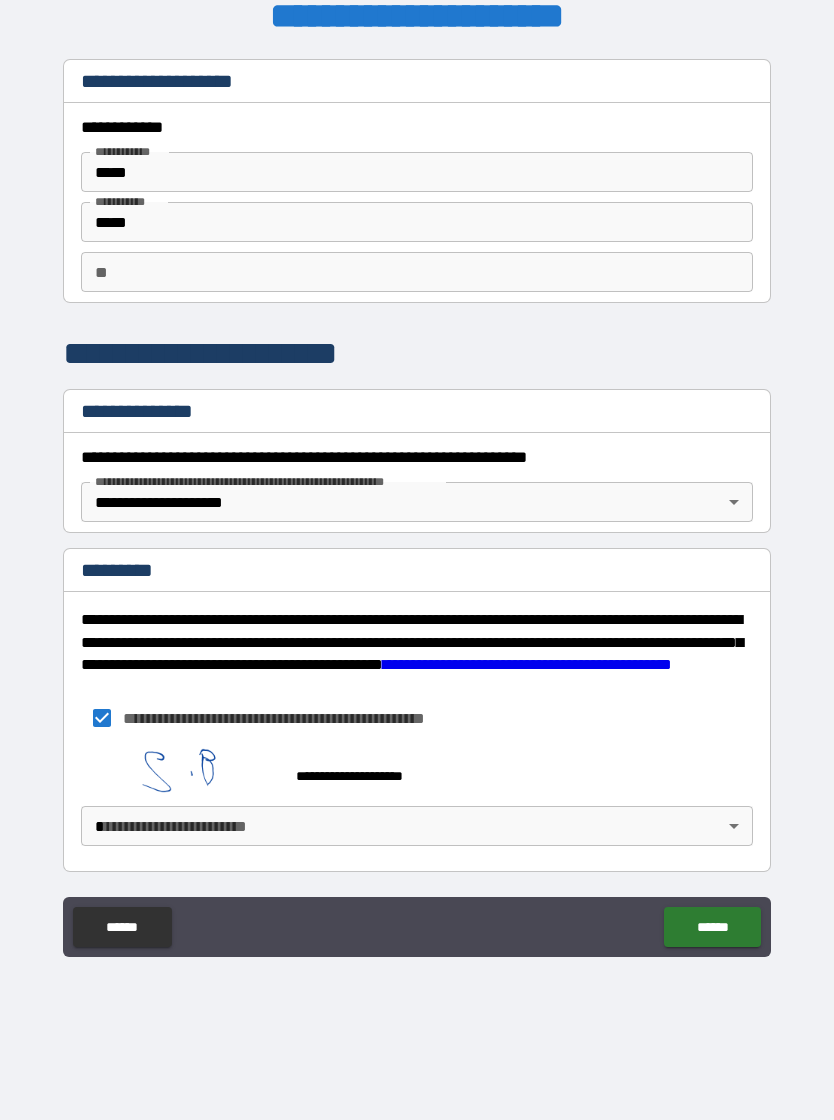 click on "**********" at bounding box center (417, 544) 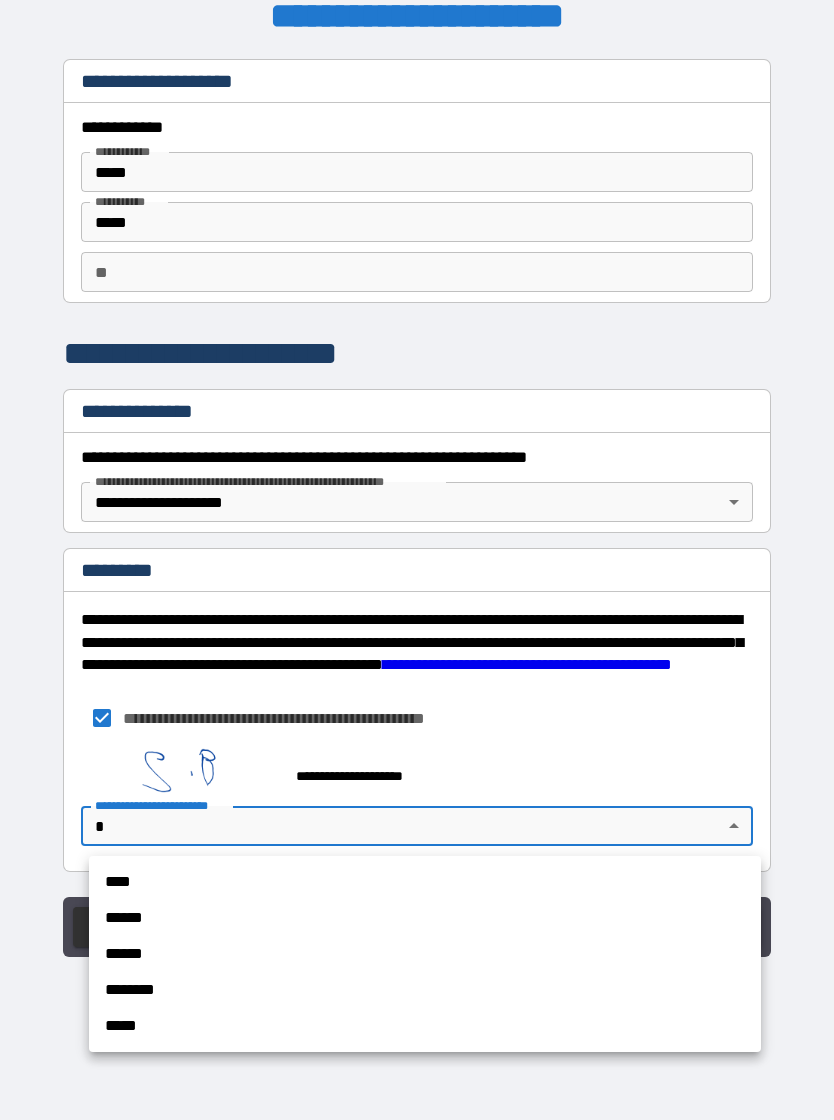 click on "****" at bounding box center [425, 882] 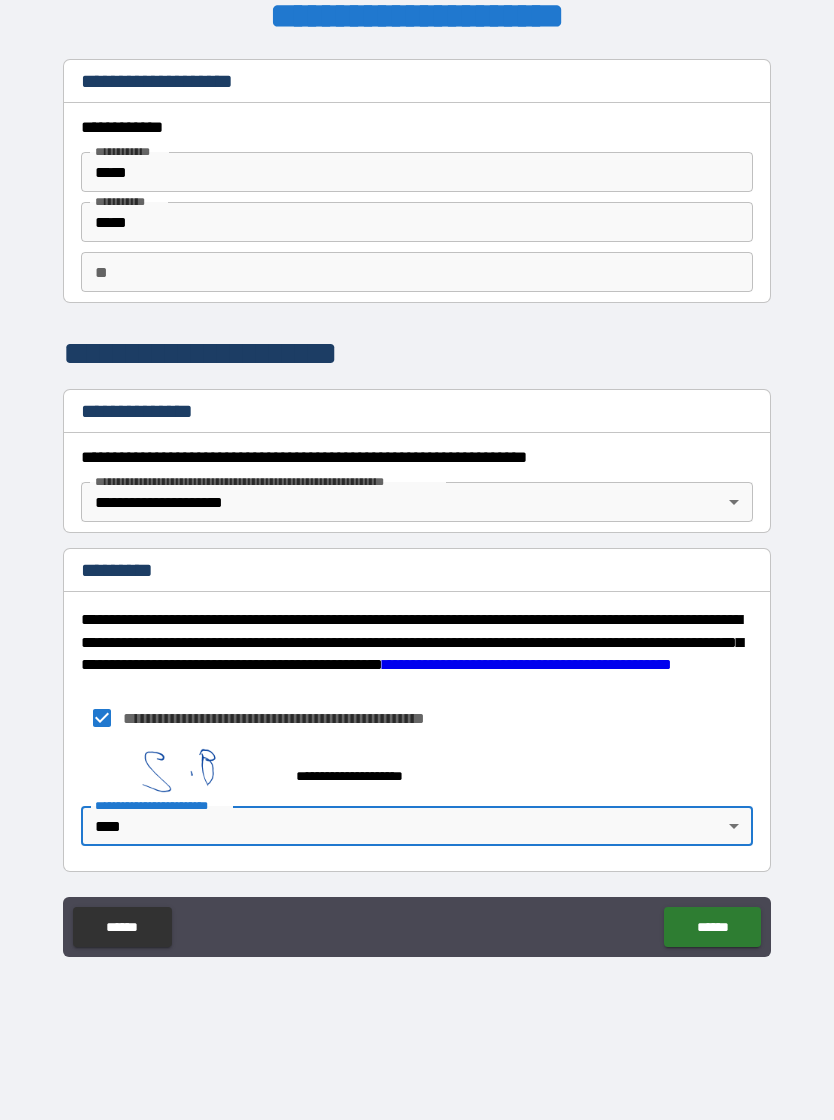 click on "******" at bounding box center [712, 927] 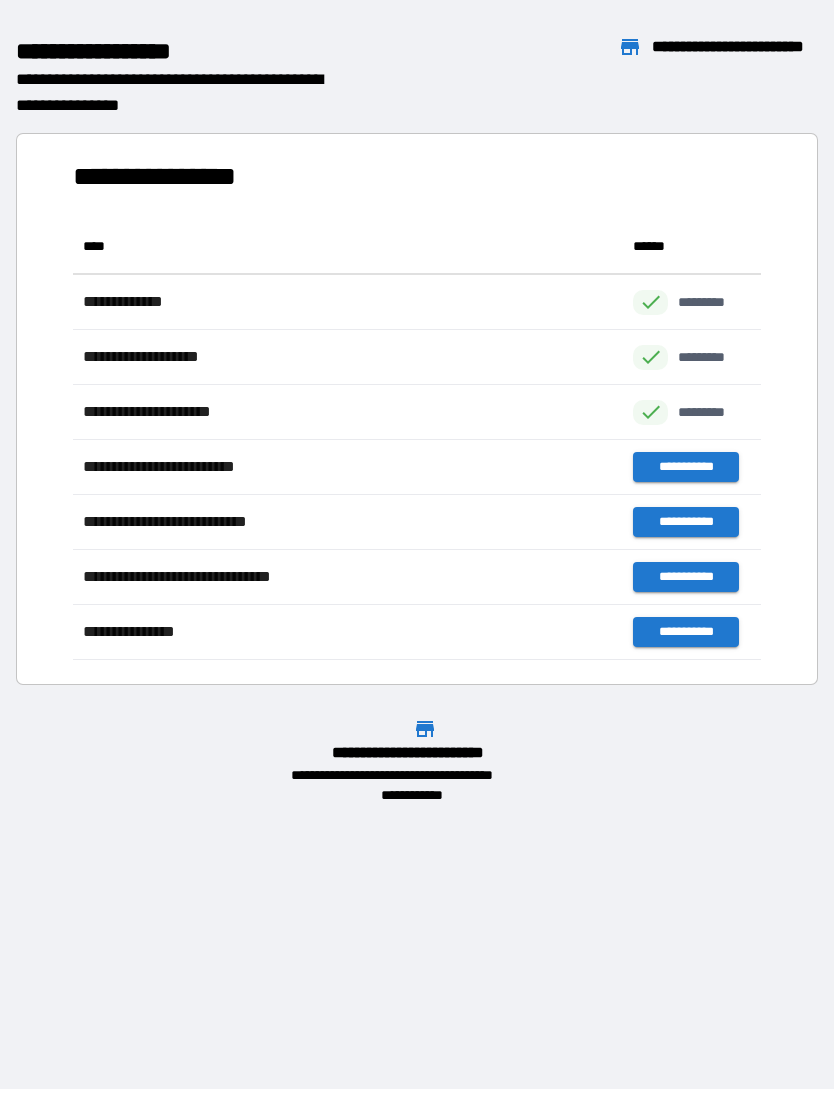 scroll, scrollTop: 1, scrollLeft: 1, axis: both 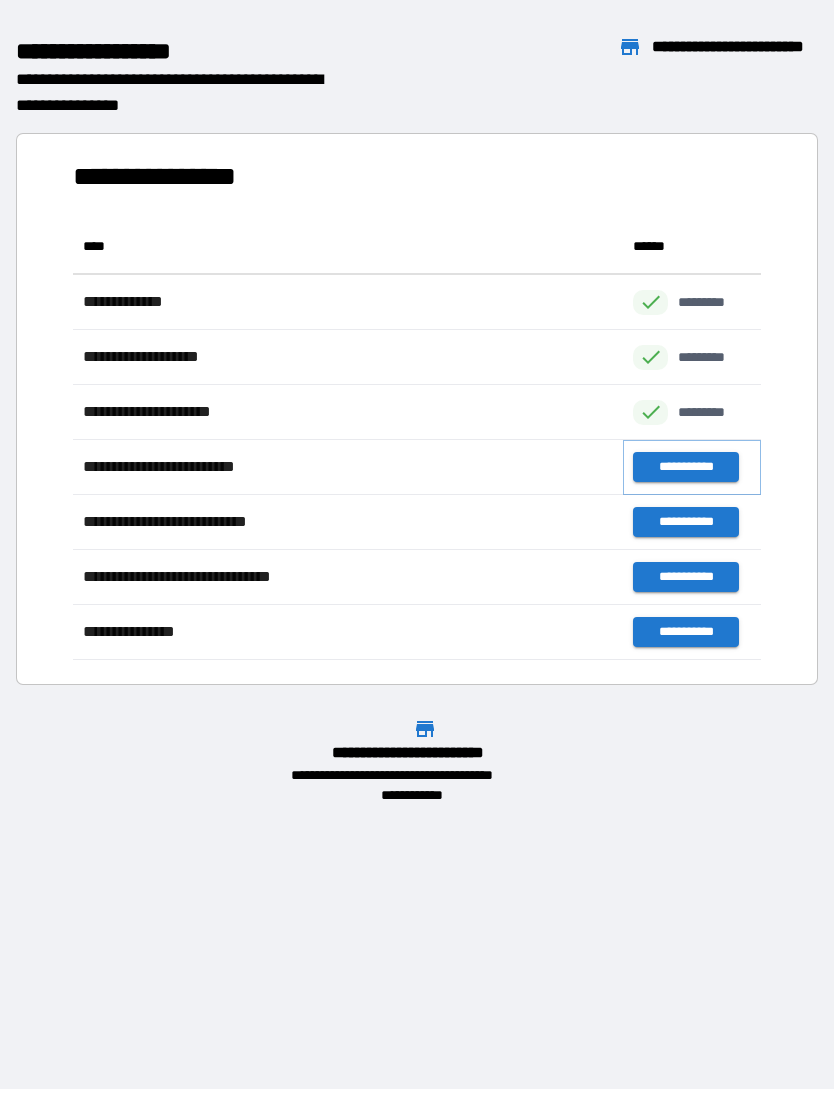 click on "**********" at bounding box center (685, 467) 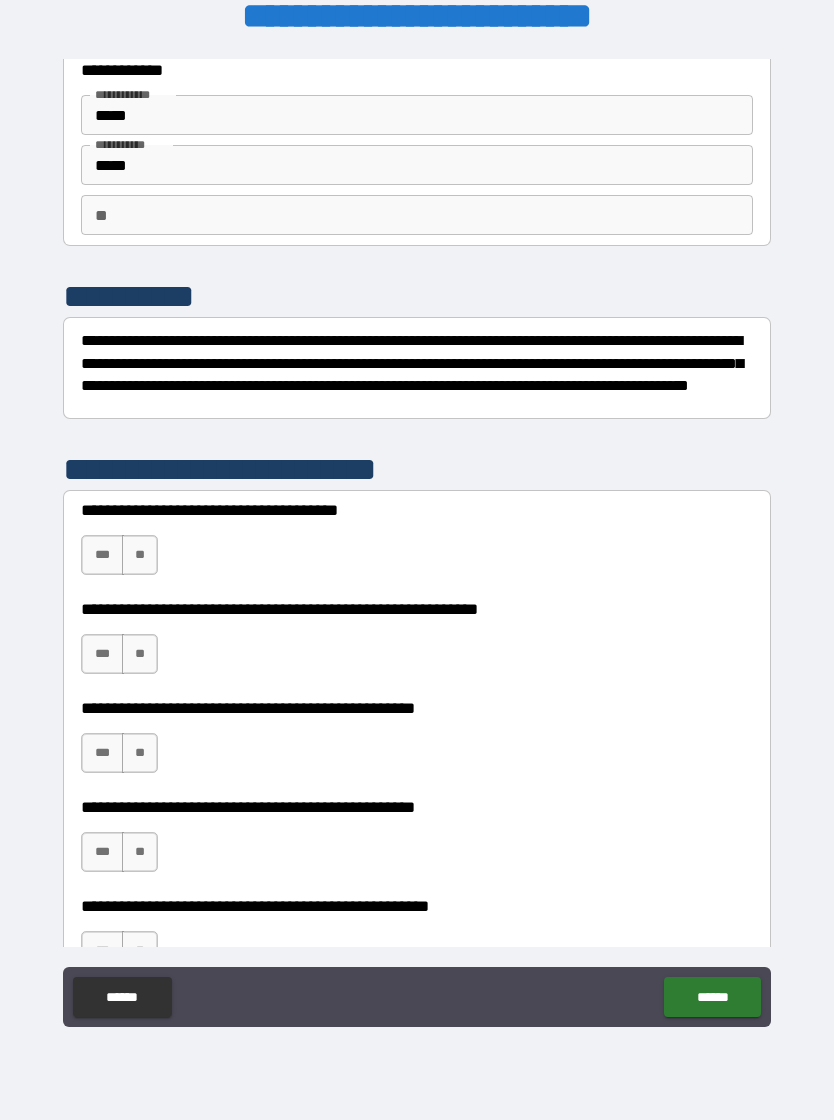 scroll, scrollTop: 58, scrollLeft: 0, axis: vertical 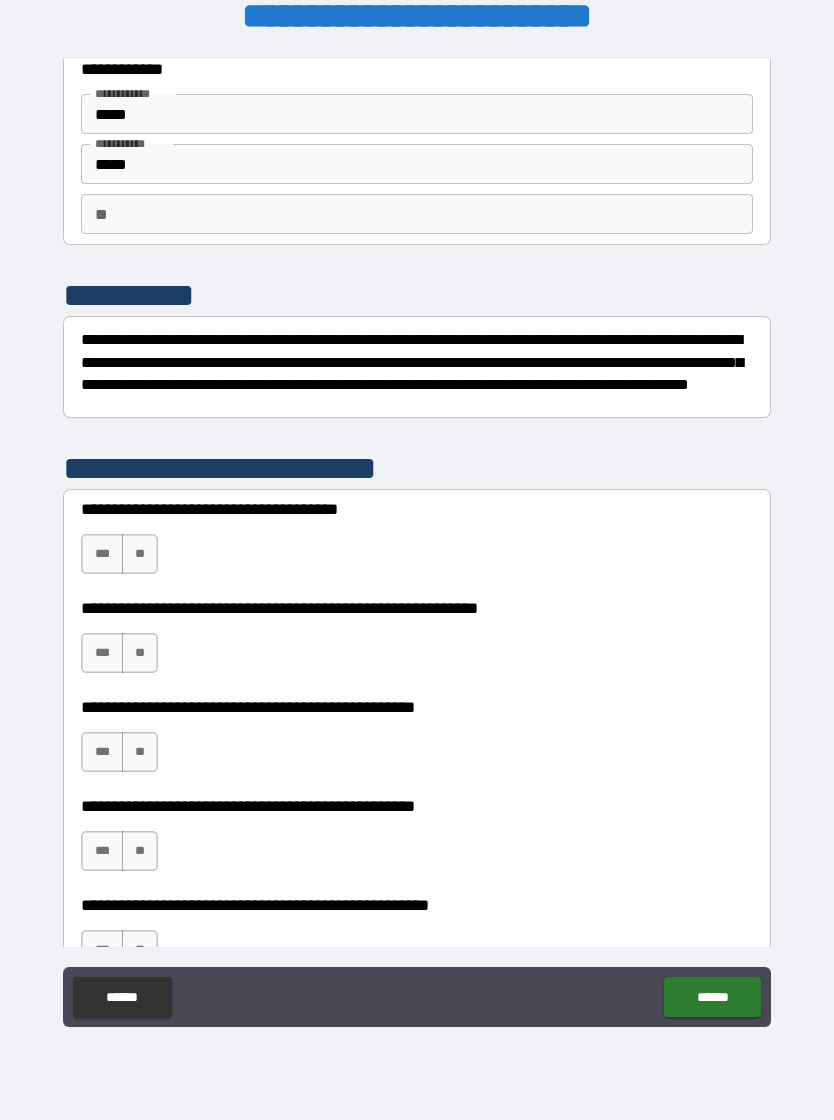 click on "**" at bounding box center [140, 554] 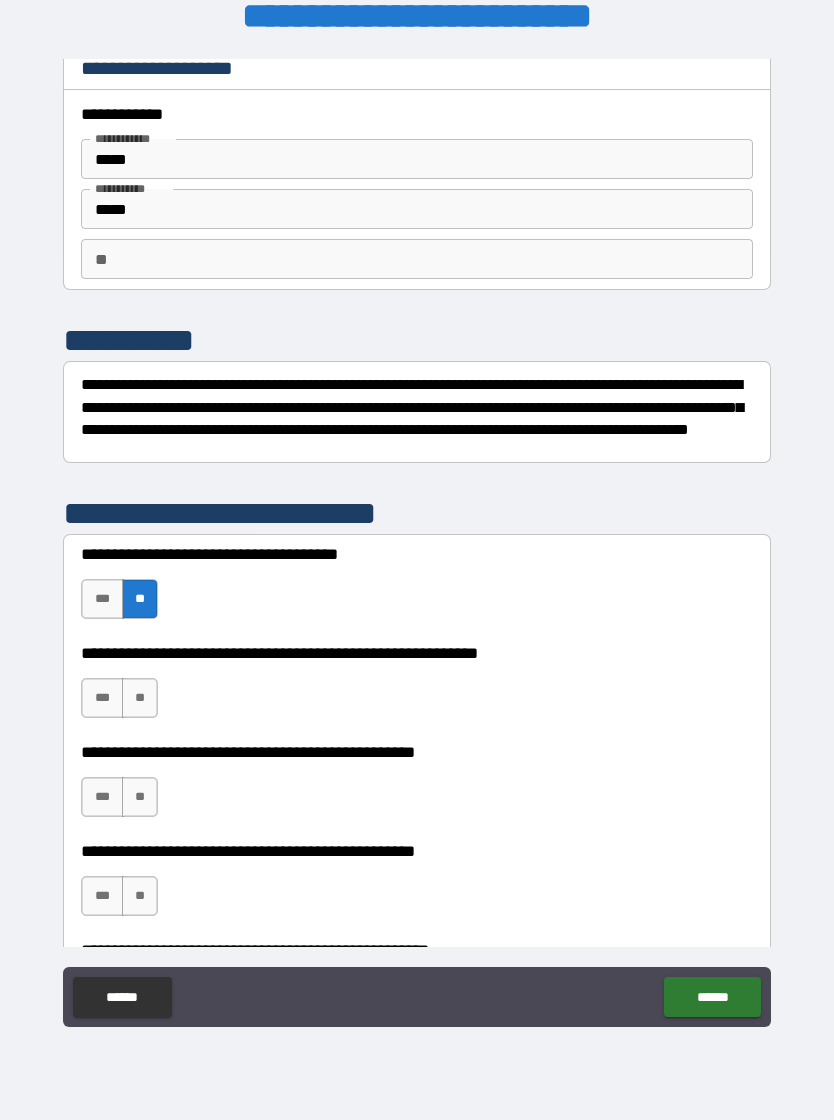 scroll, scrollTop: 14, scrollLeft: 0, axis: vertical 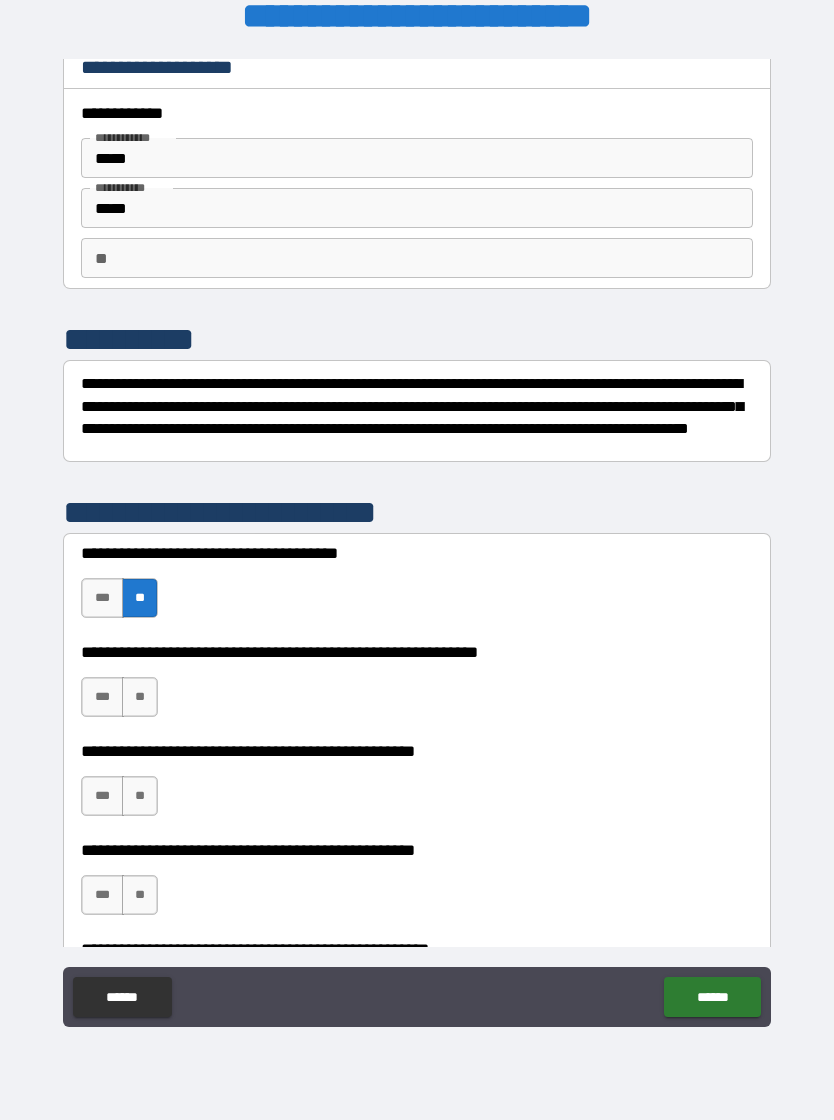 click on "***" at bounding box center (102, 697) 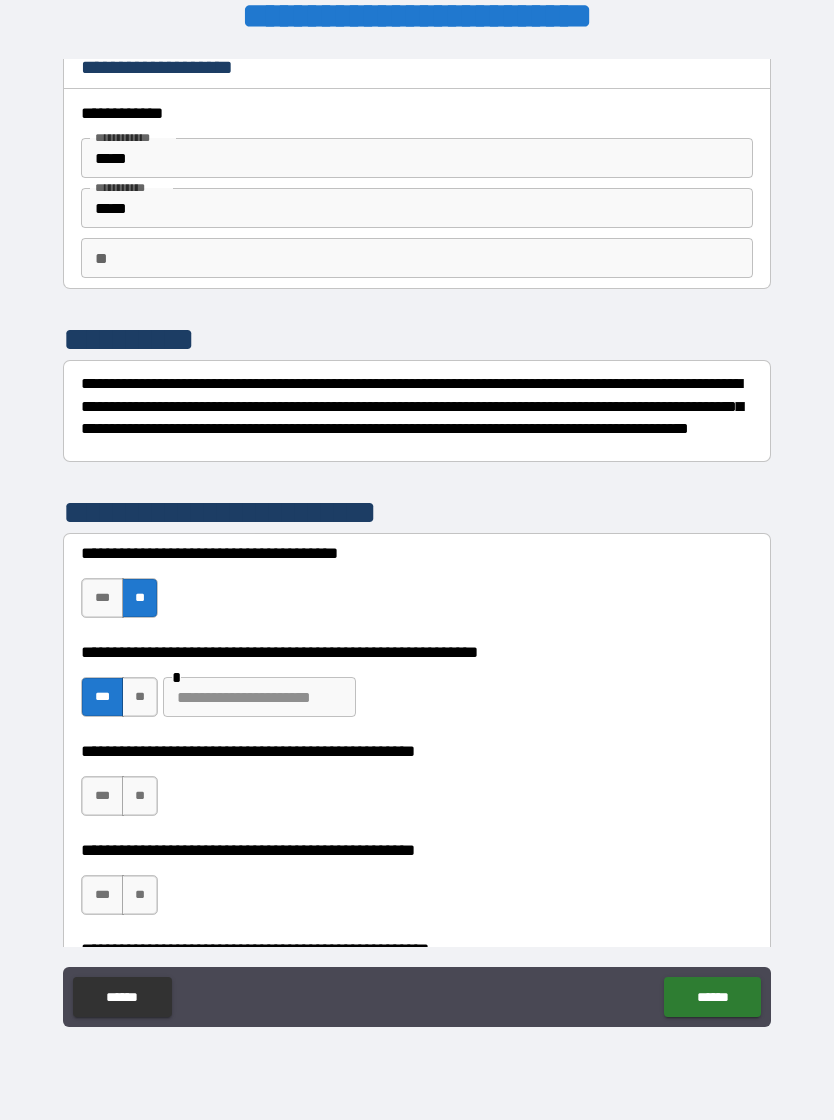 click on "**" at bounding box center (140, 697) 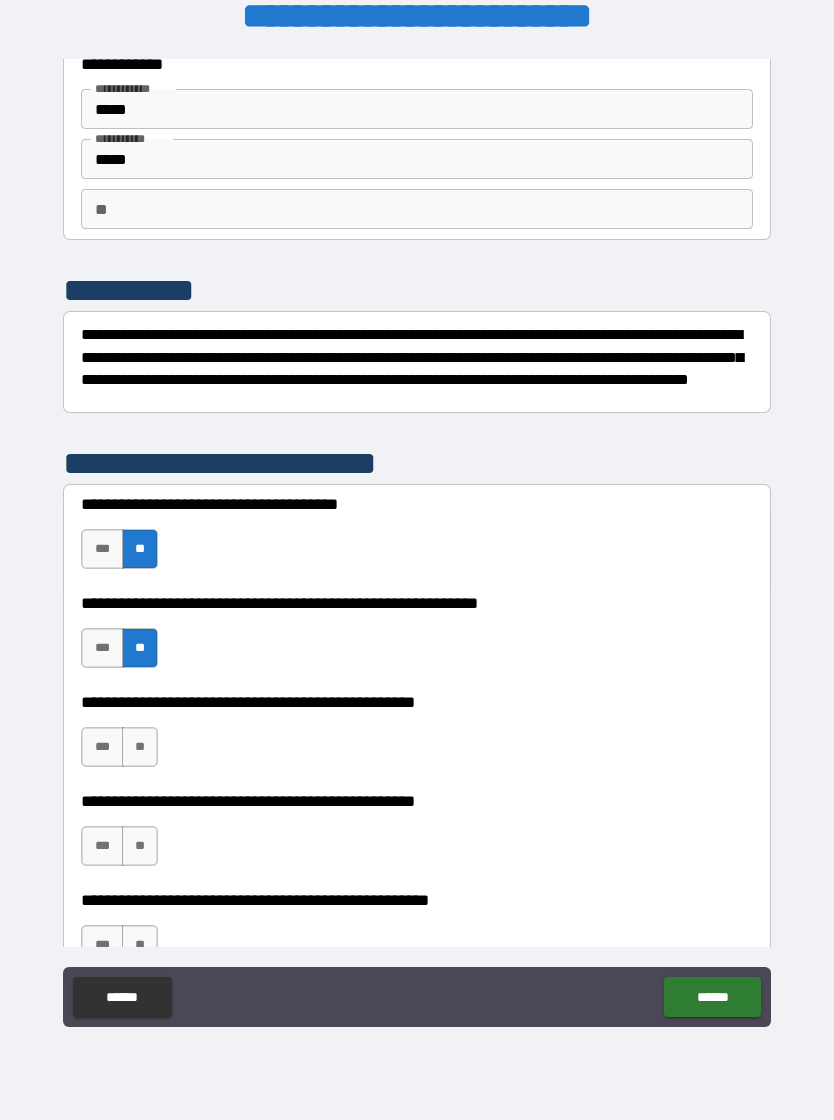 scroll, scrollTop: 65, scrollLeft: 0, axis: vertical 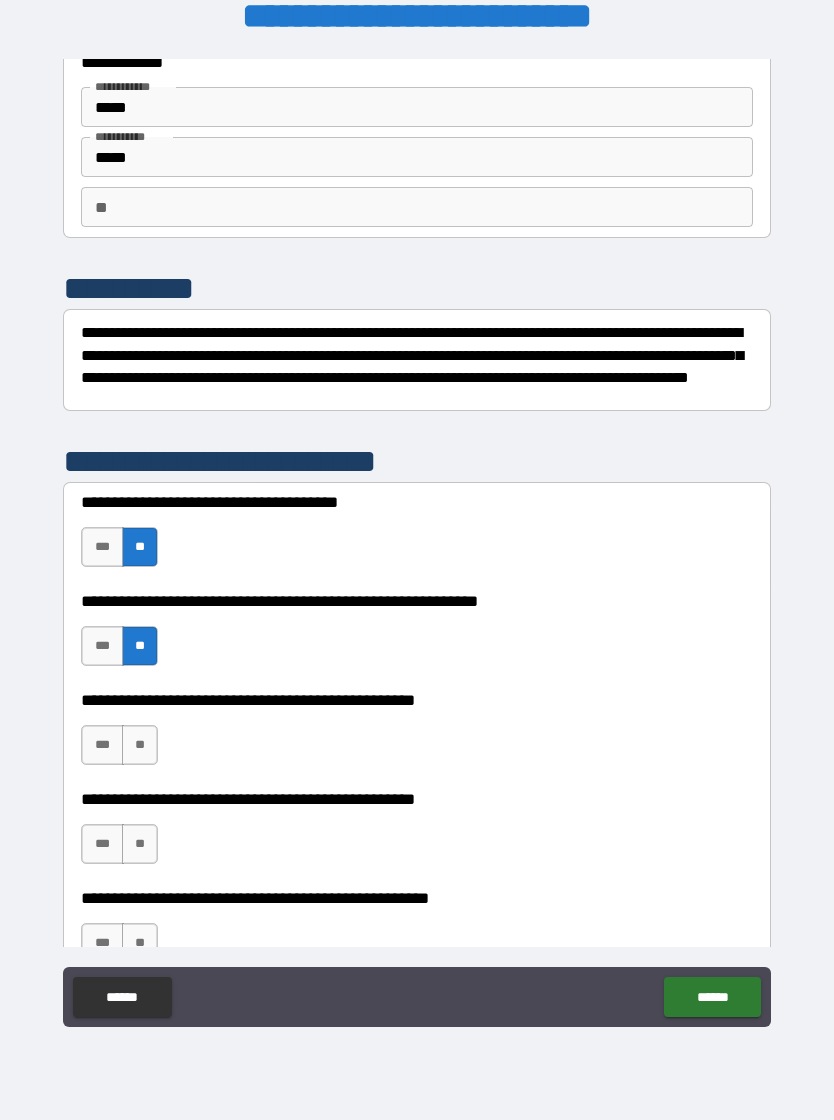 click on "**" at bounding box center (140, 745) 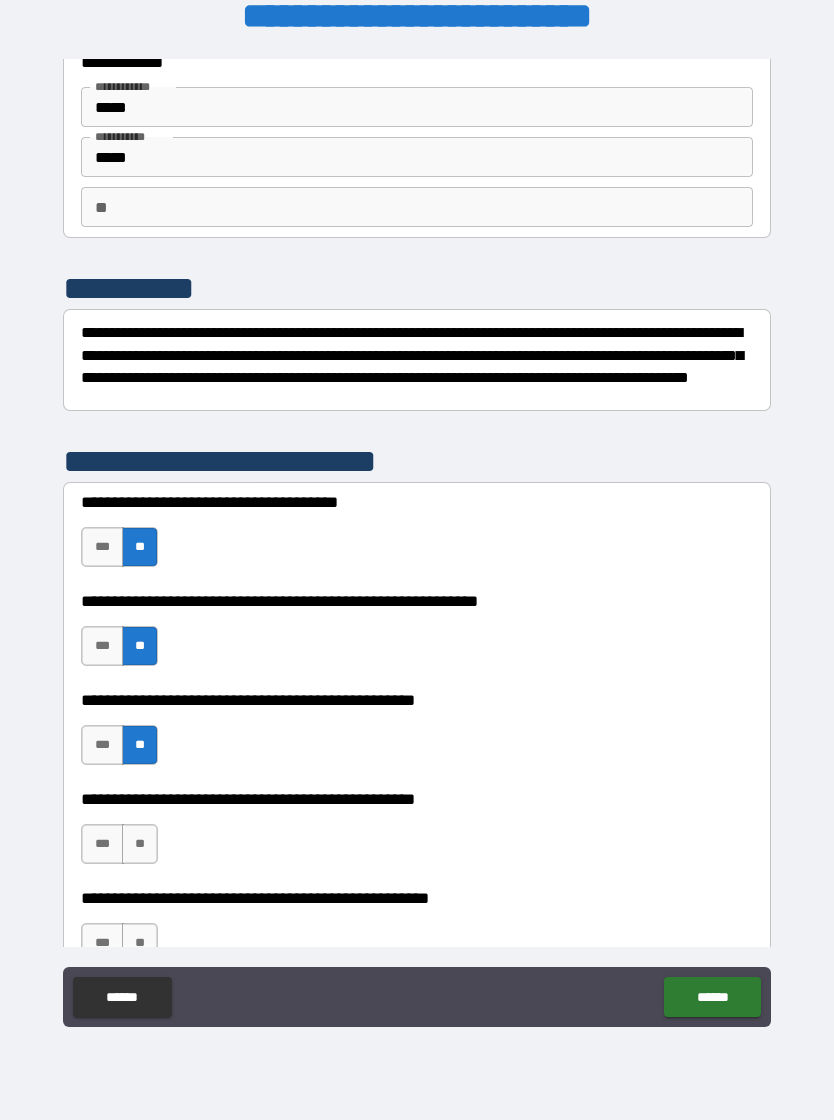 click on "***" at bounding box center (102, 844) 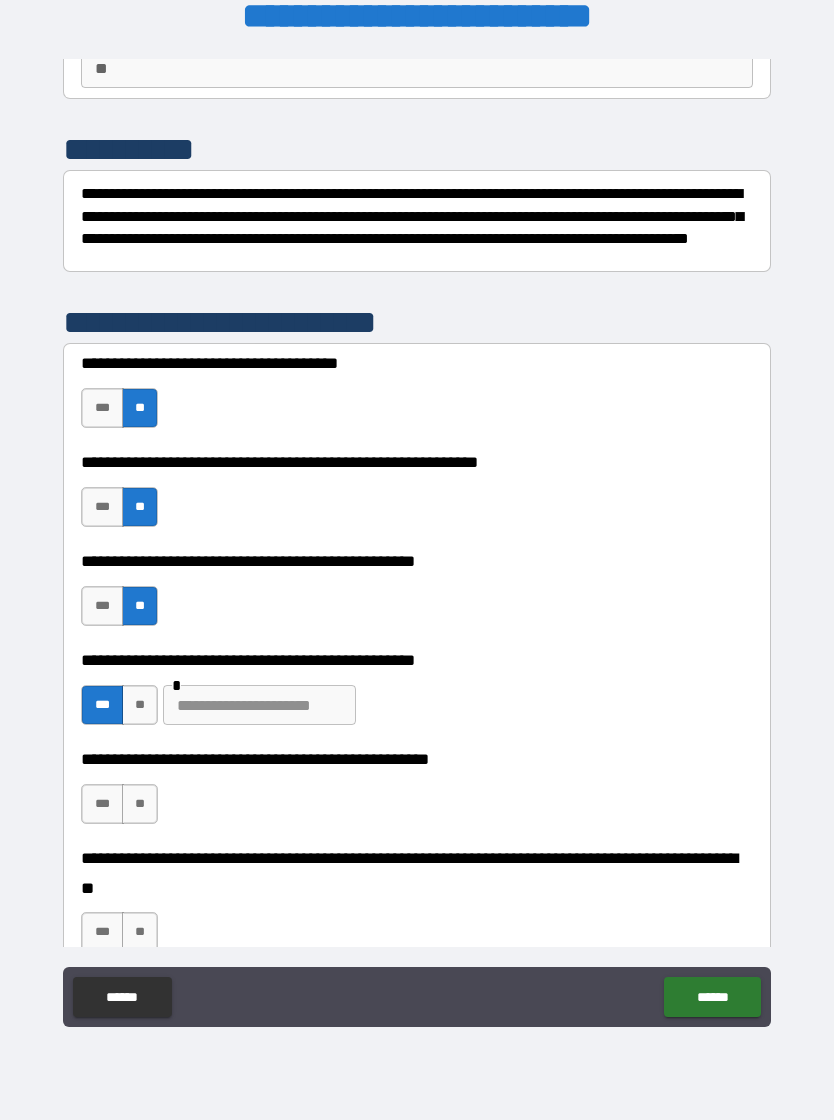 scroll, scrollTop: 205, scrollLeft: 0, axis: vertical 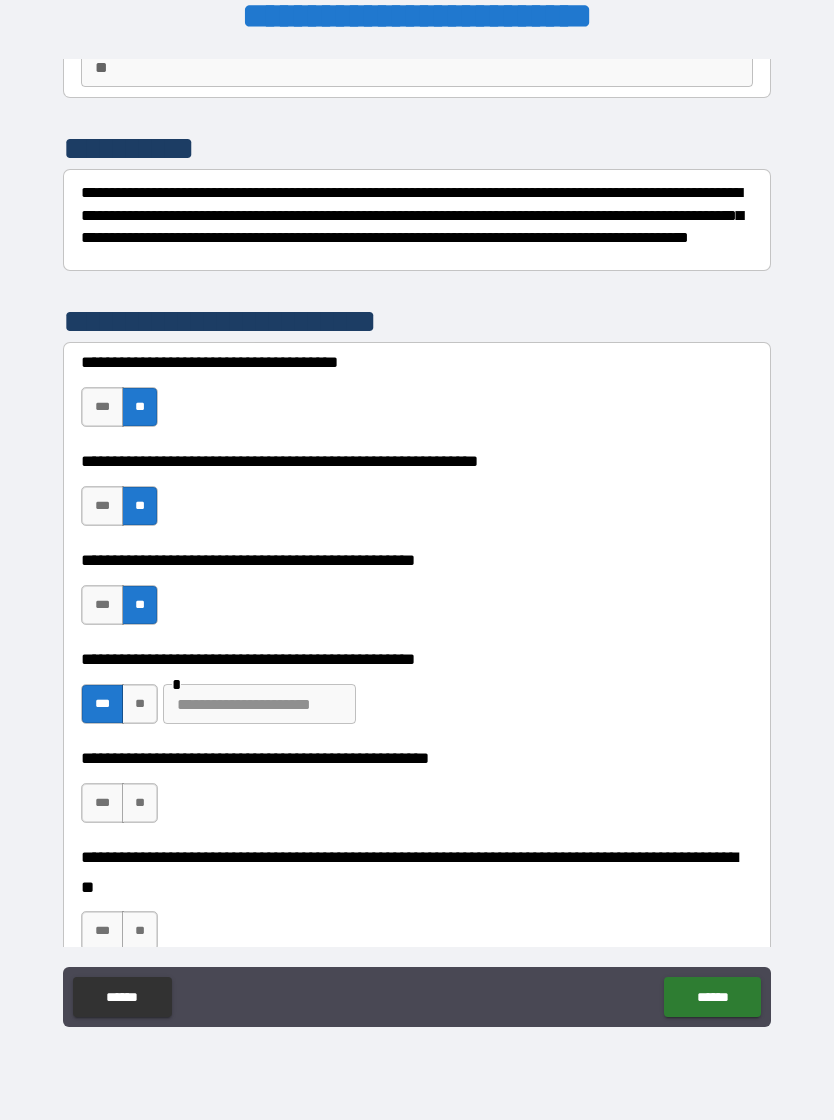 click on "**" at bounding box center (140, 803) 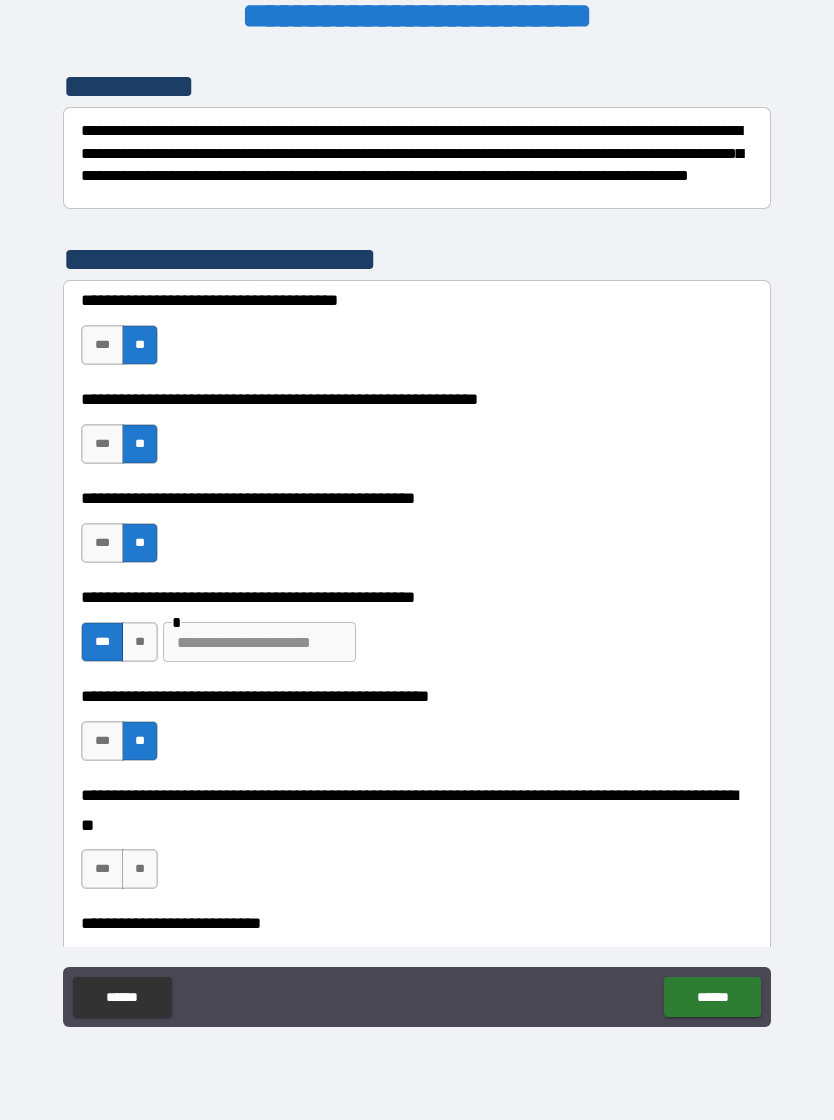 scroll, scrollTop: 277, scrollLeft: 0, axis: vertical 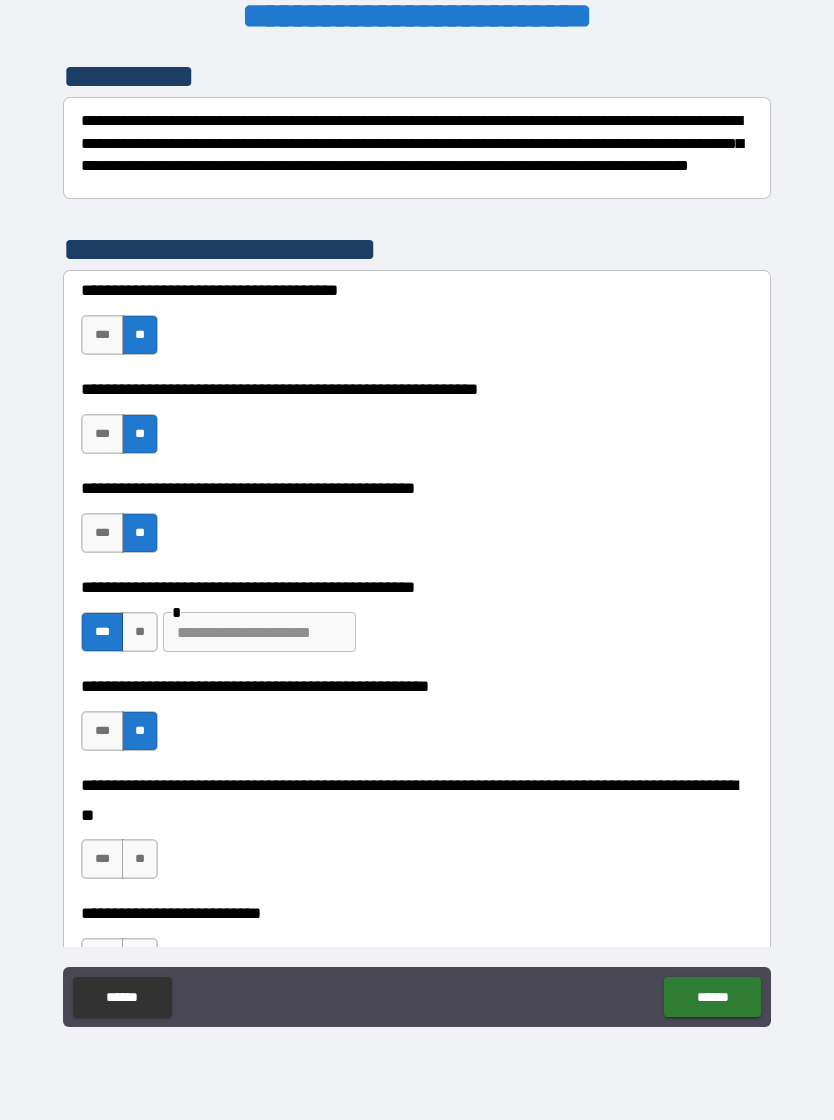 click at bounding box center (259, 632) 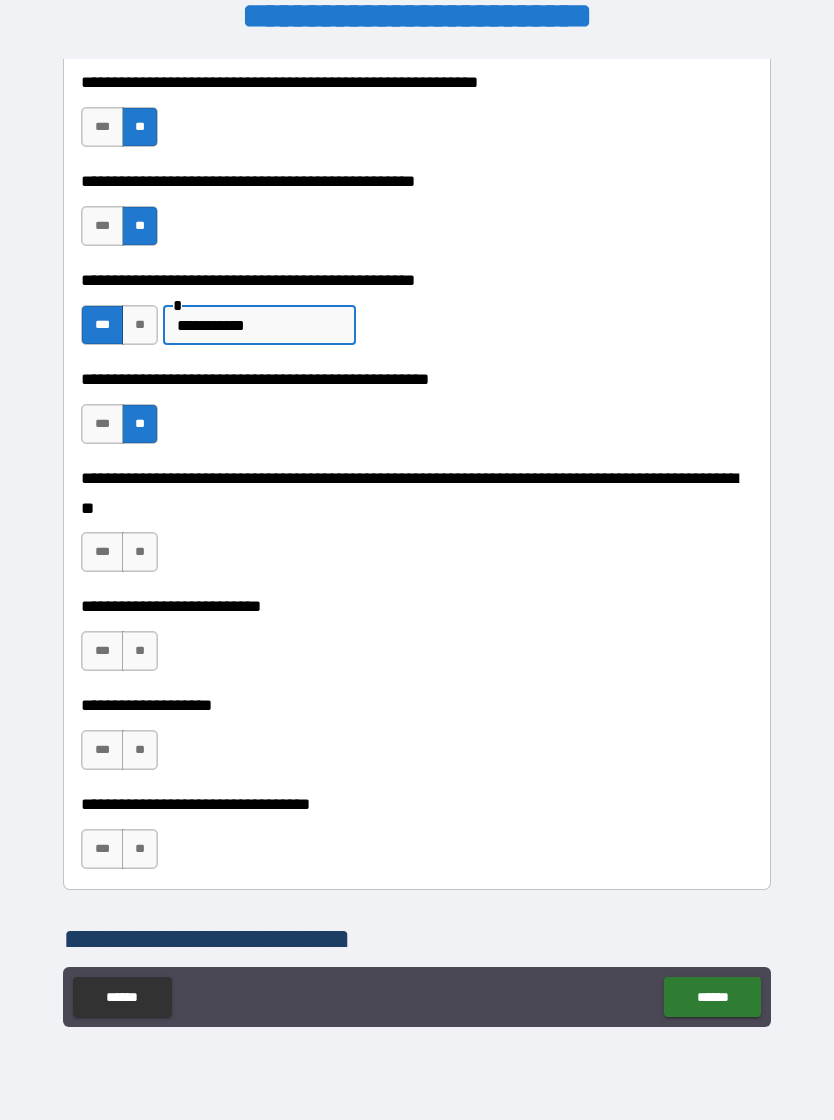 scroll, scrollTop: 585, scrollLeft: 0, axis: vertical 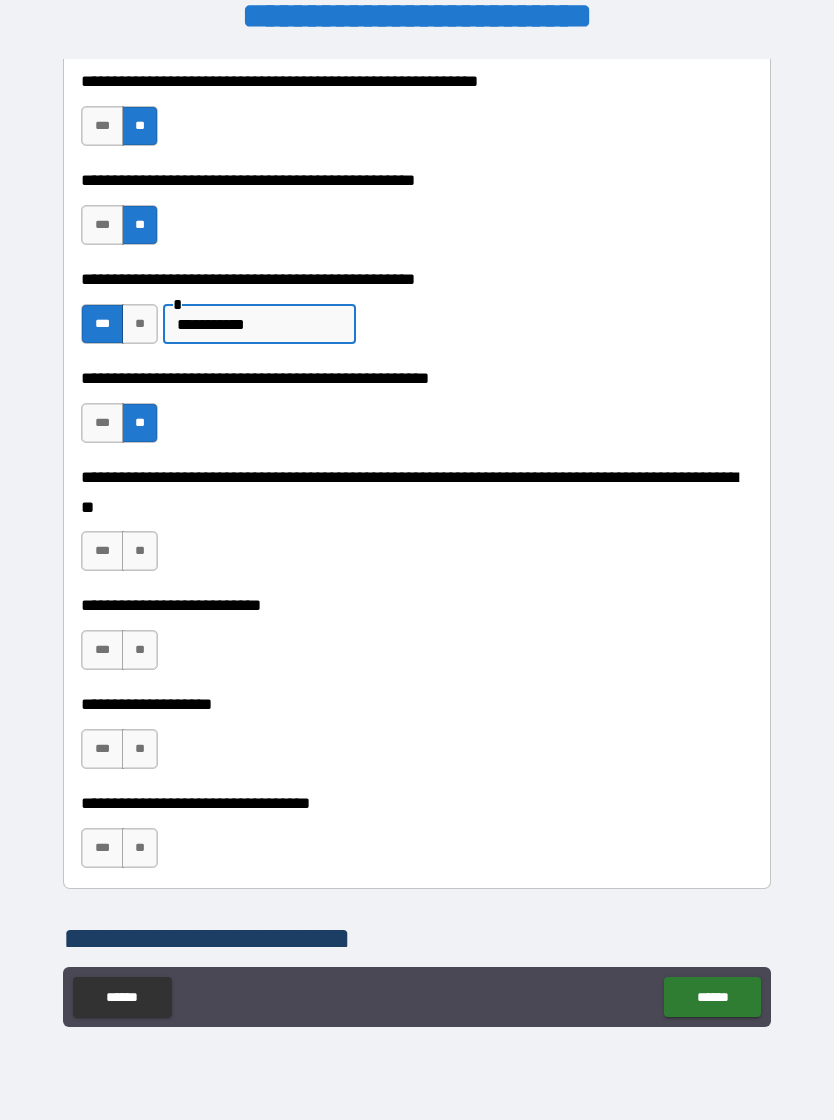 type on "**********" 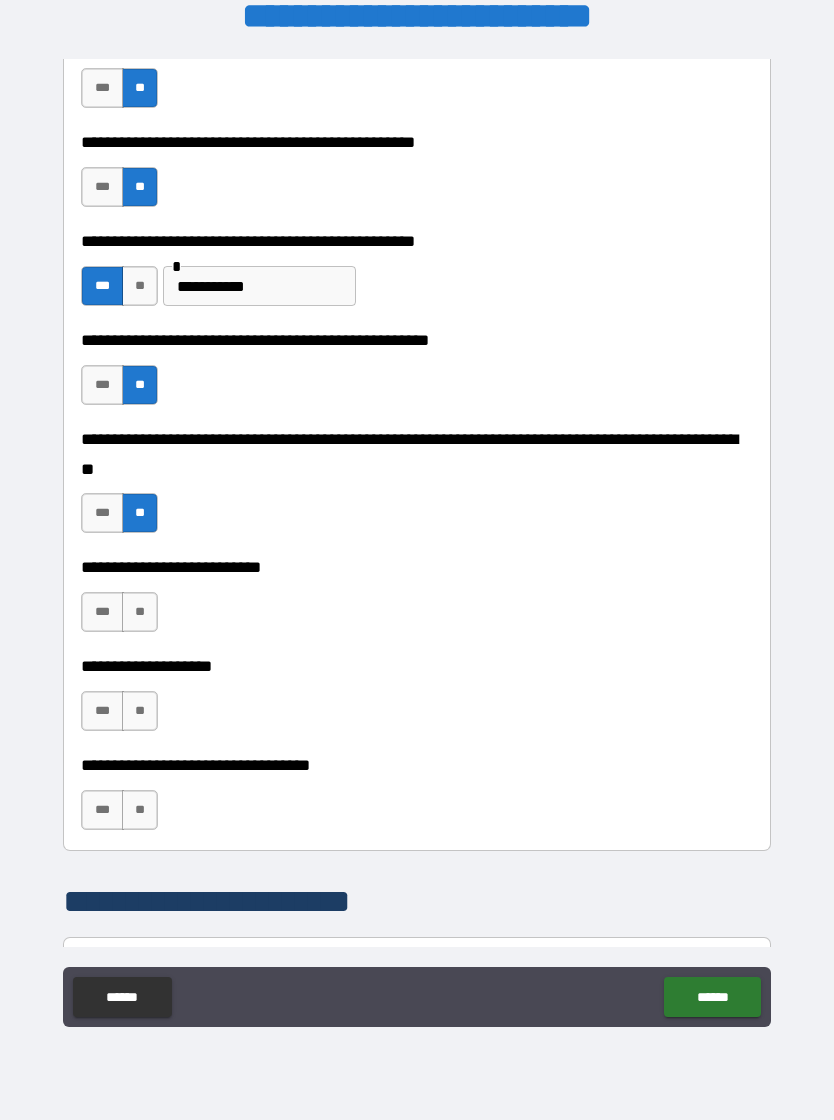 scroll, scrollTop: 628, scrollLeft: 0, axis: vertical 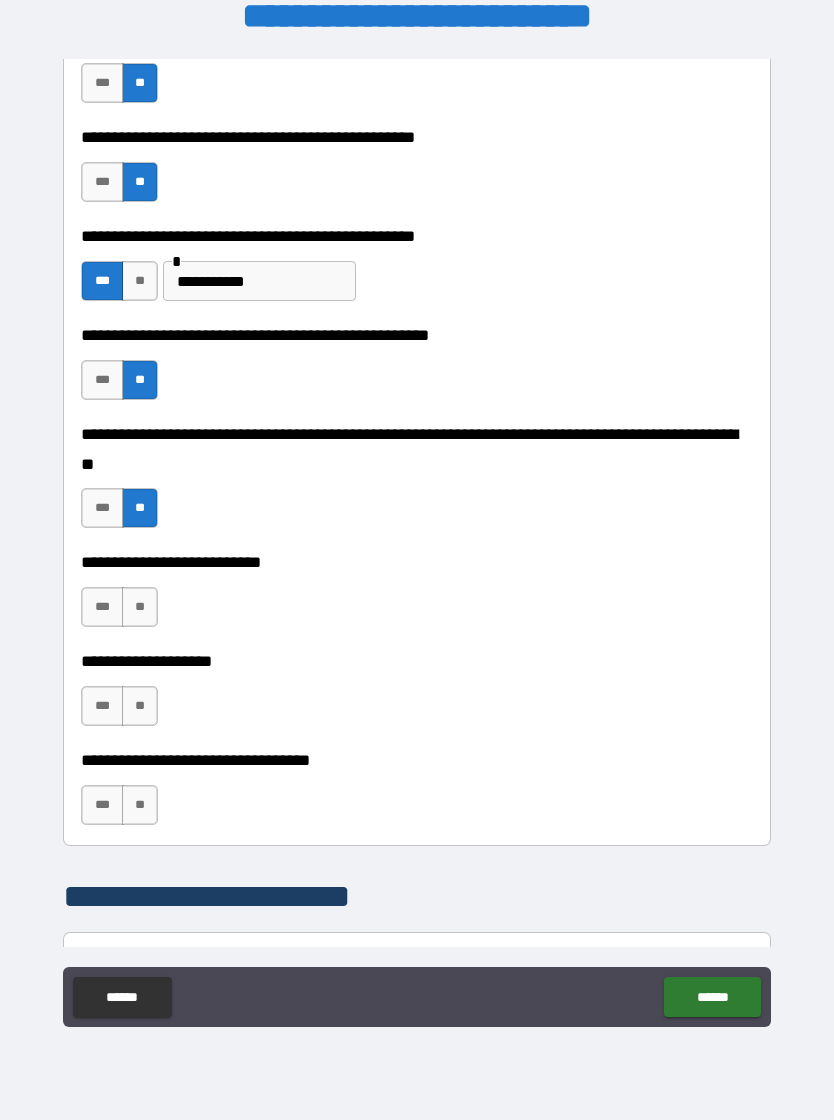 click on "**" at bounding box center [140, 607] 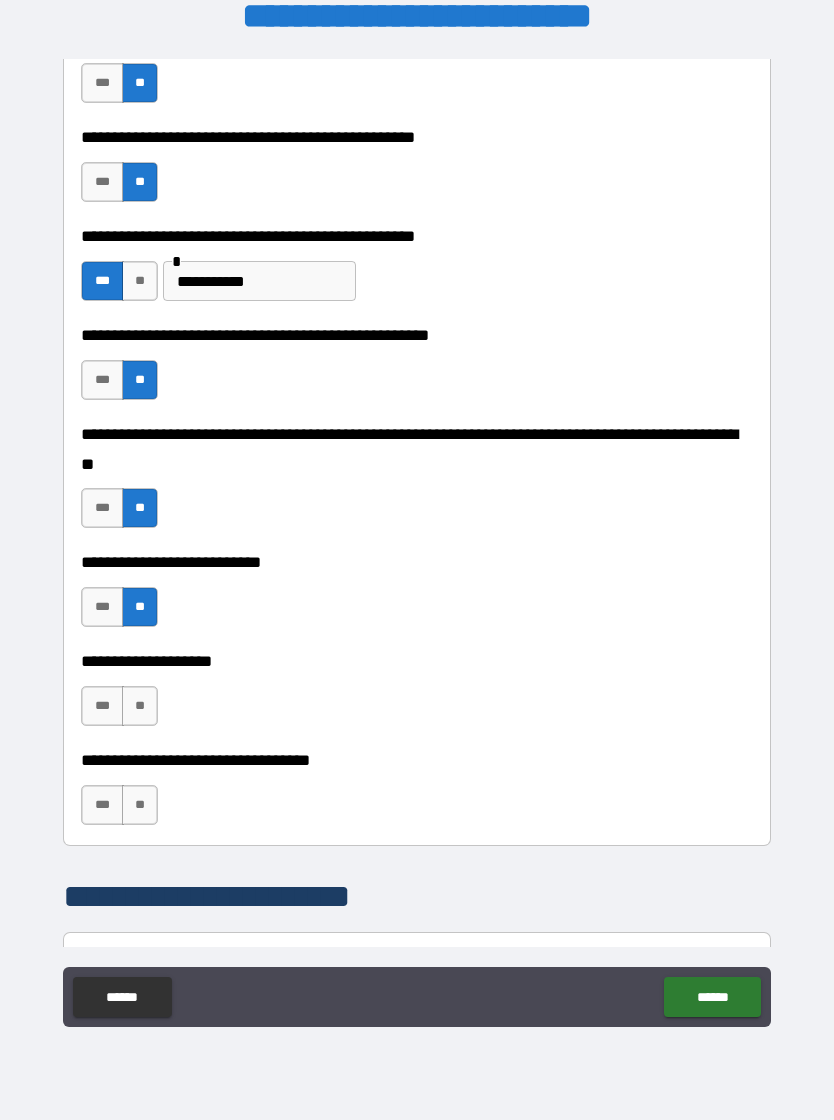 click on "**" at bounding box center (140, 706) 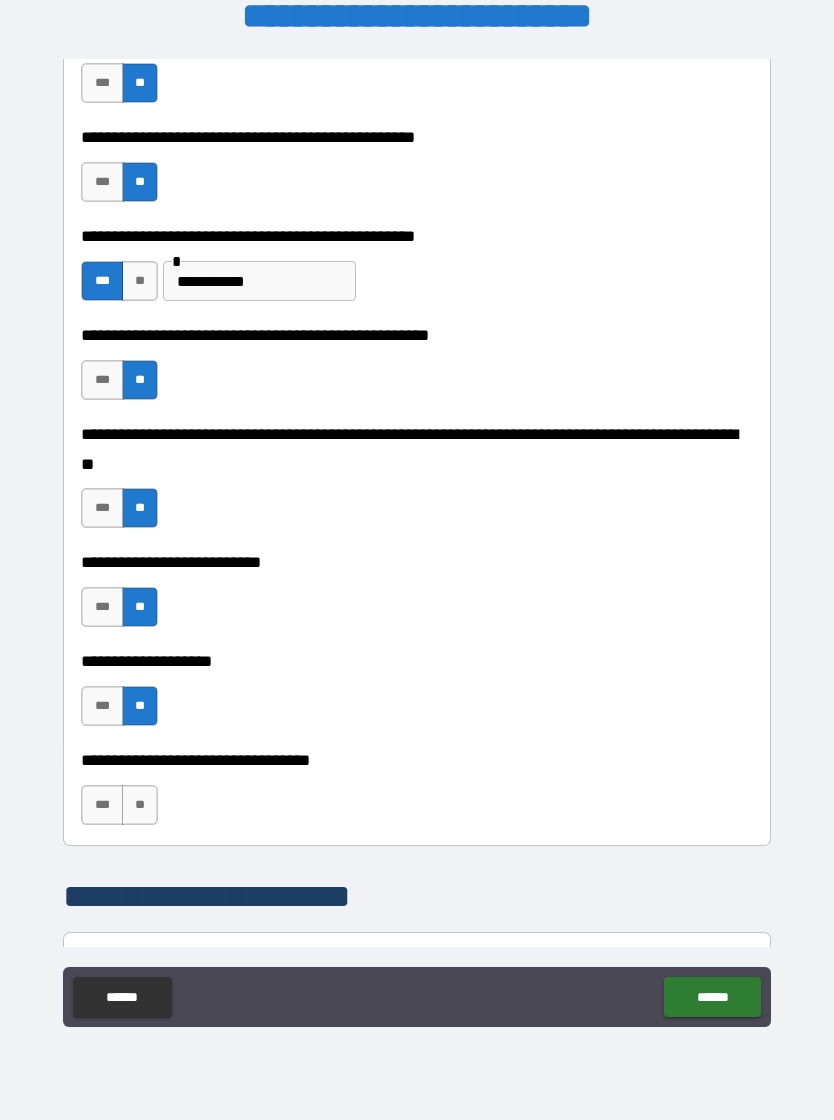 click on "**" at bounding box center (140, 805) 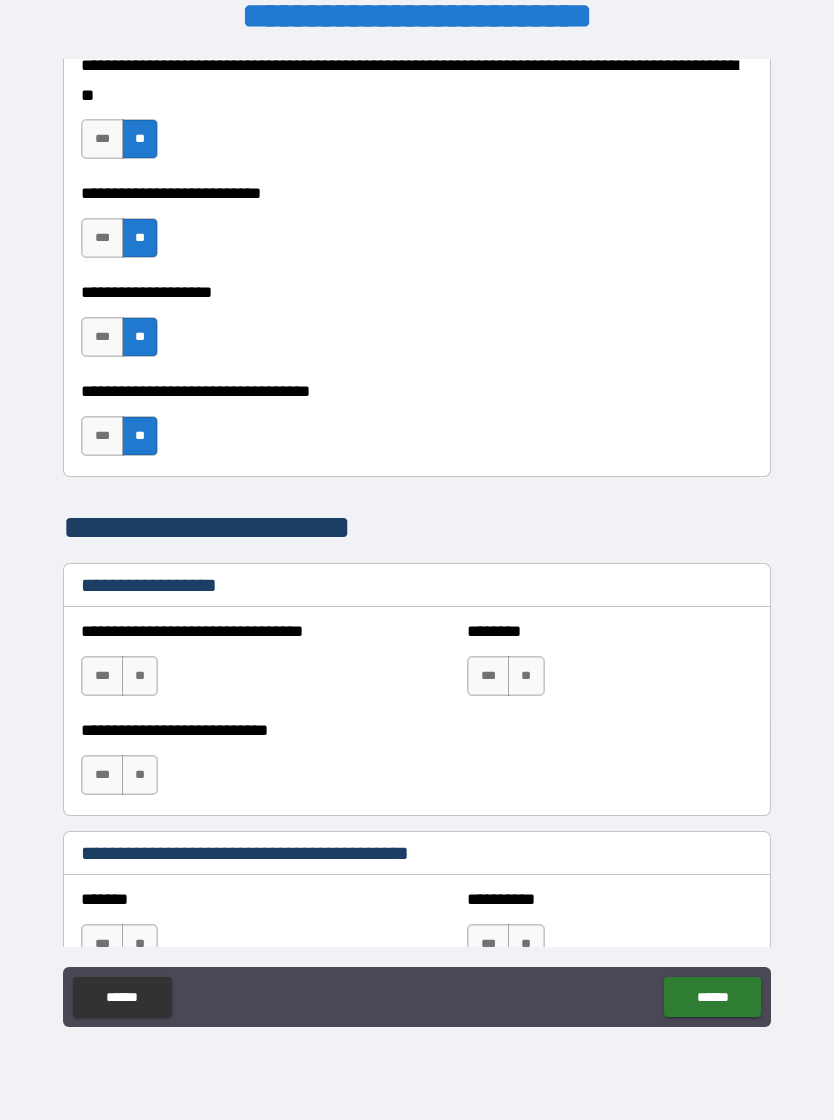 scroll, scrollTop: 994, scrollLeft: 0, axis: vertical 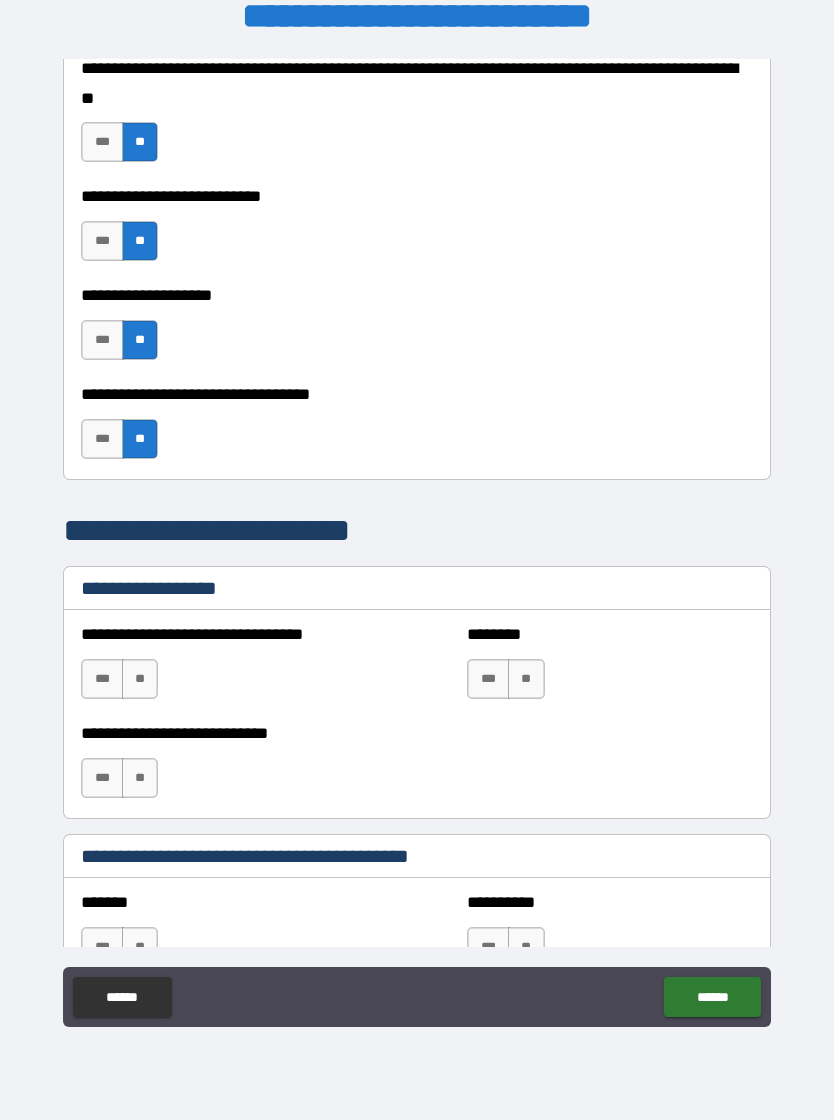 click on "******" at bounding box center (712, 997) 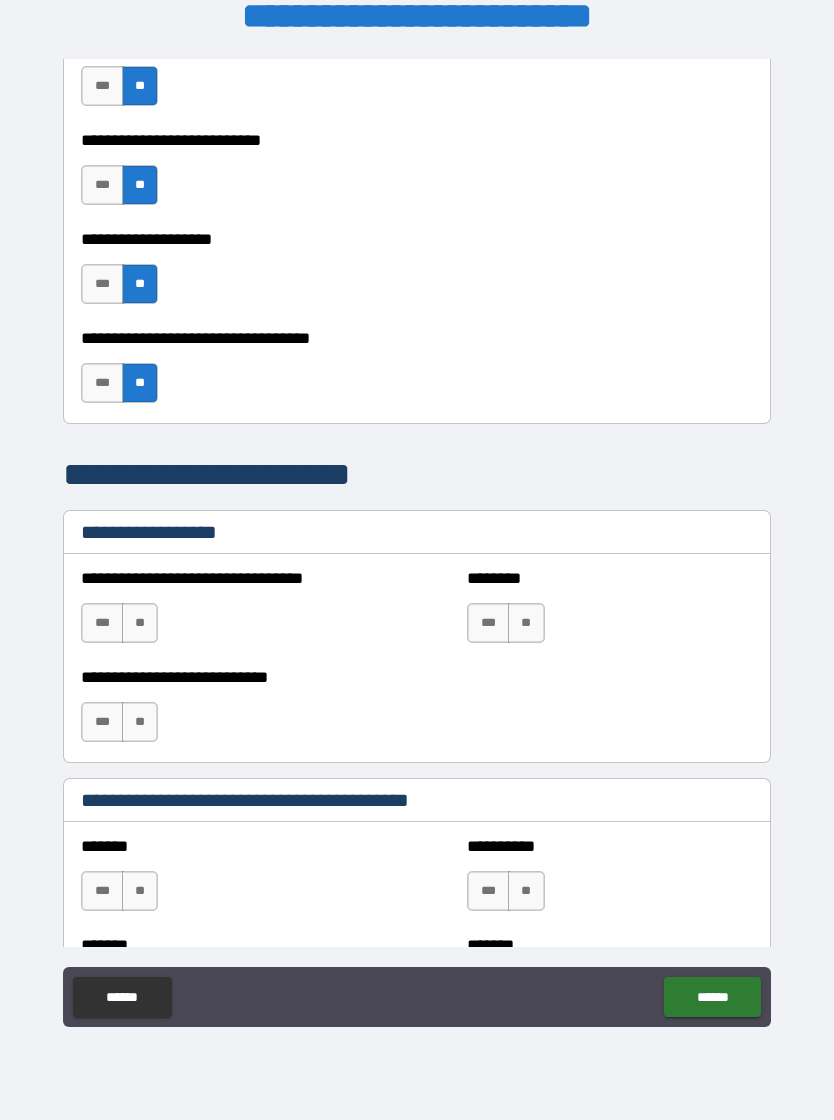 scroll, scrollTop: 1052, scrollLeft: 0, axis: vertical 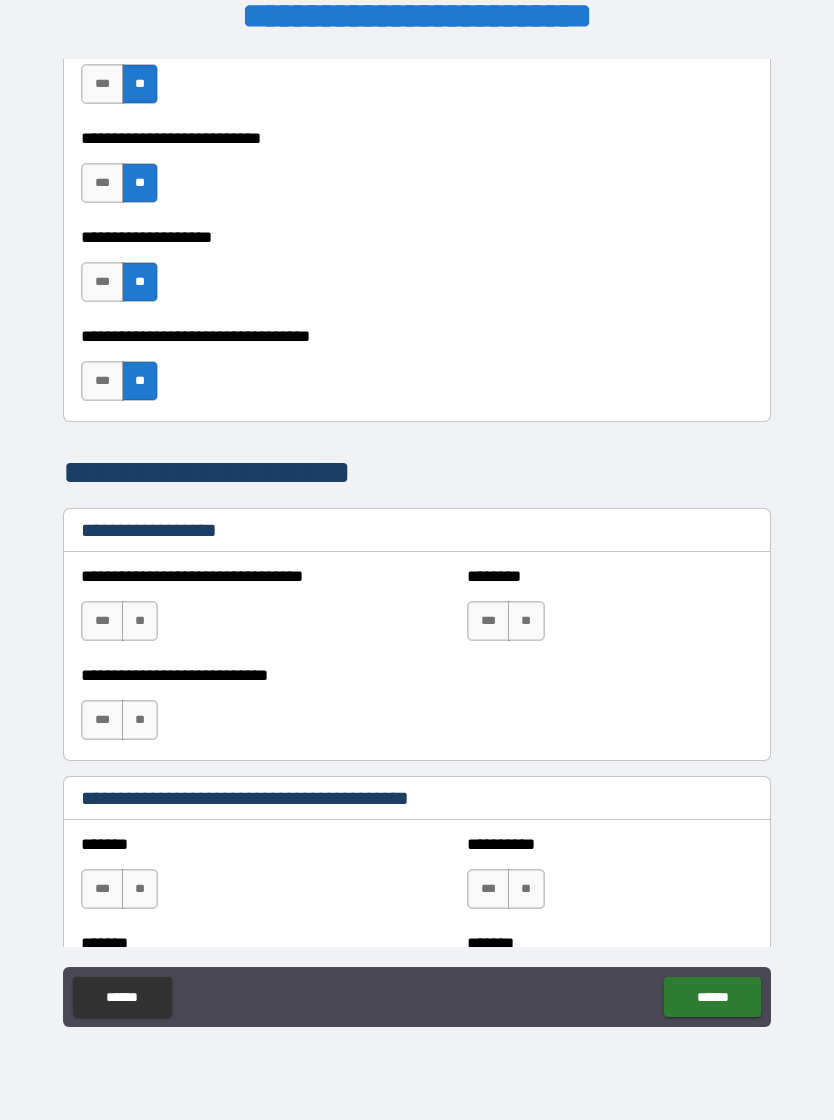 click on "**" at bounding box center (140, 621) 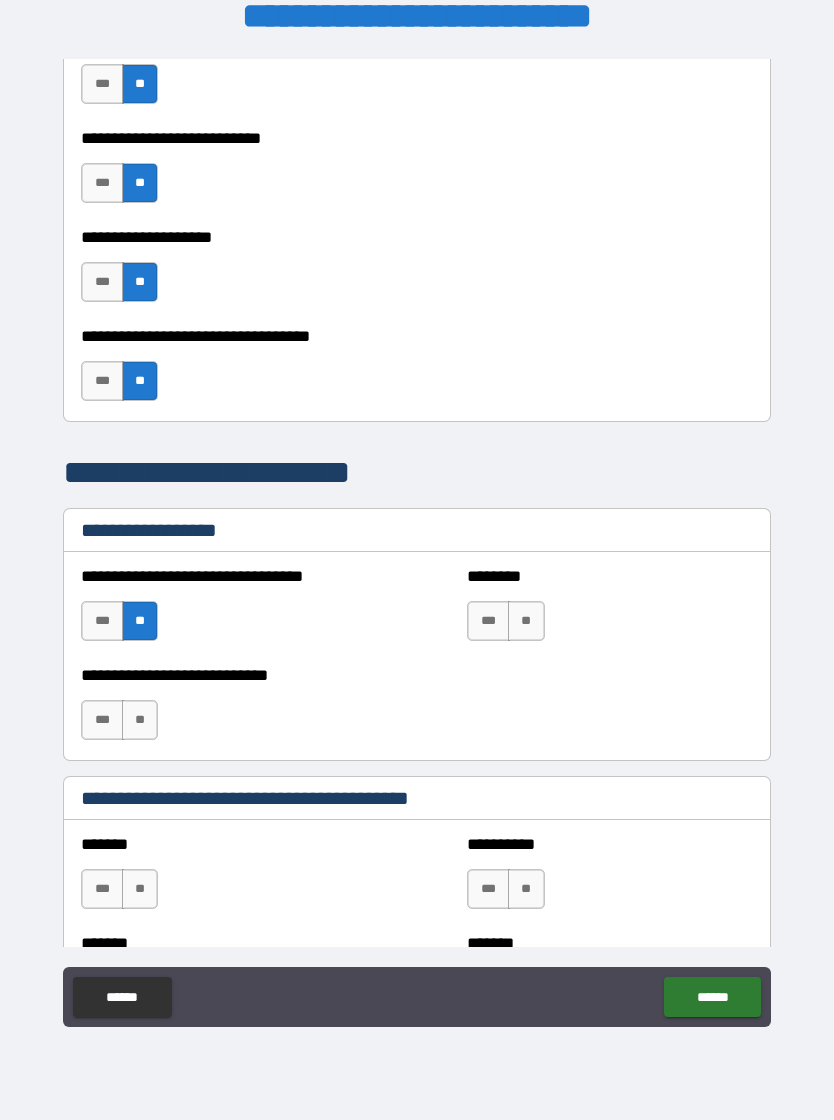 click on "**" at bounding box center (140, 720) 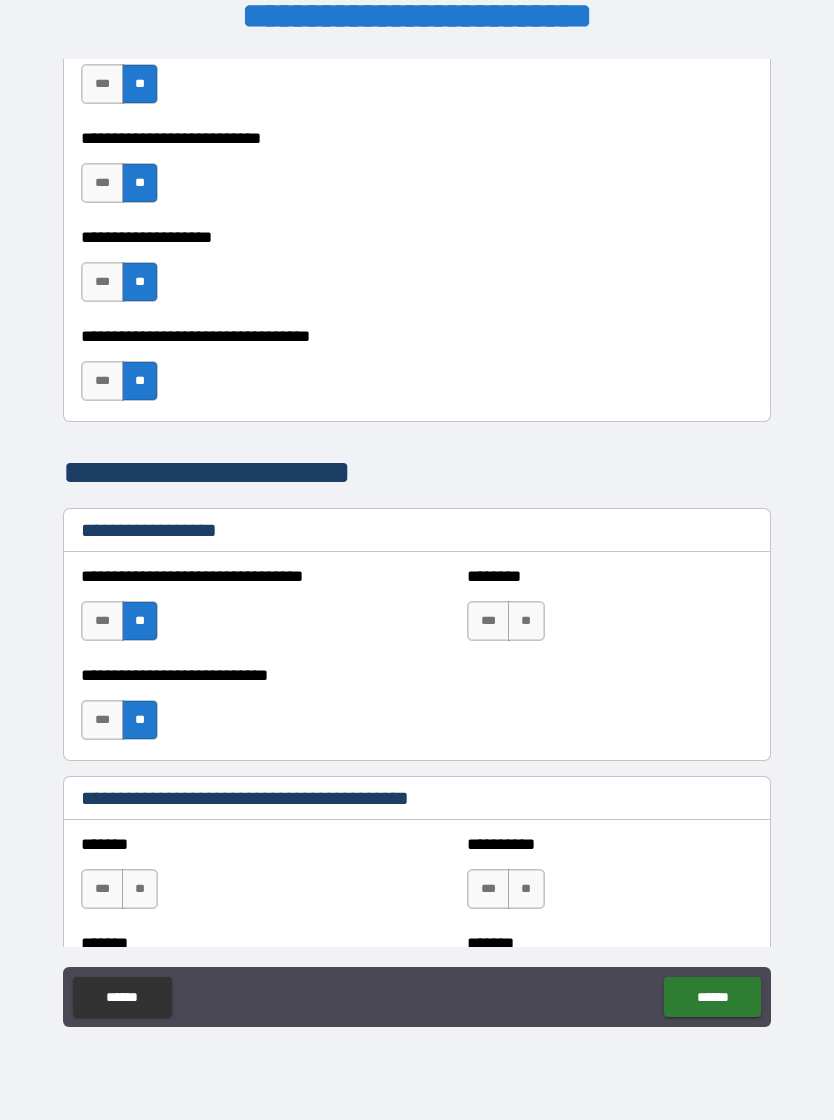 click on "**" at bounding box center (526, 621) 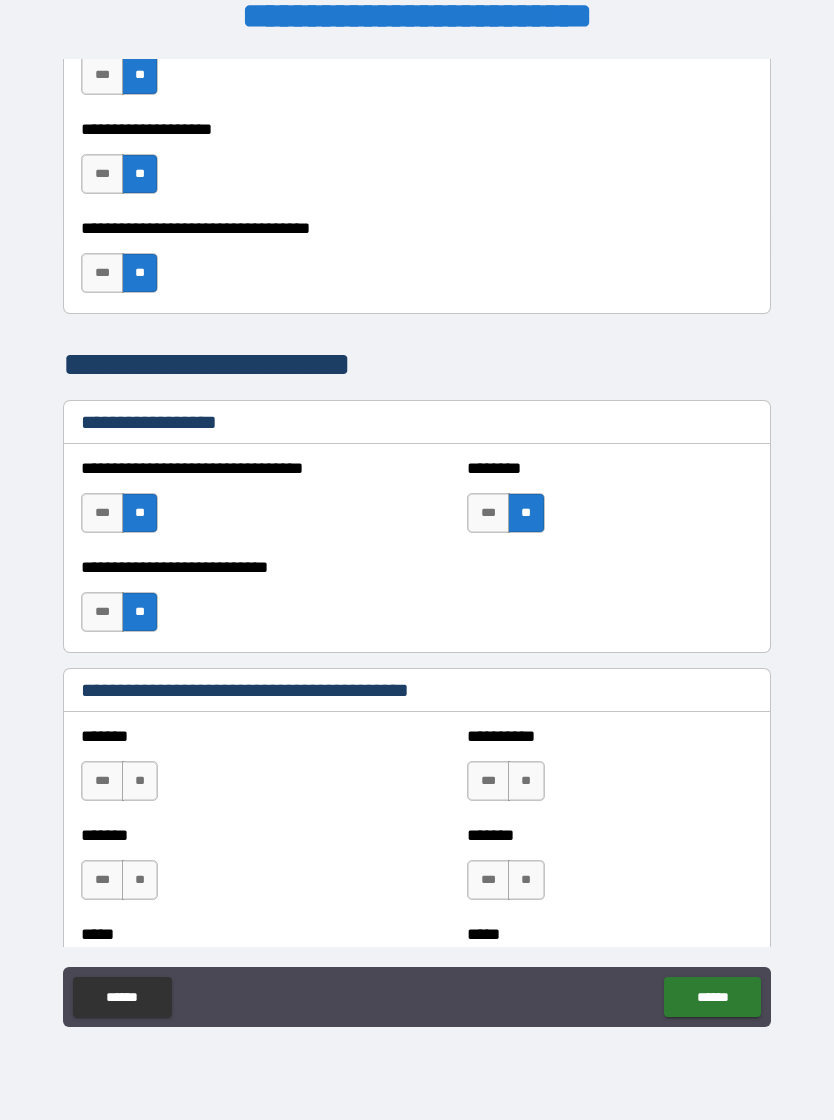 scroll, scrollTop: 1185, scrollLeft: 0, axis: vertical 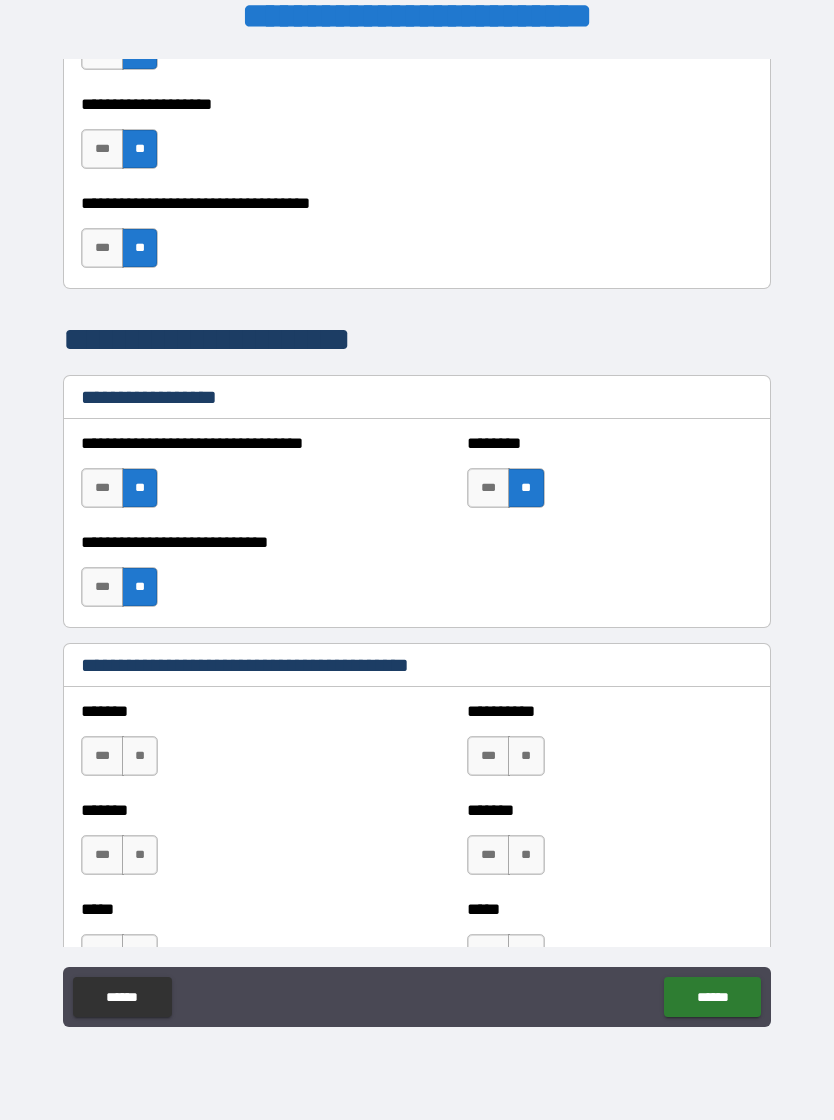 click on "**" at bounding box center [140, 756] 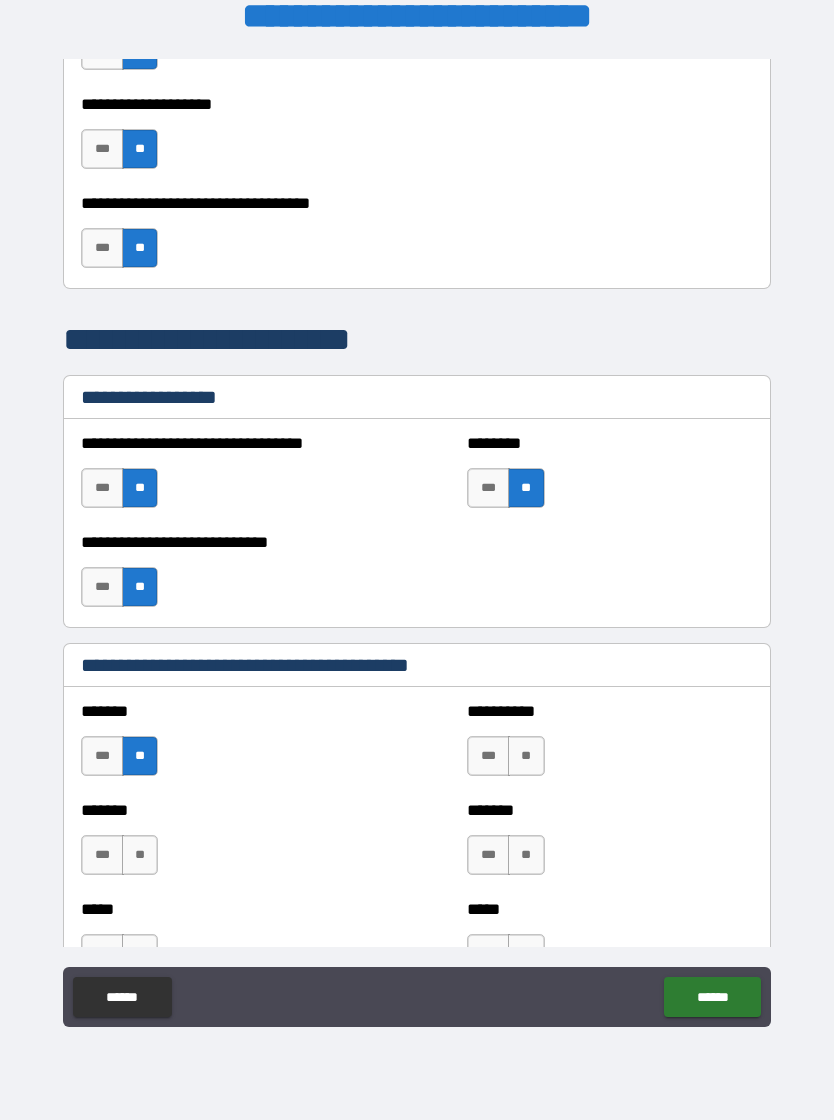 click on "***" at bounding box center (488, 756) 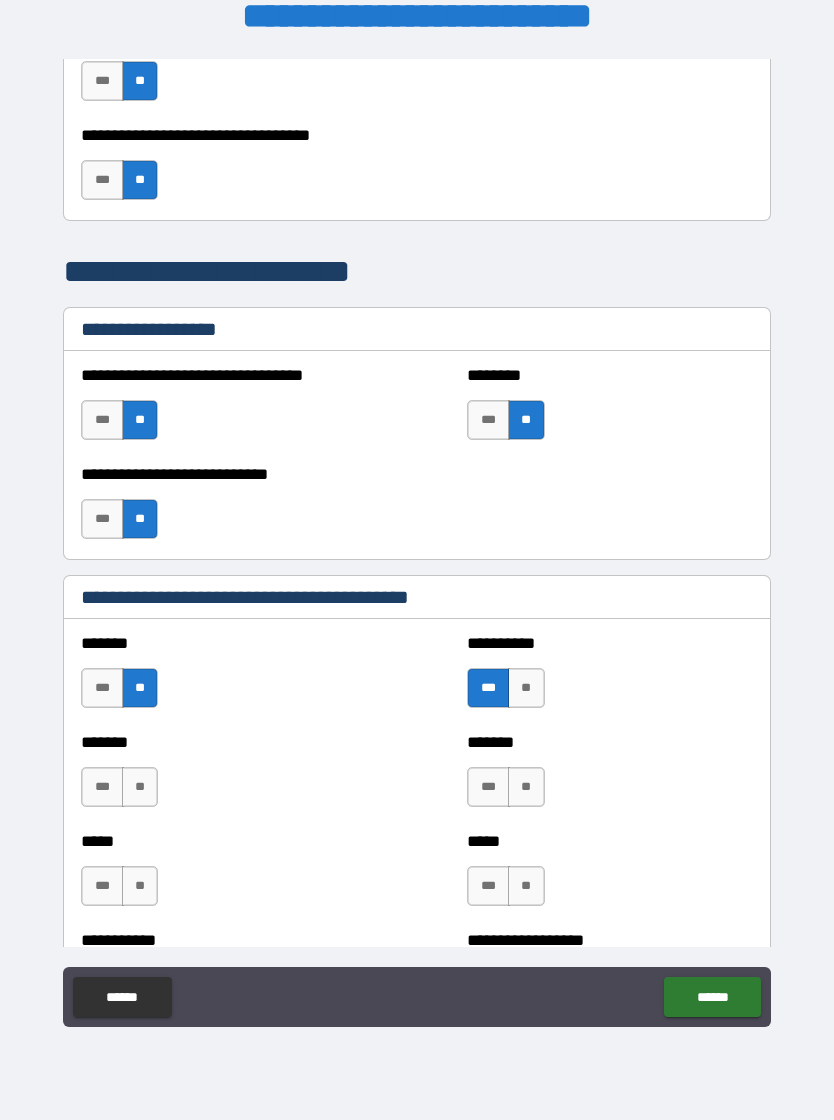 scroll, scrollTop: 1257, scrollLeft: 0, axis: vertical 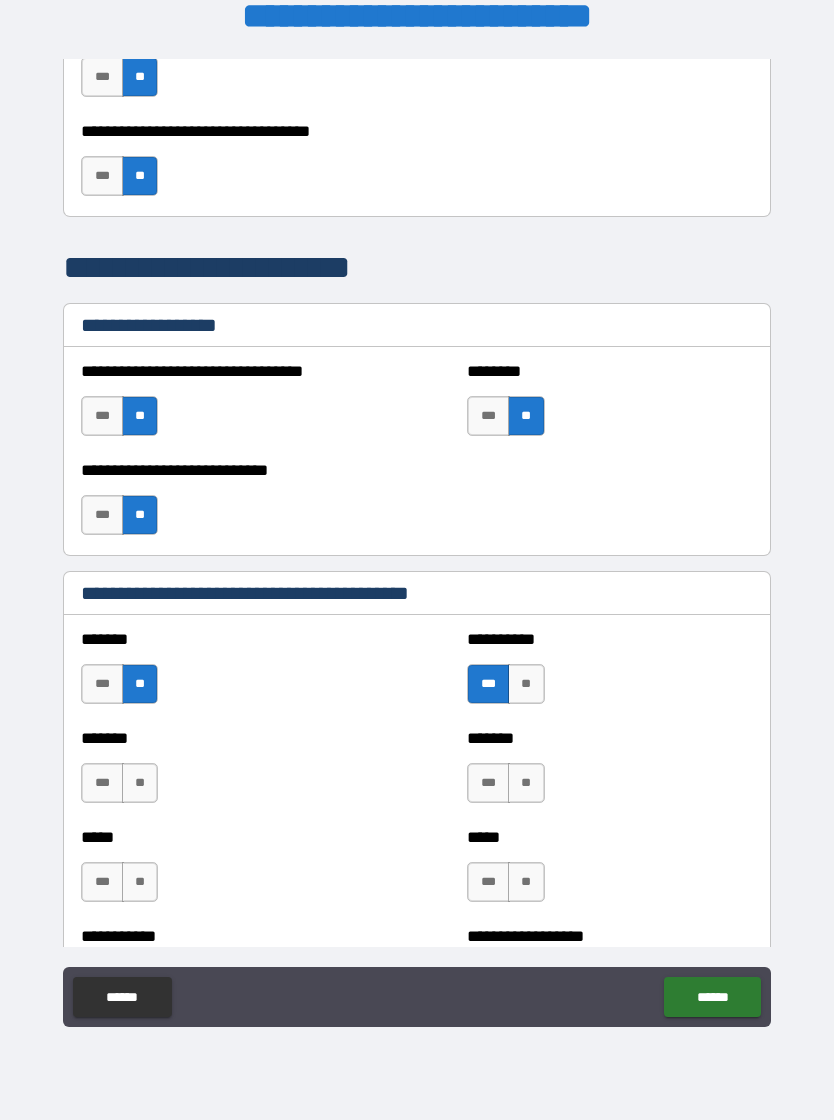click on "**" at bounding box center [140, 783] 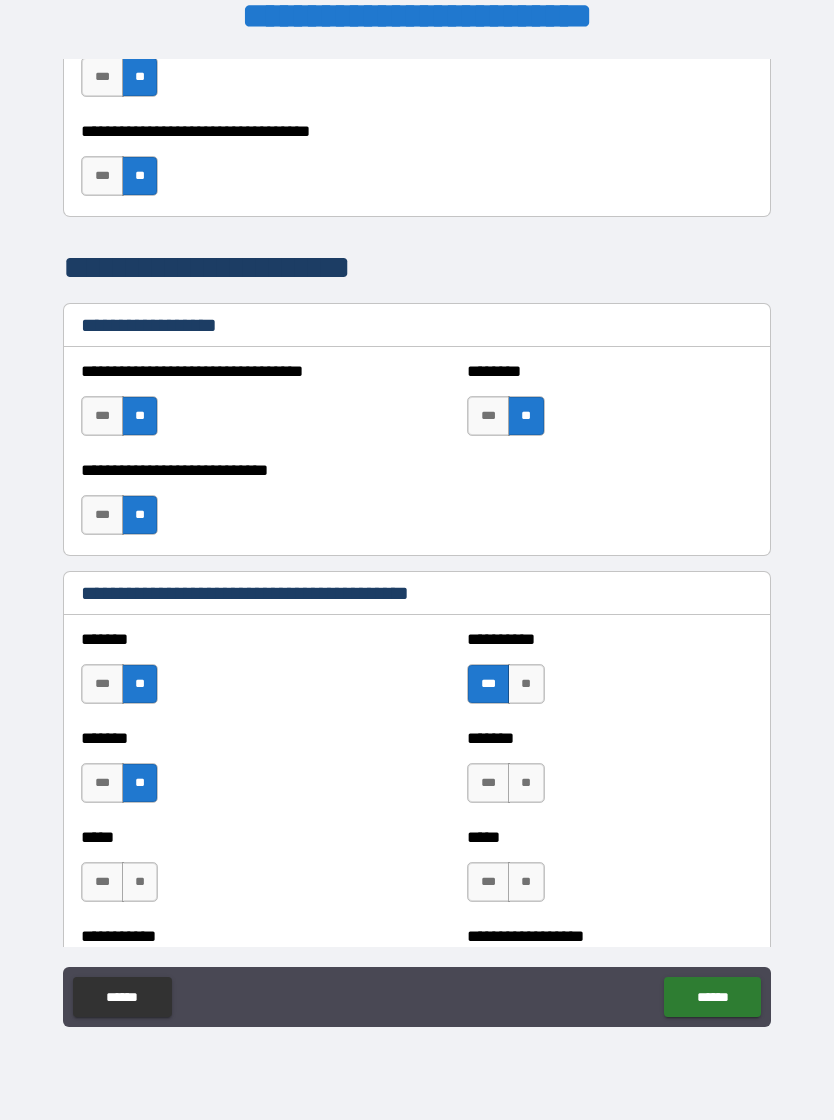 click on "**" at bounding box center (140, 882) 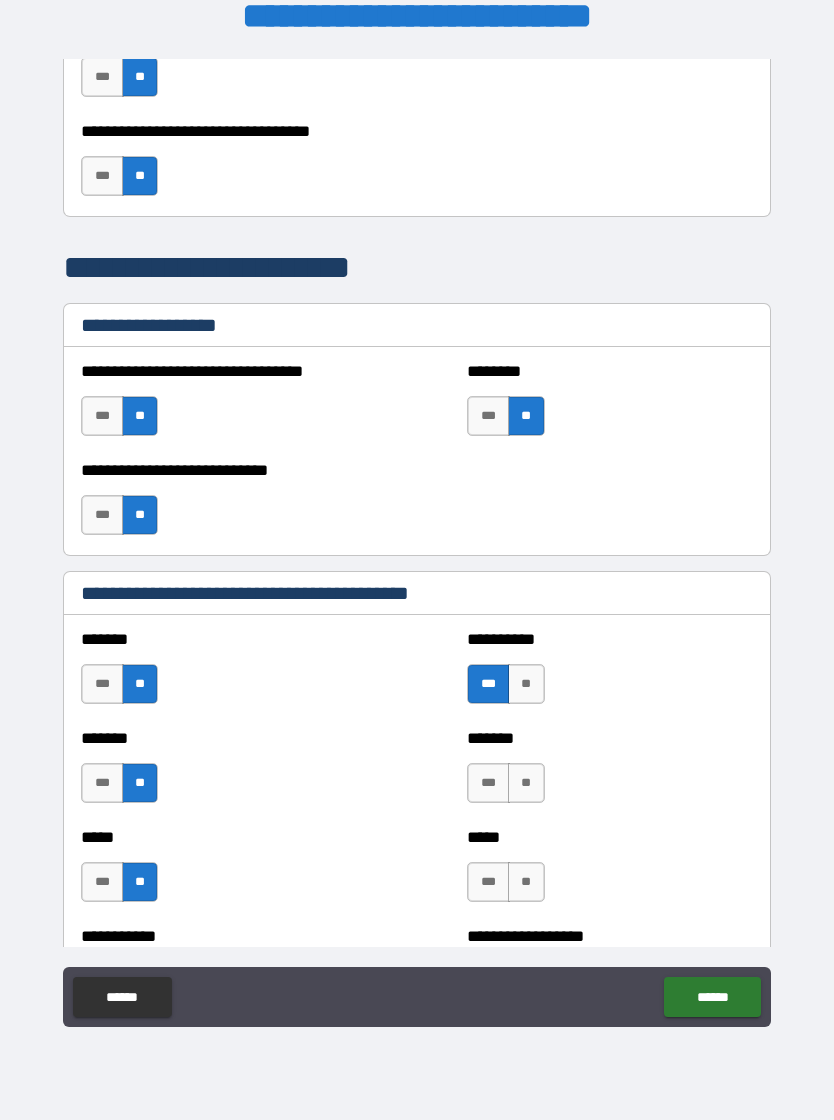 click on "**" at bounding box center [526, 783] 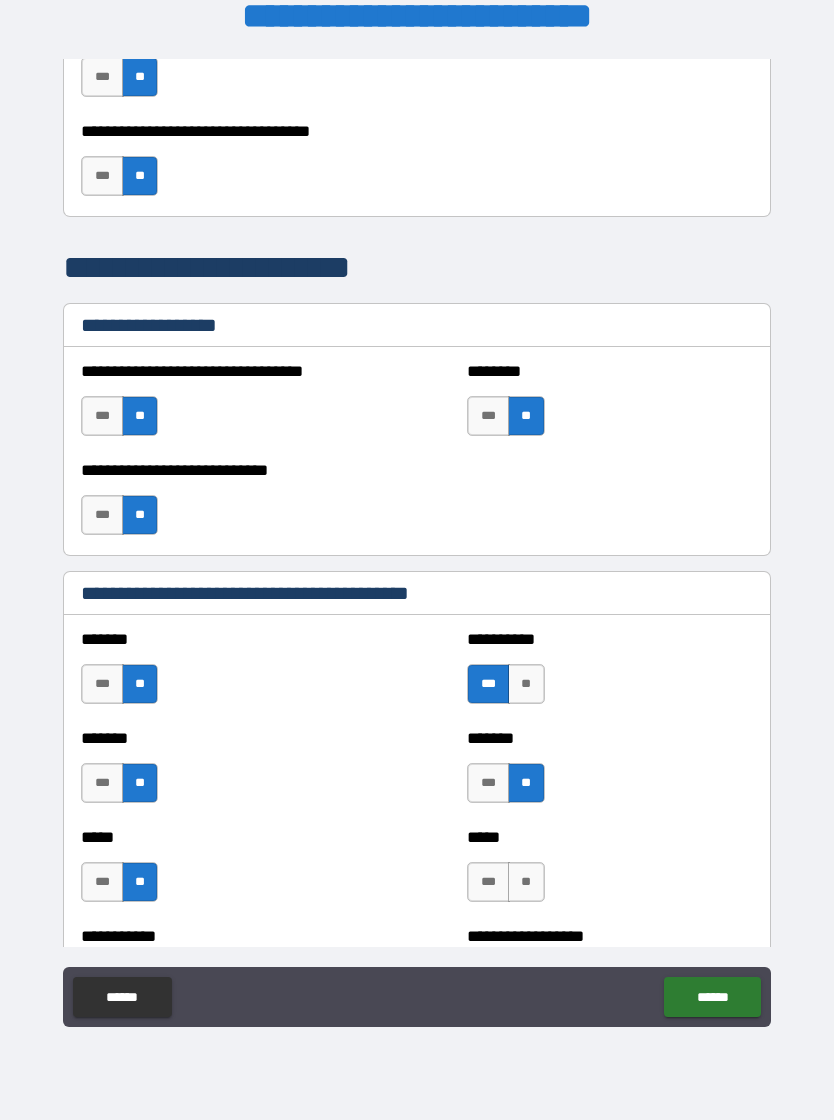 click on "**" at bounding box center [526, 882] 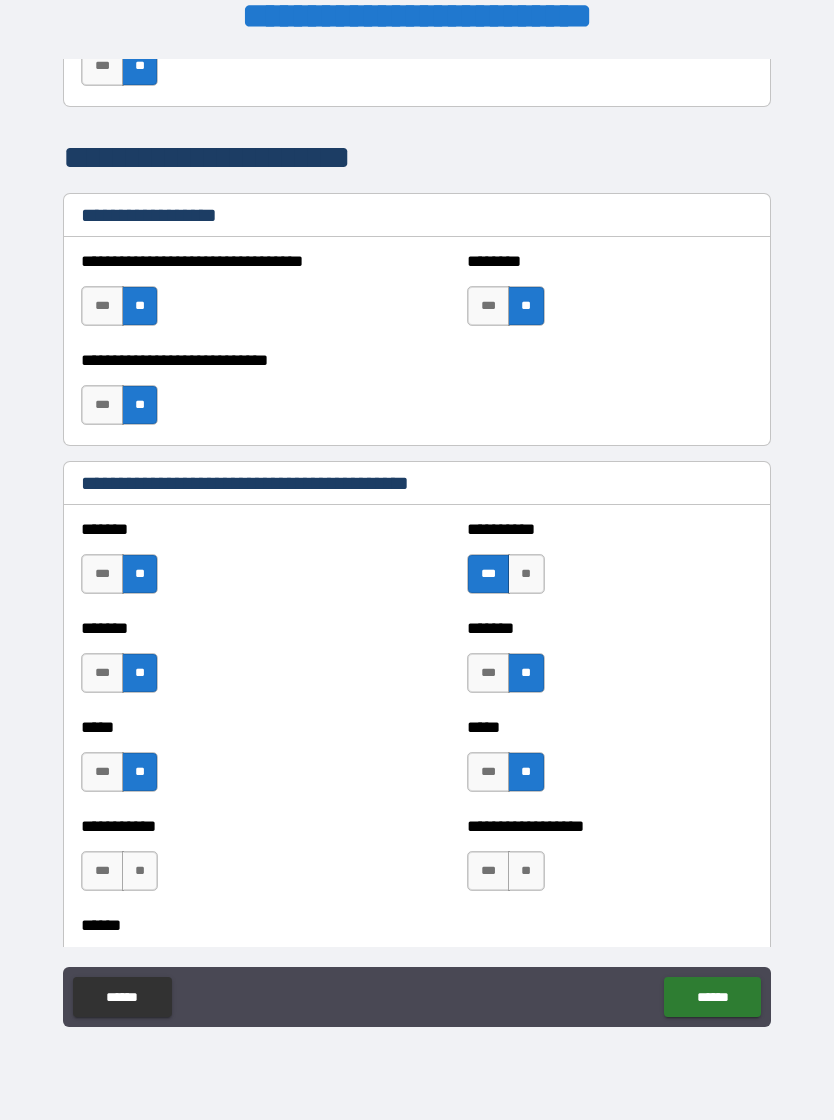 scroll, scrollTop: 1415, scrollLeft: 0, axis: vertical 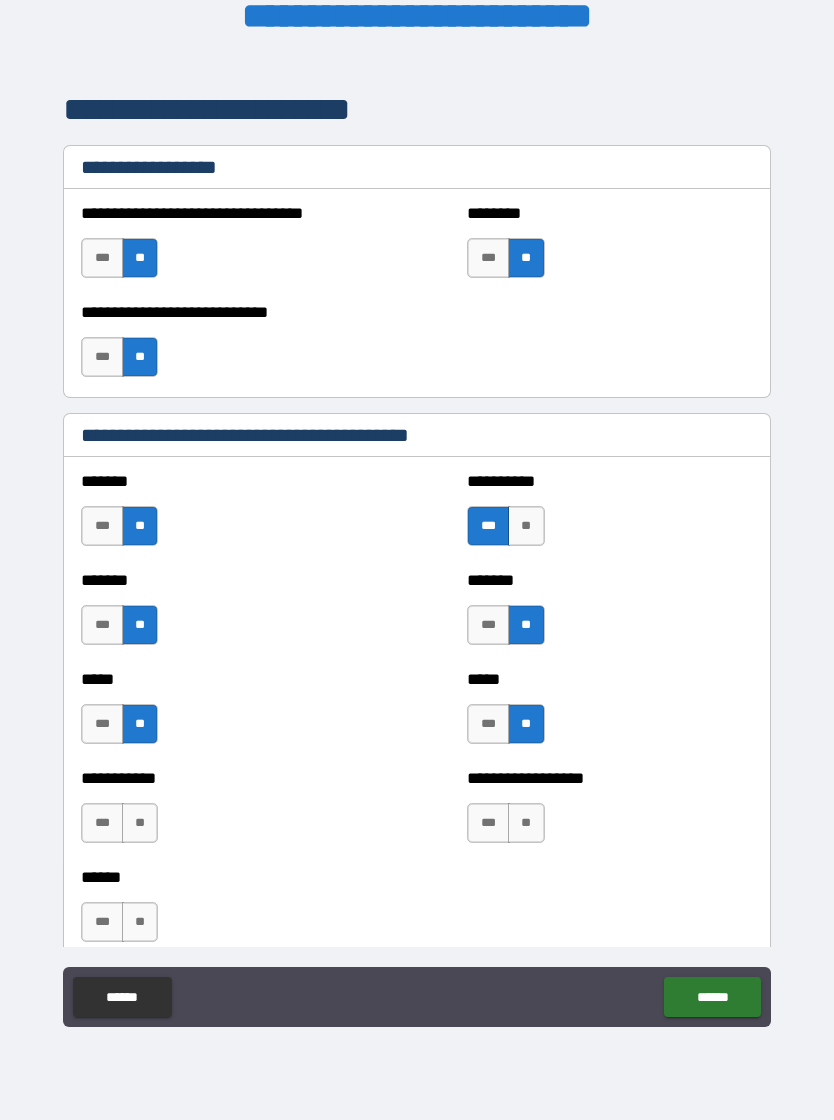 click on "**" at bounding box center (526, 823) 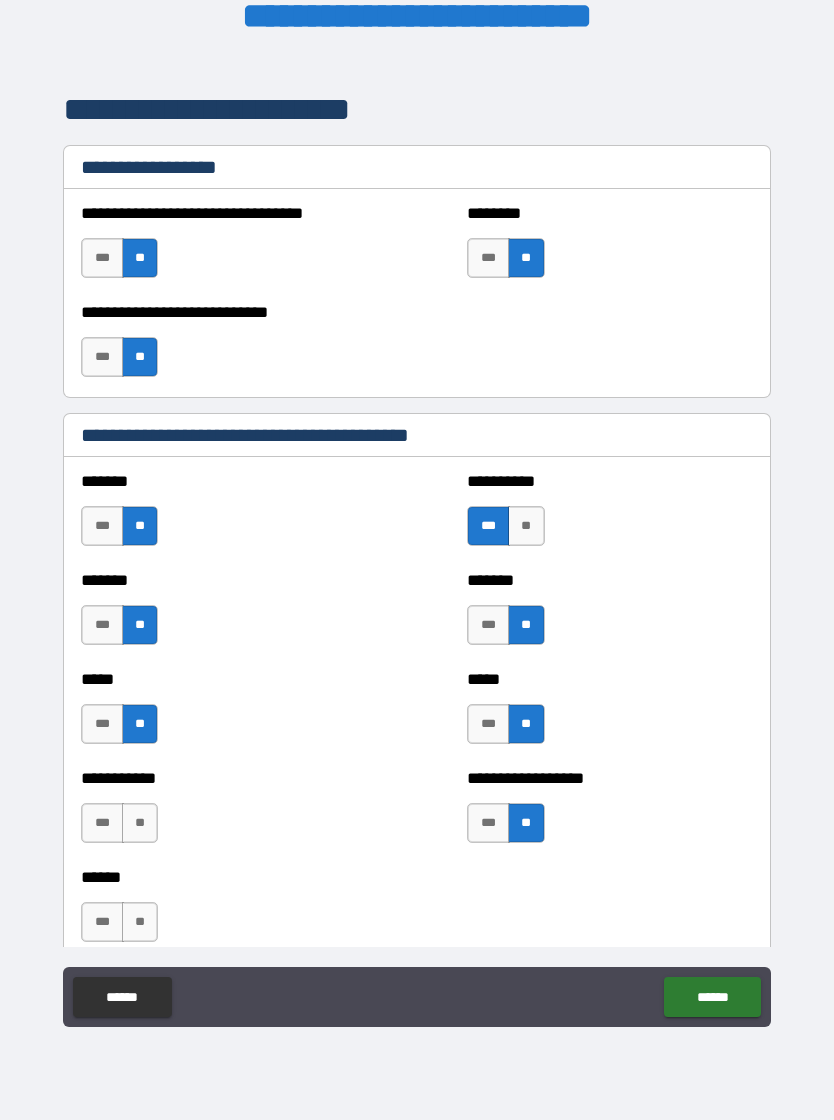 click on "**" at bounding box center (140, 823) 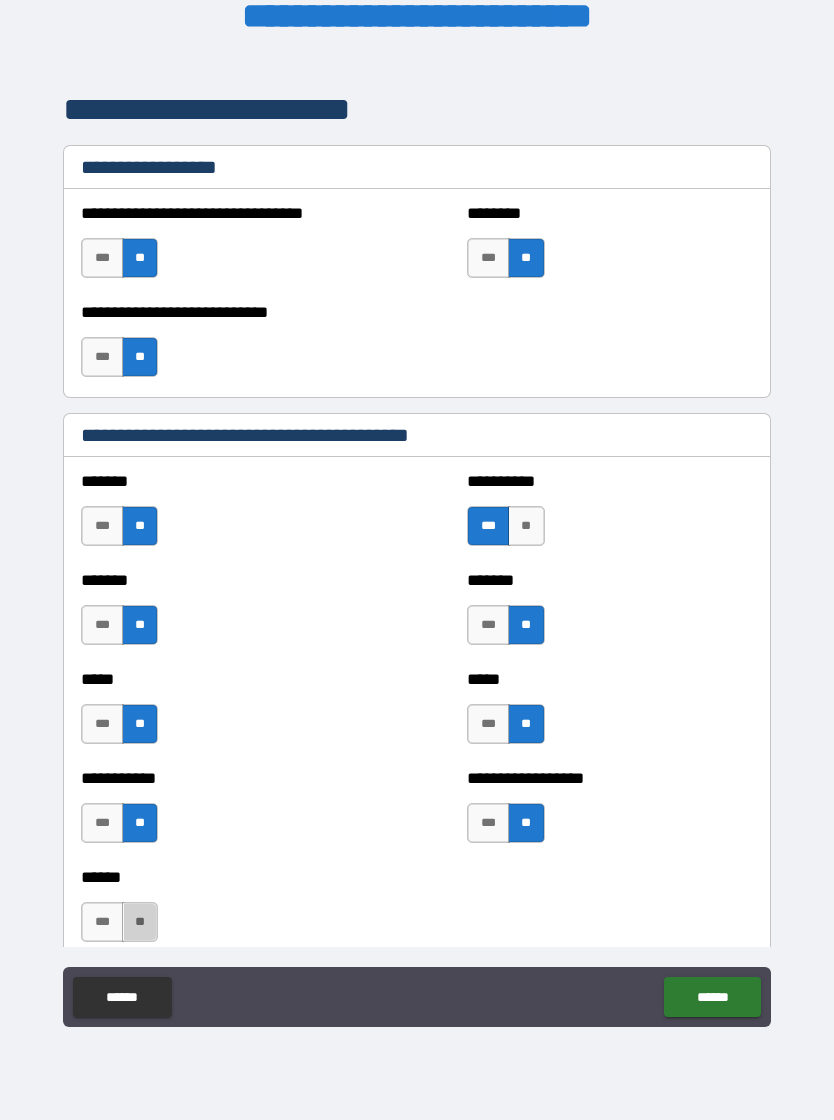click on "**" at bounding box center (140, 922) 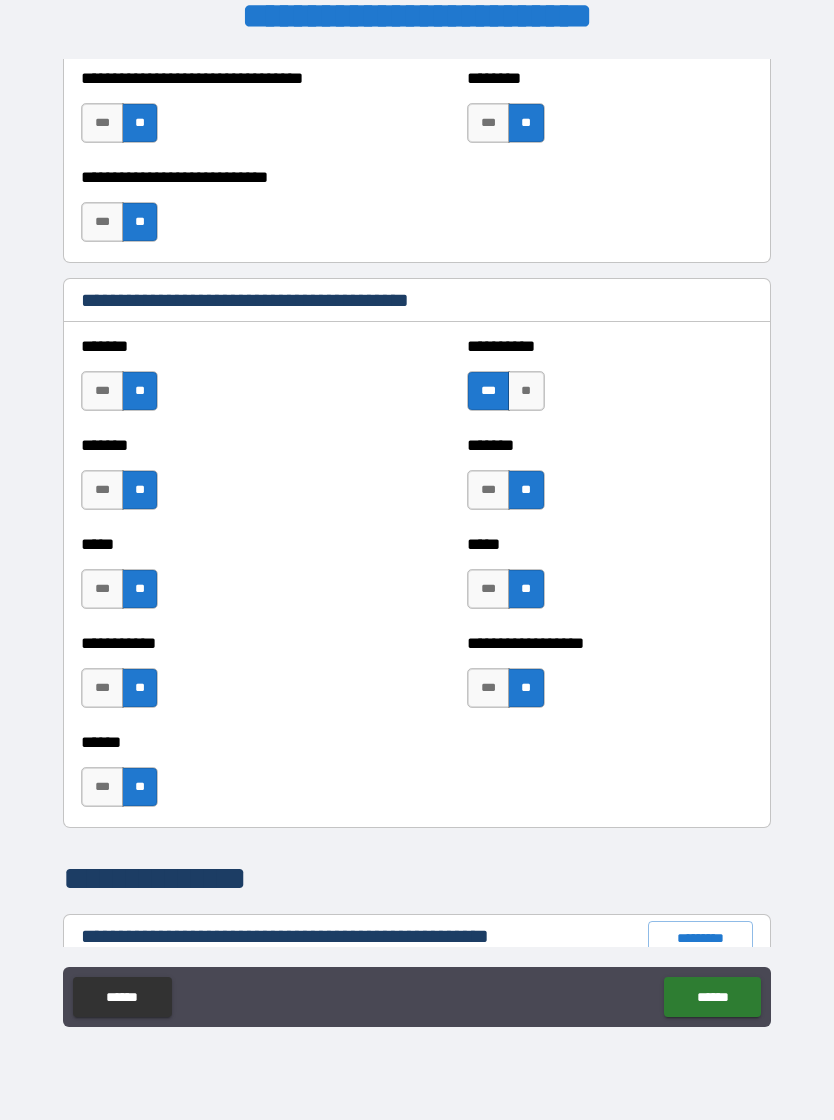 scroll, scrollTop: 1551, scrollLeft: 0, axis: vertical 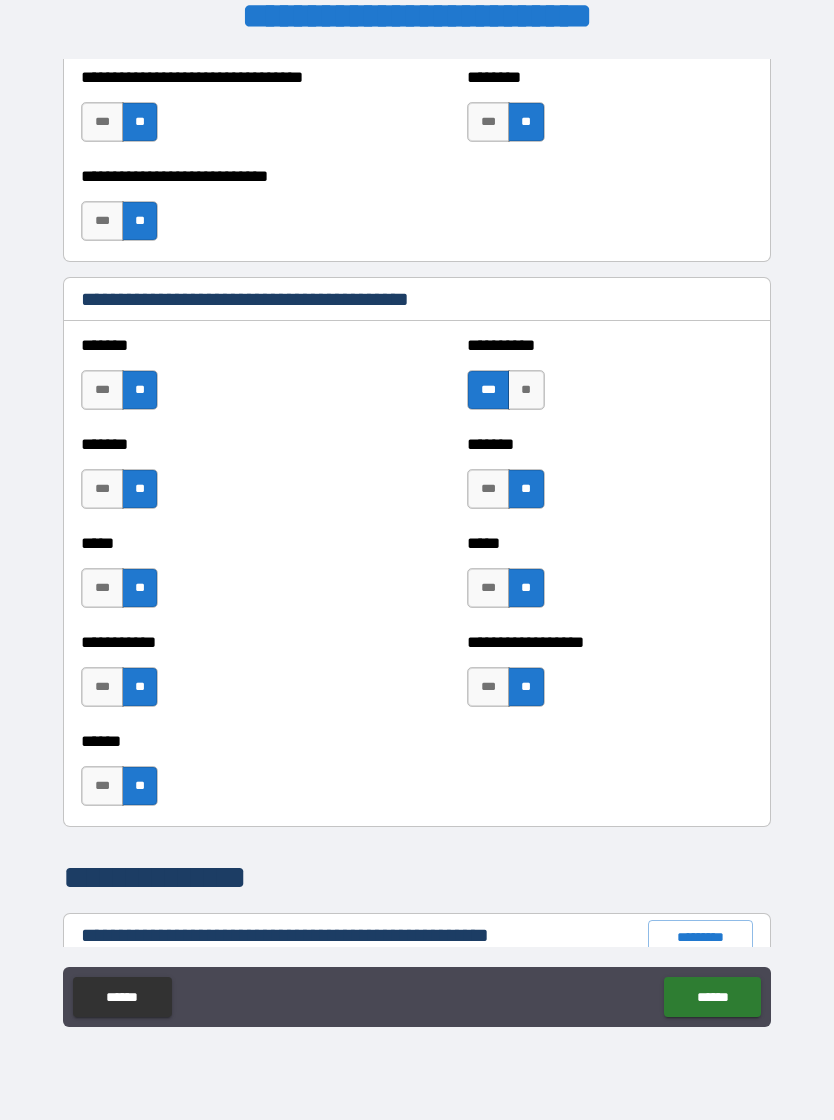 click on "**" at bounding box center (140, 786) 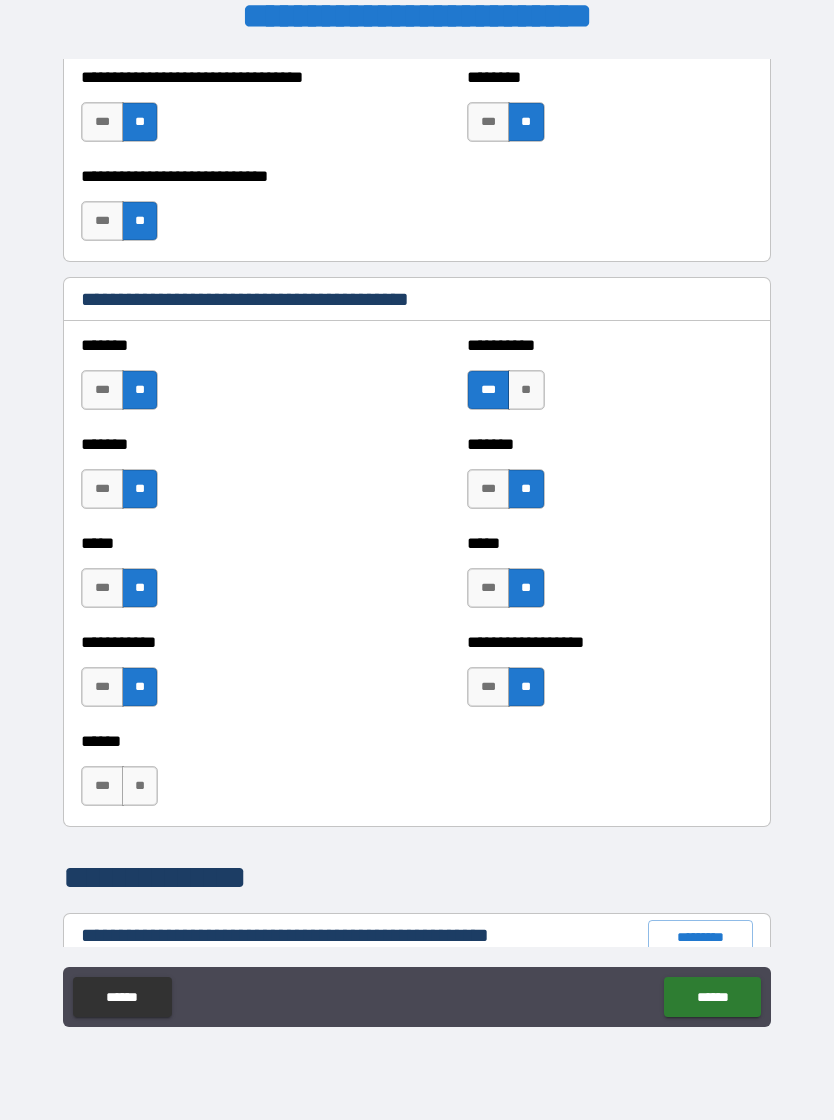 click on "**" at bounding box center [140, 786] 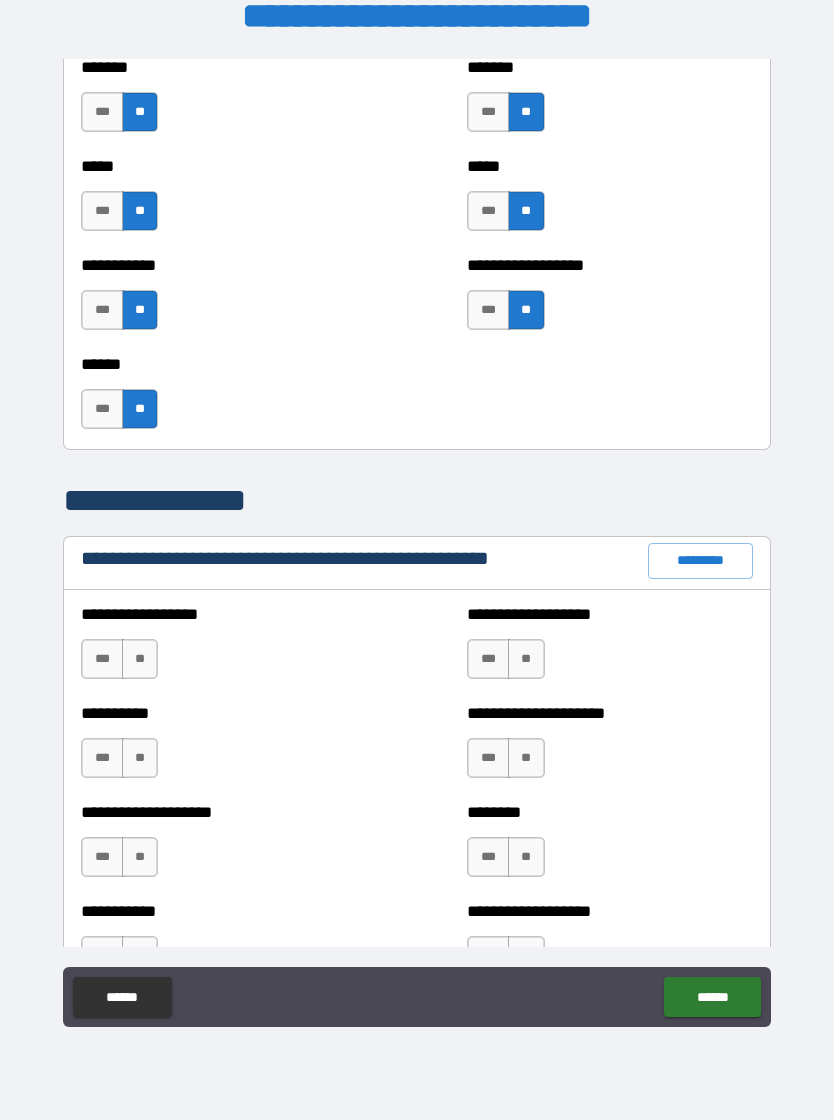 scroll, scrollTop: 1929, scrollLeft: 0, axis: vertical 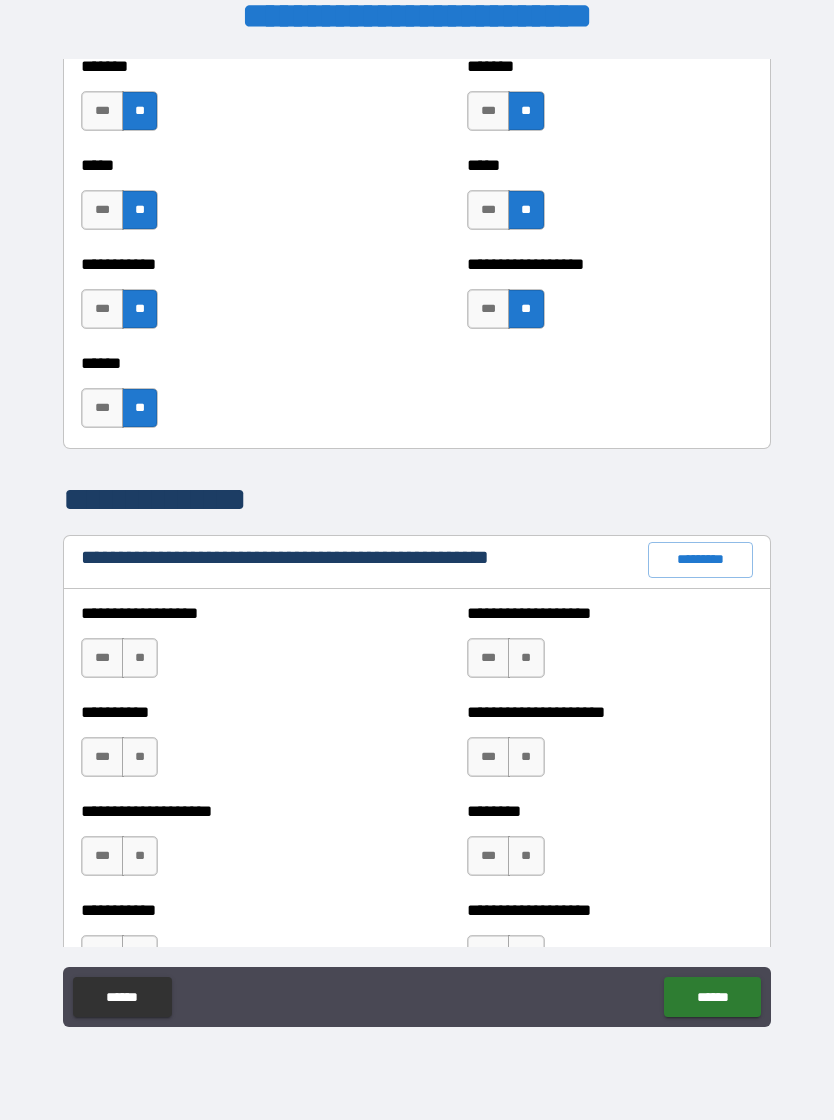 click on "**" at bounding box center [140, 658] 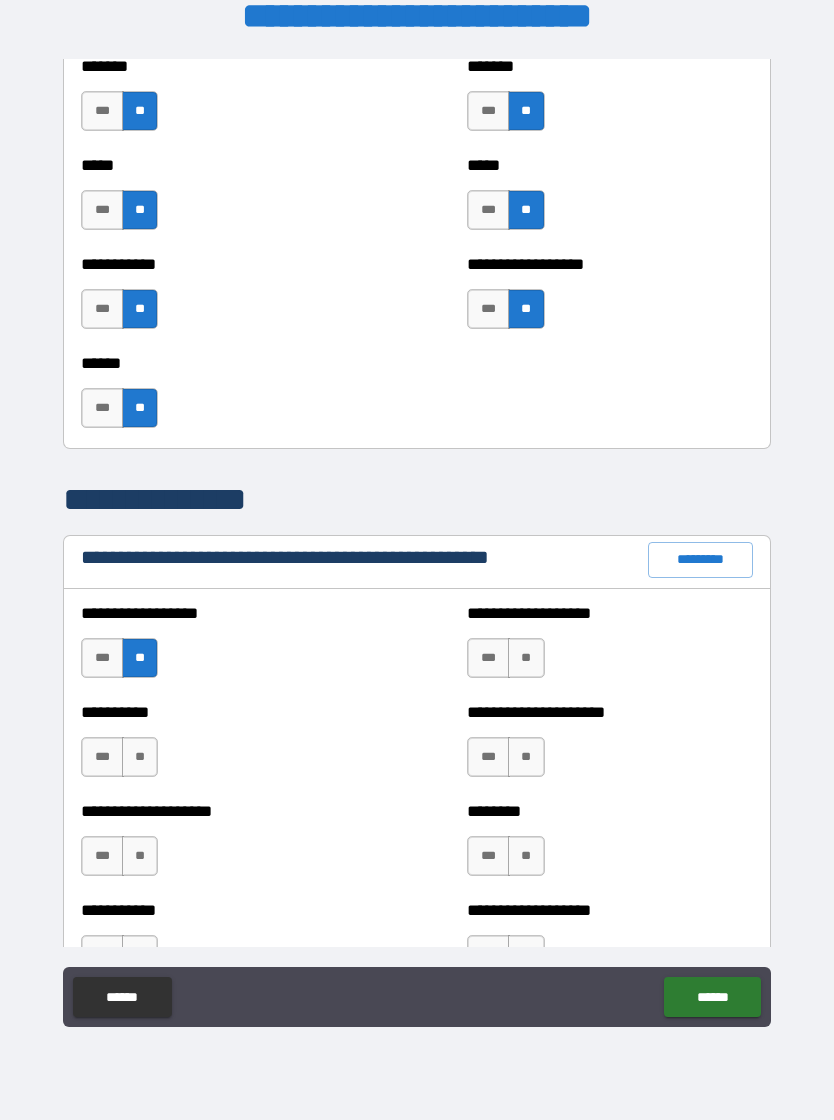 click on "**" at bounding box center [140, 757] 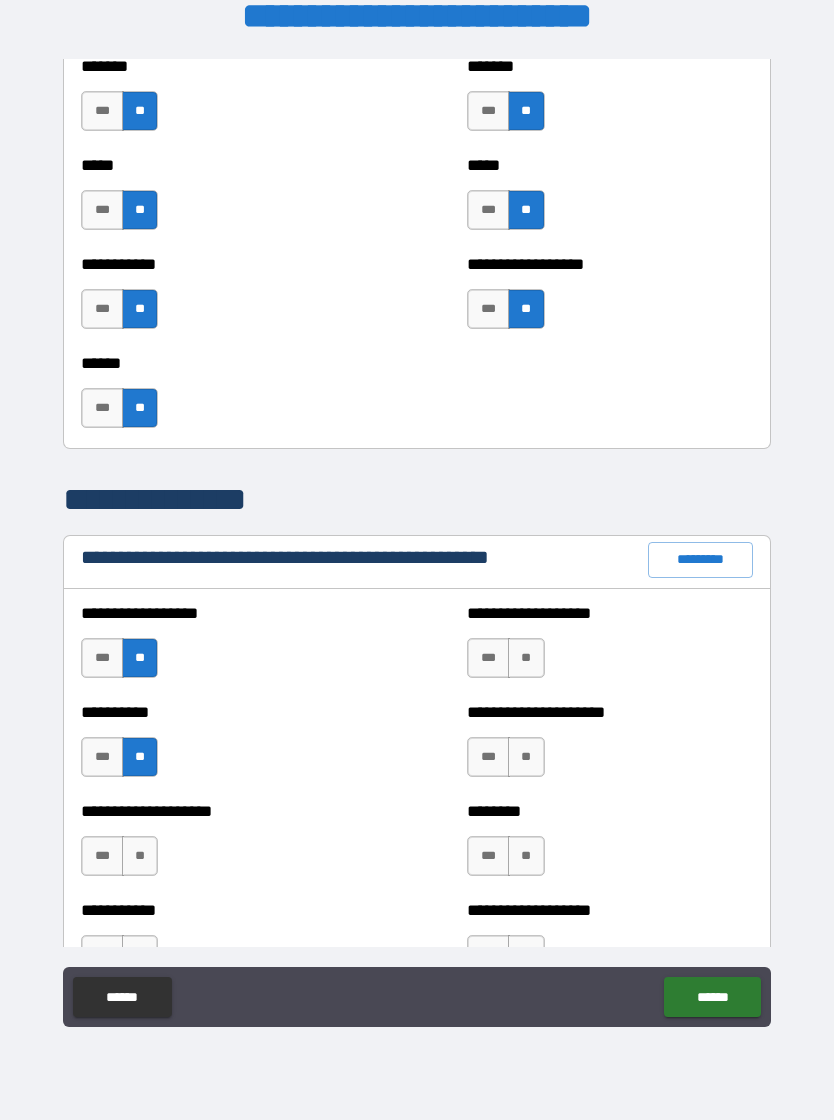 click on "**" at bounding box center [140, 856] 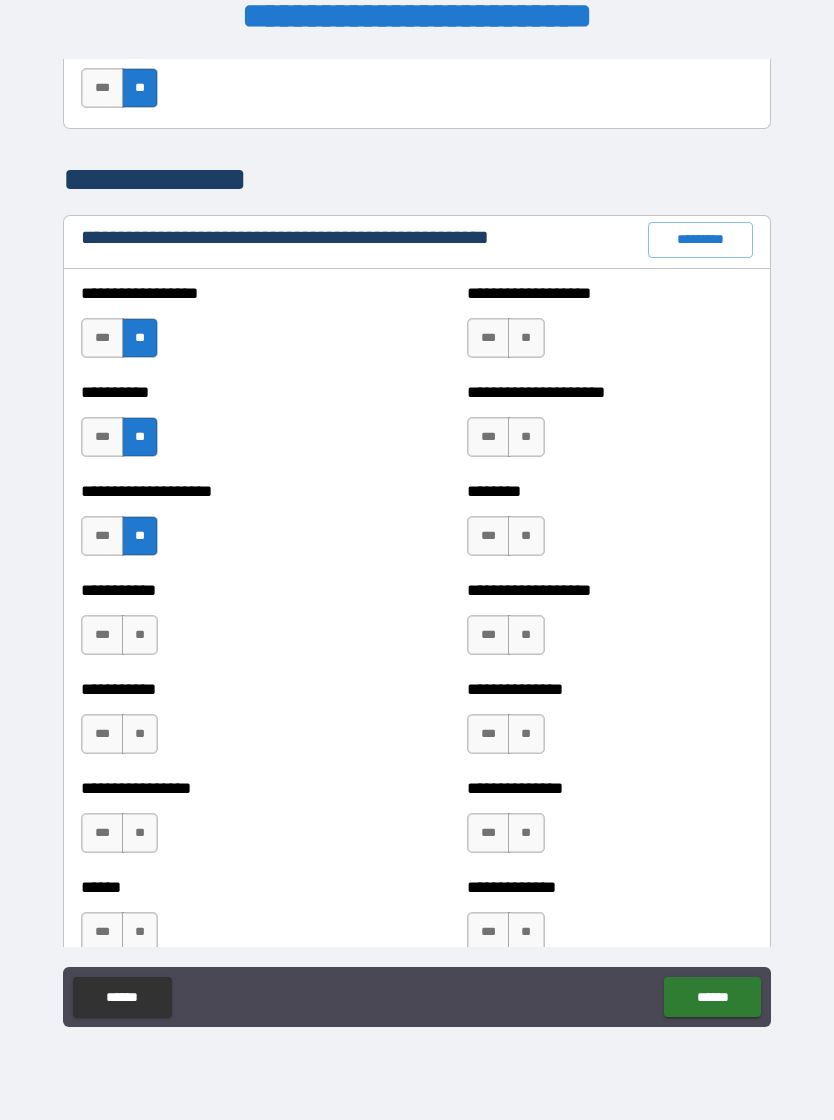 scroll, scrollTop: 2234, scrollLeft: 0, axis: vertical 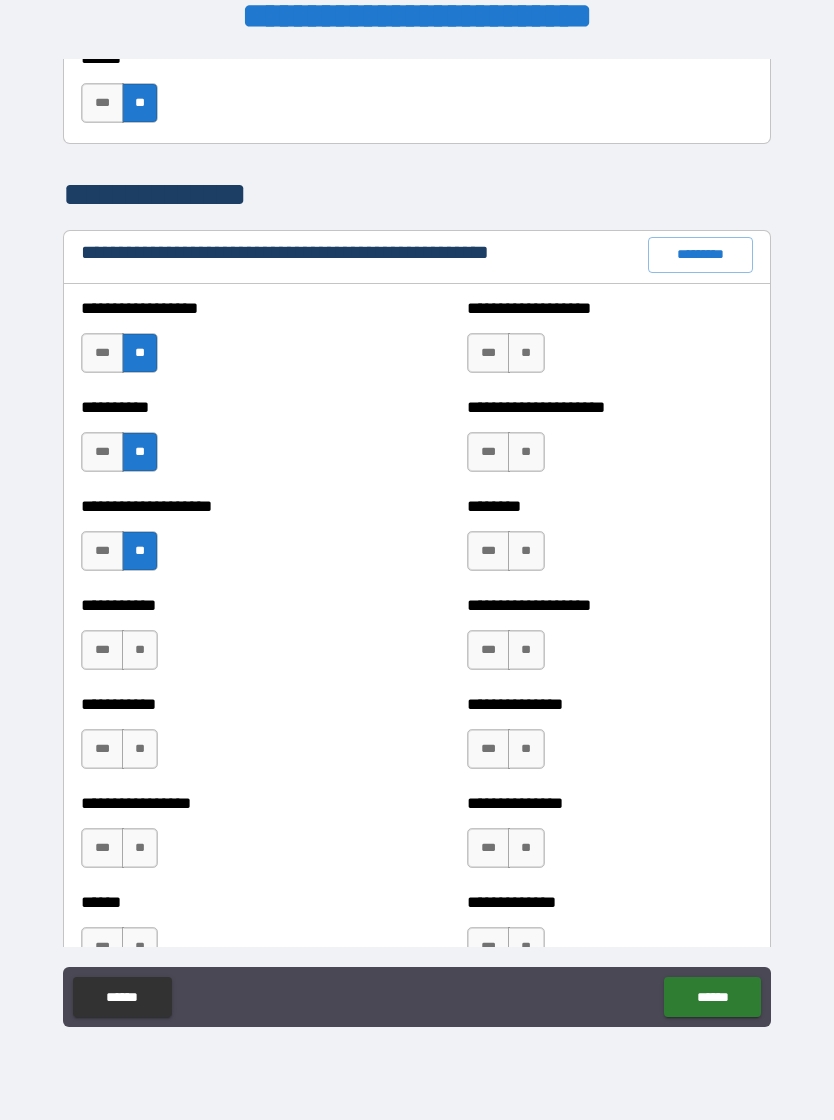 click on "**" at bounding box center (140, 650) 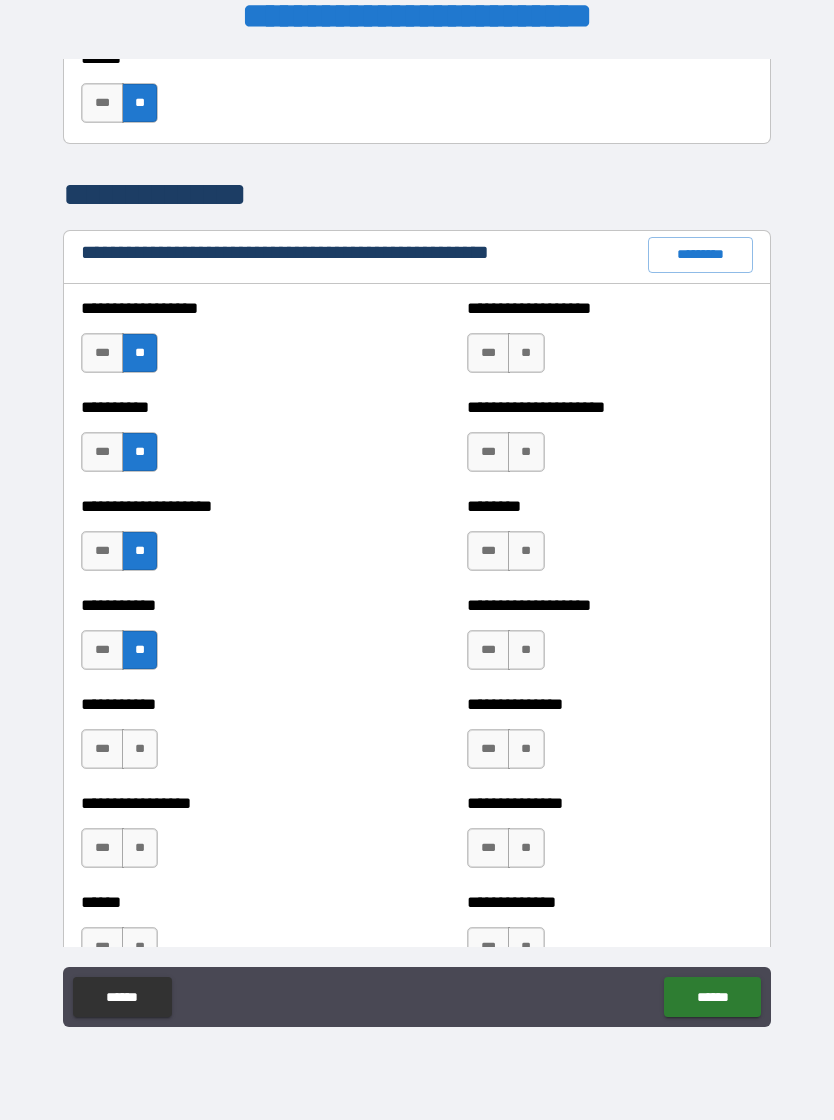 click on "**" at bounding box center [140, 749] 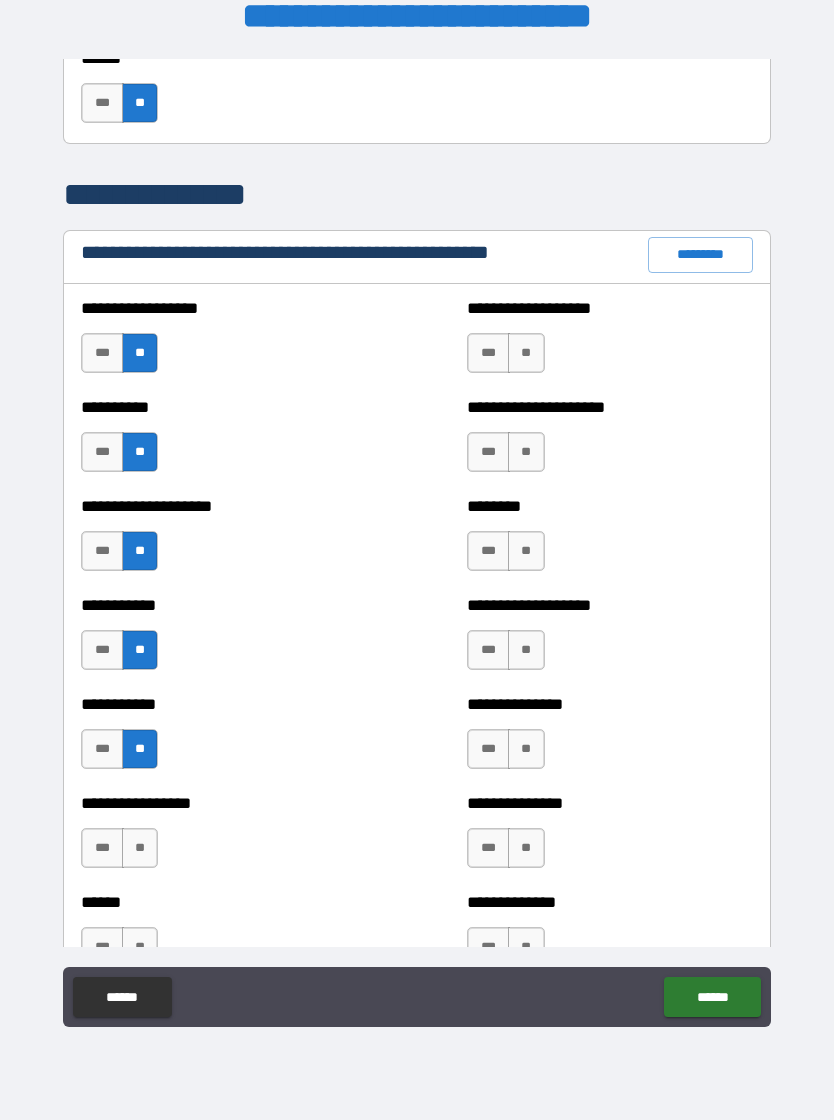 click on "**" at bounding box center (140, 848) 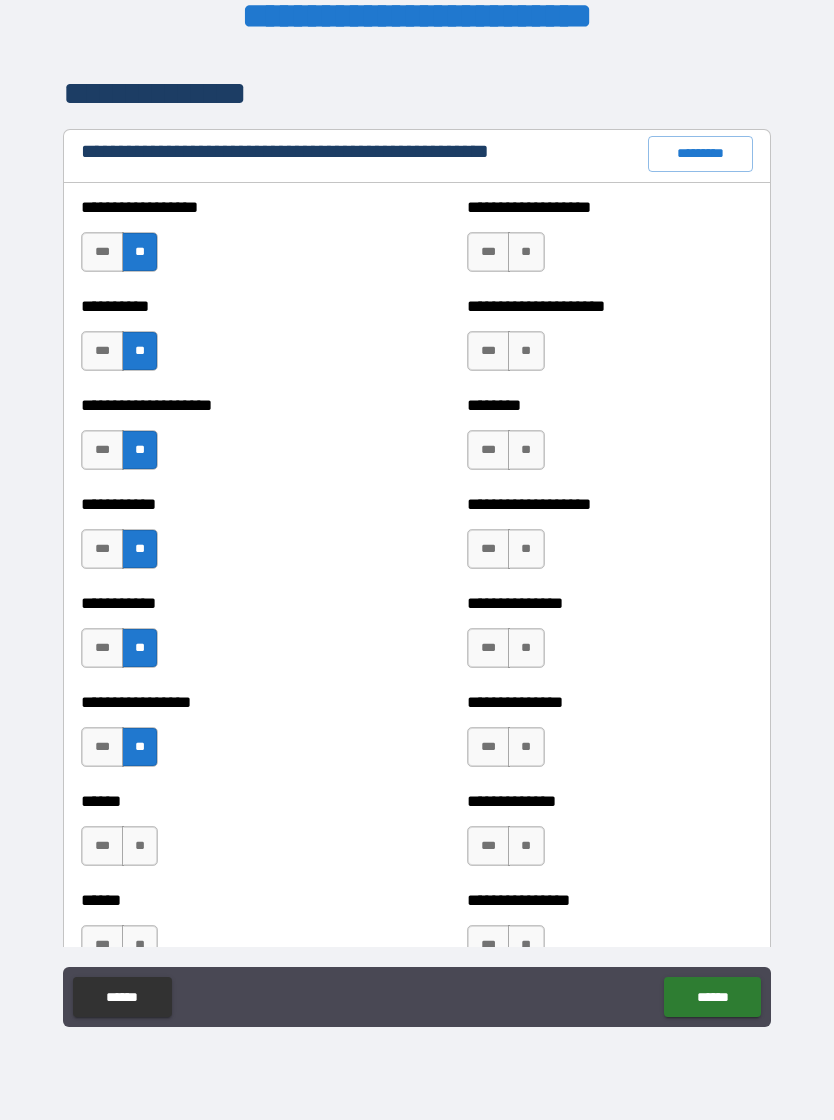 click on "**" at bounding box center (140, 846) 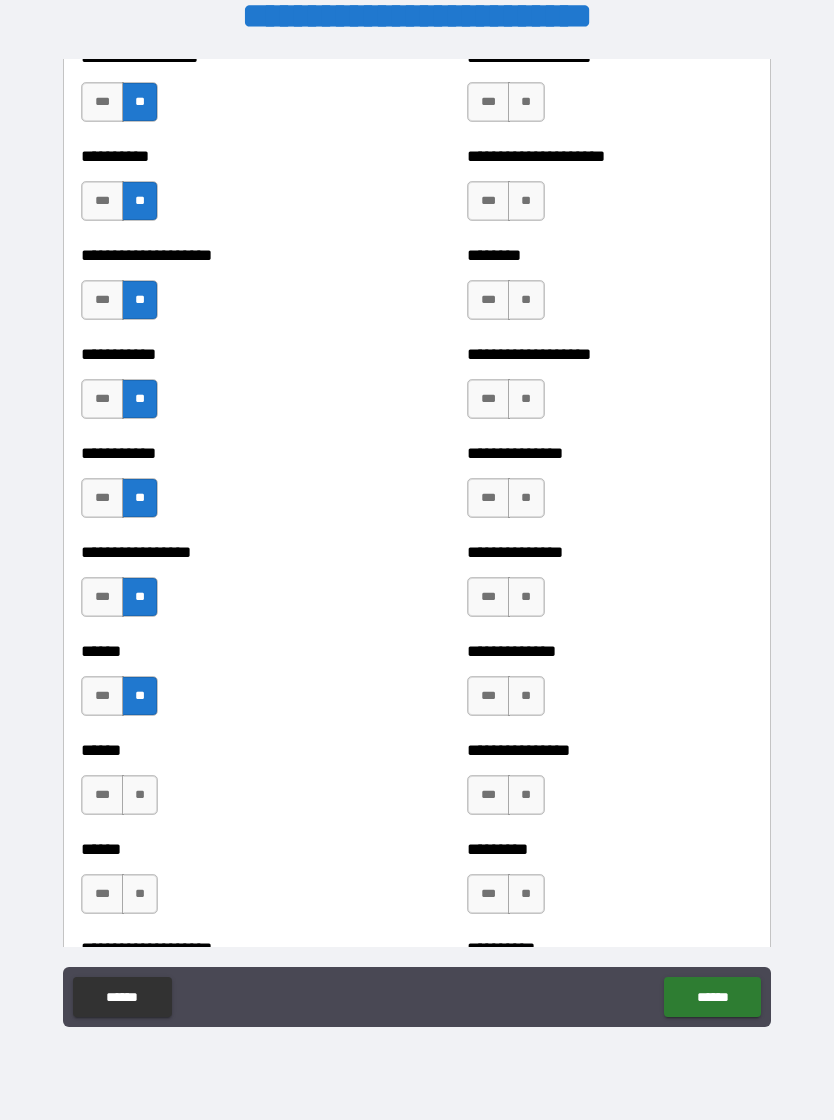 scroll, scrollTop: 2482, scrollLeft: 0, axis: vertical 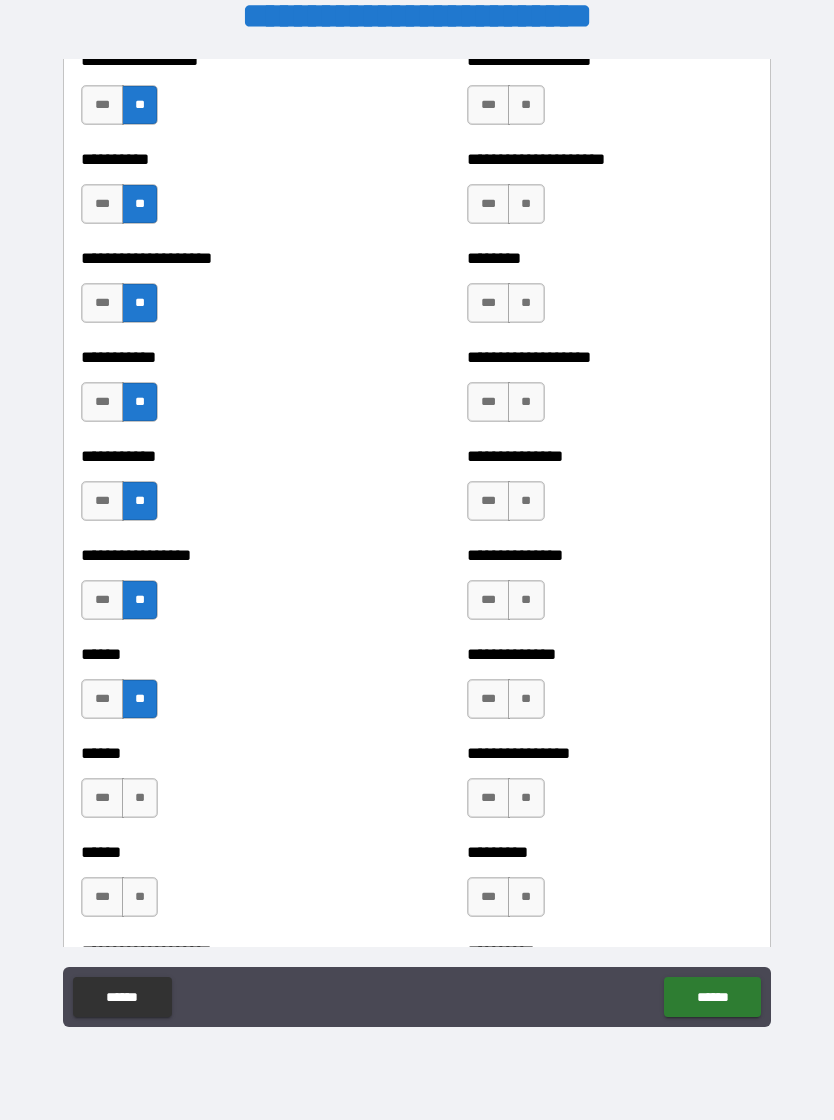 click on "**" at bounding box center (140, 798) 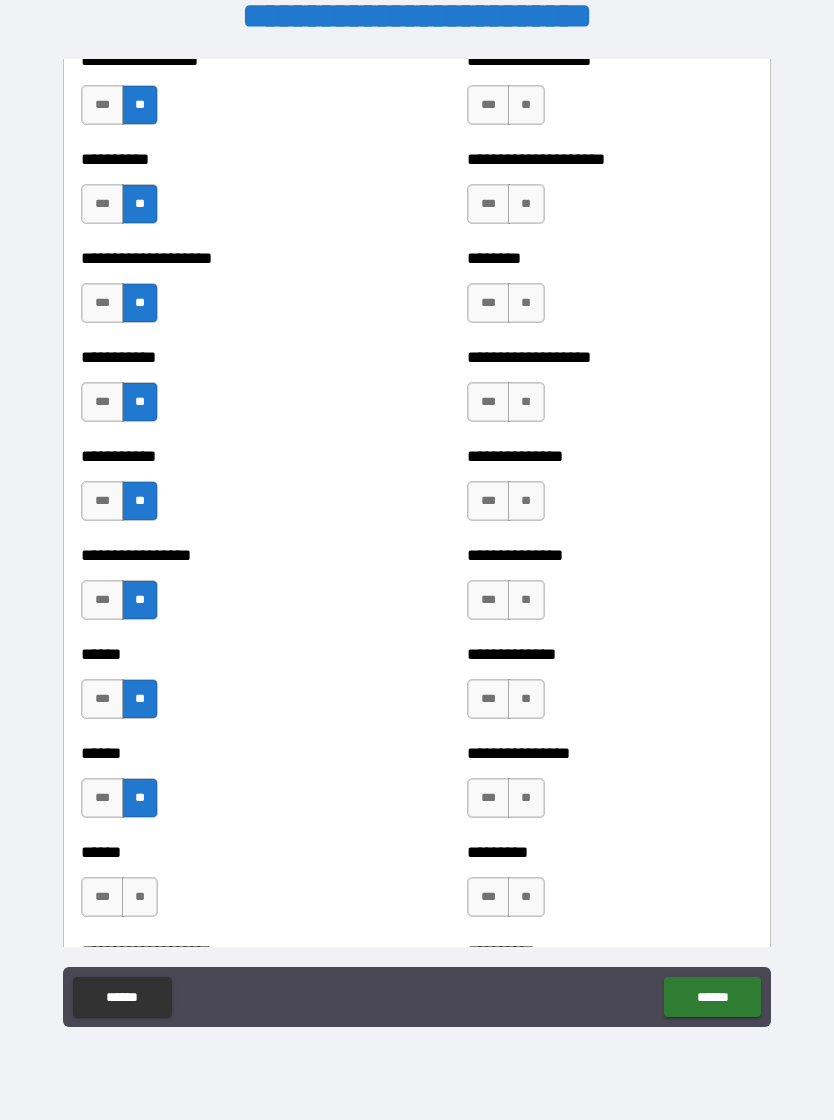 click on "**" at bounding box center (140, 897) 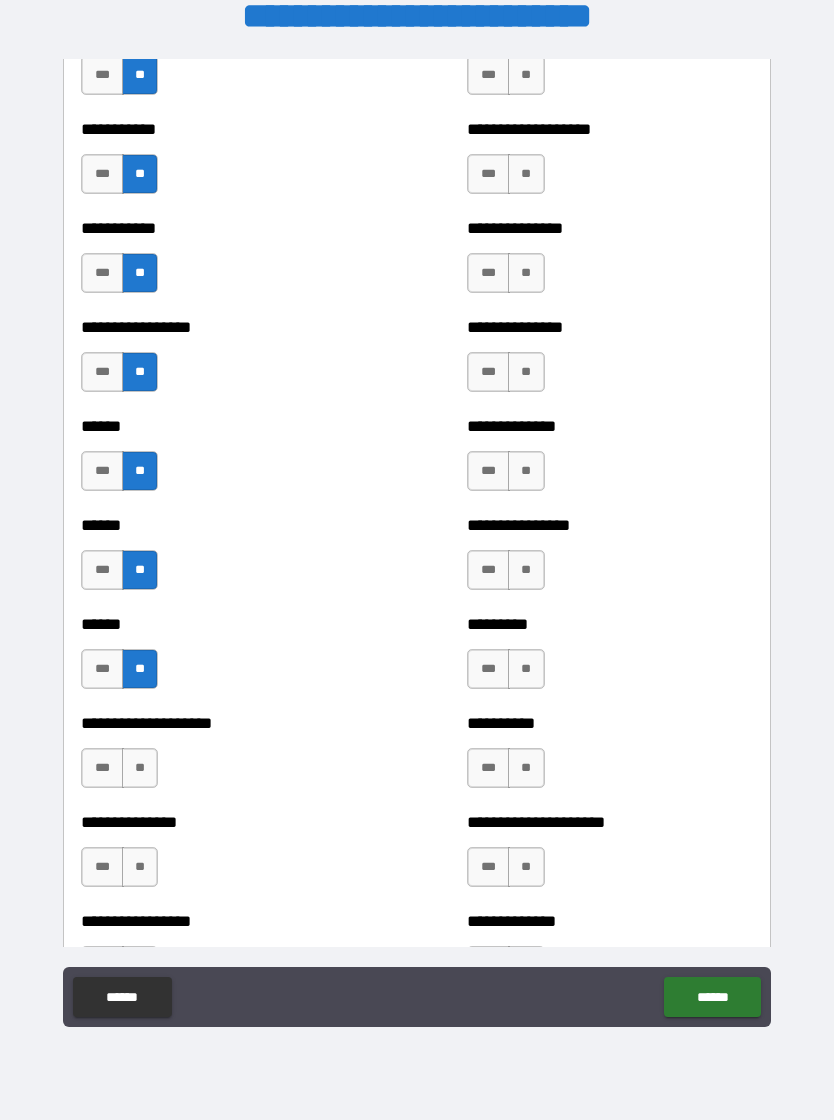 scroll, scrollTop: 2720, scrollLeft: 0, axis: vertical 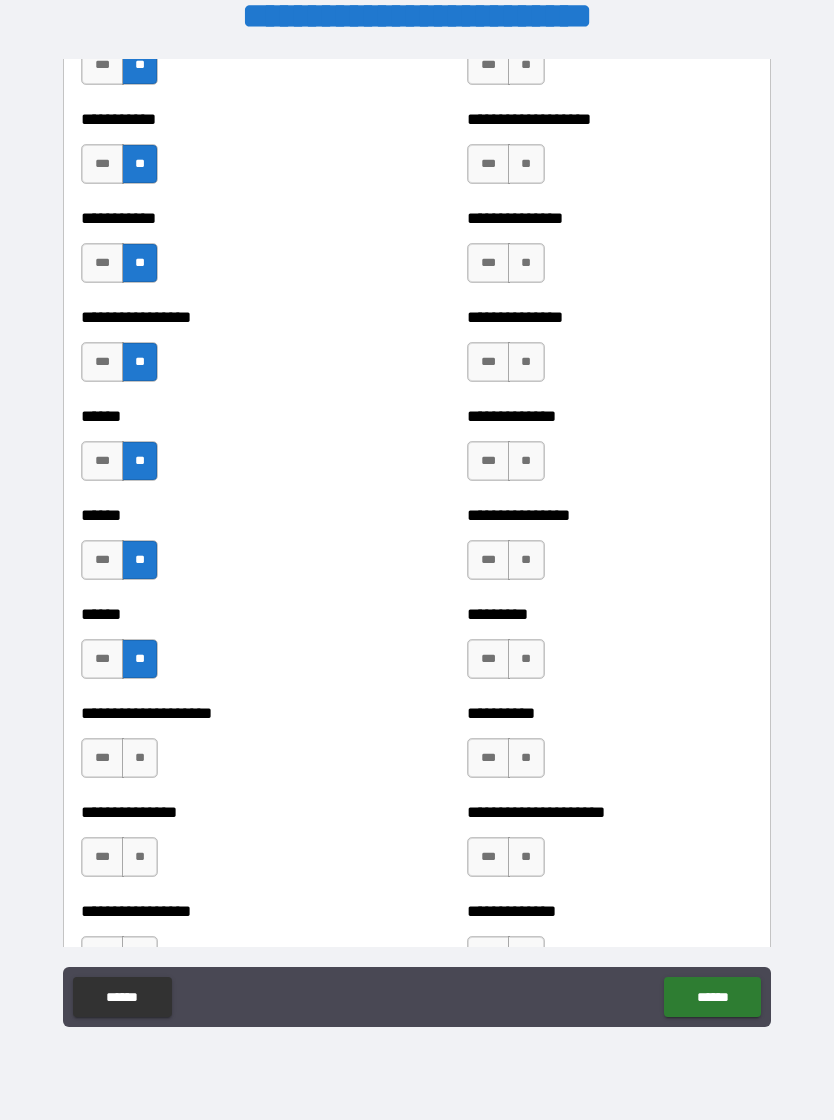 click on "**" at bounding box center (140, 758) 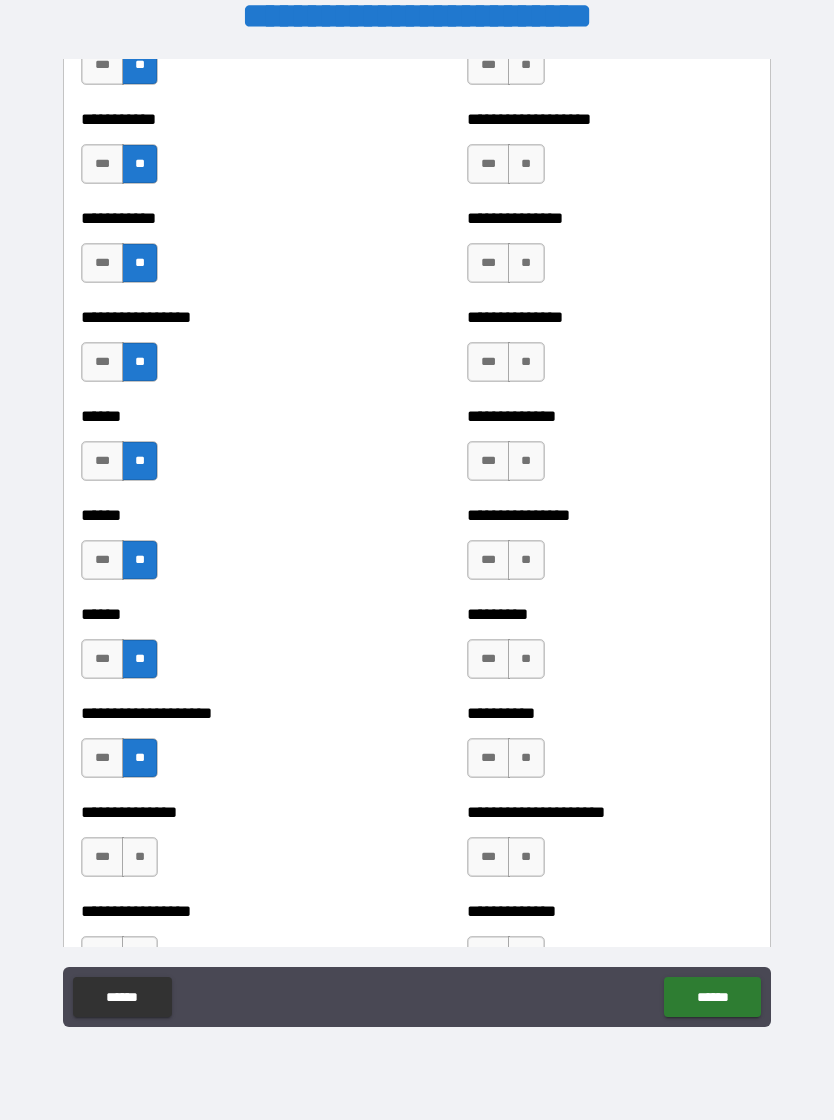 click on "**" at bounding box center (140, 857) 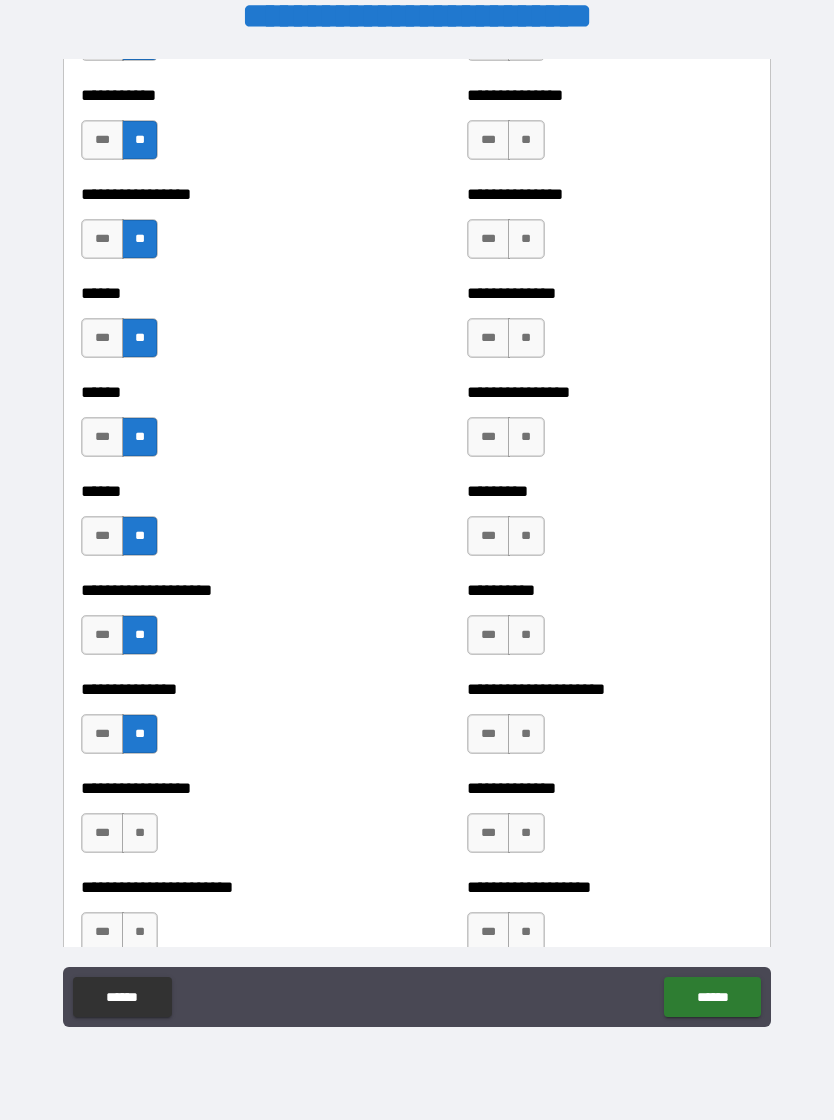 click on "**" at bounding box center (140, 833) 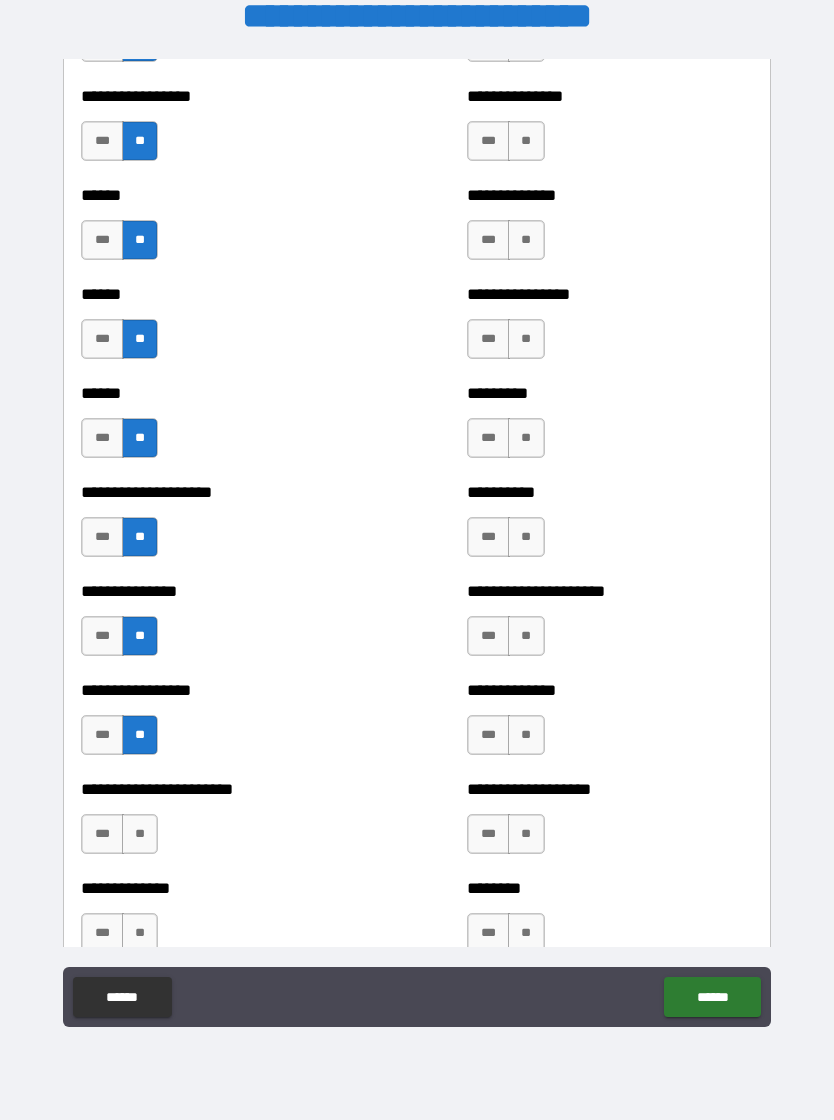 scroll, scrollTop: 2960, scrollLeft: 0, axis: vertical 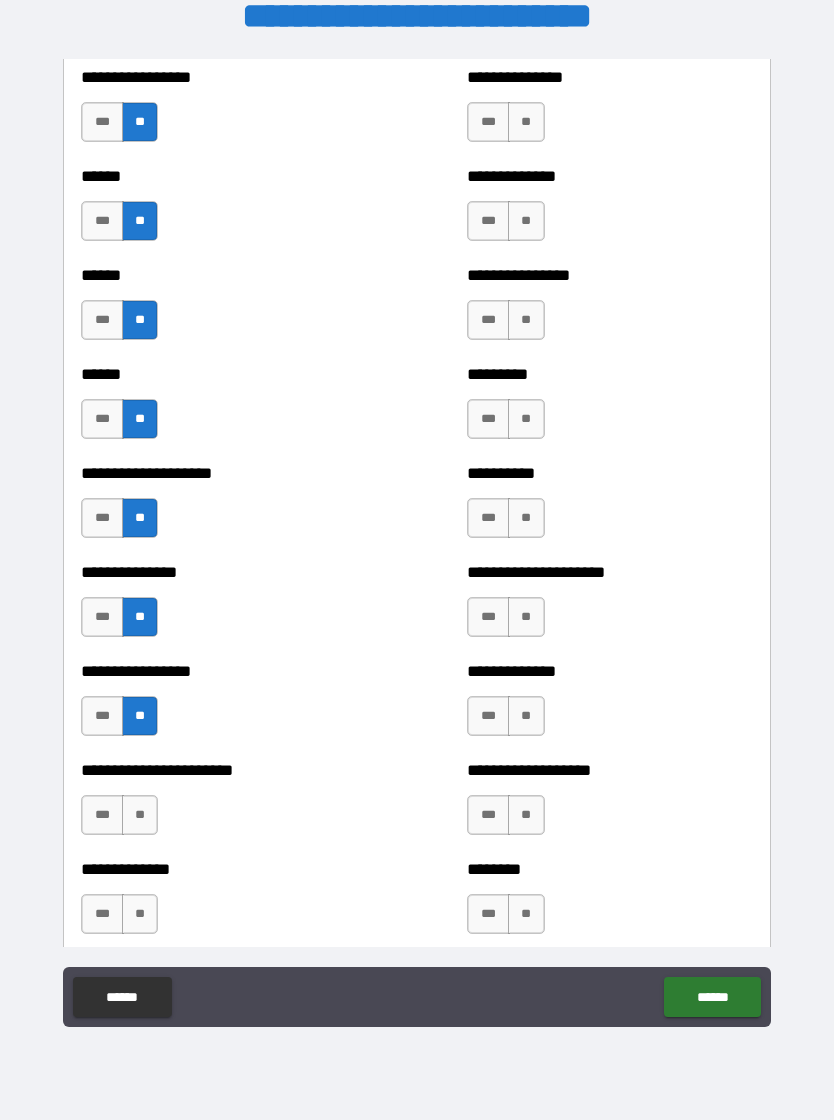 click on "**" at bounding box center [140, 815] 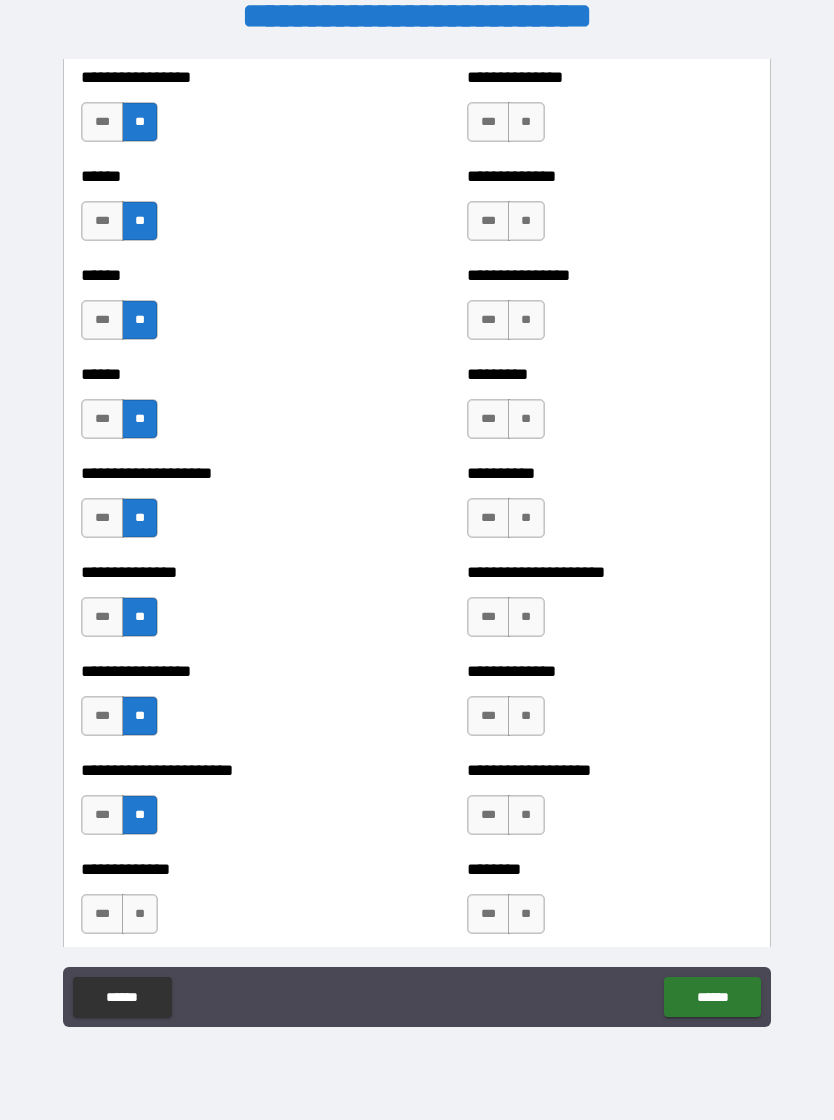 click on "**" at bounding box center [140, 914] 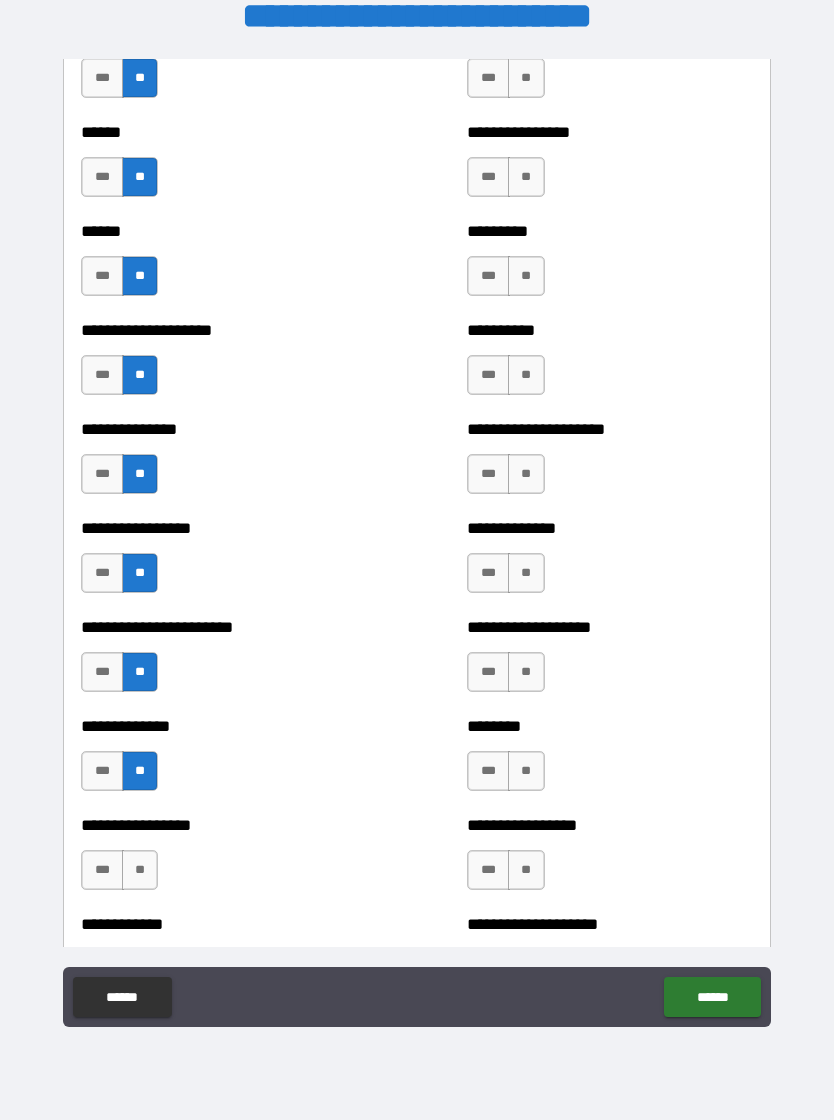 click on "**" at bounding box center (140, 870) 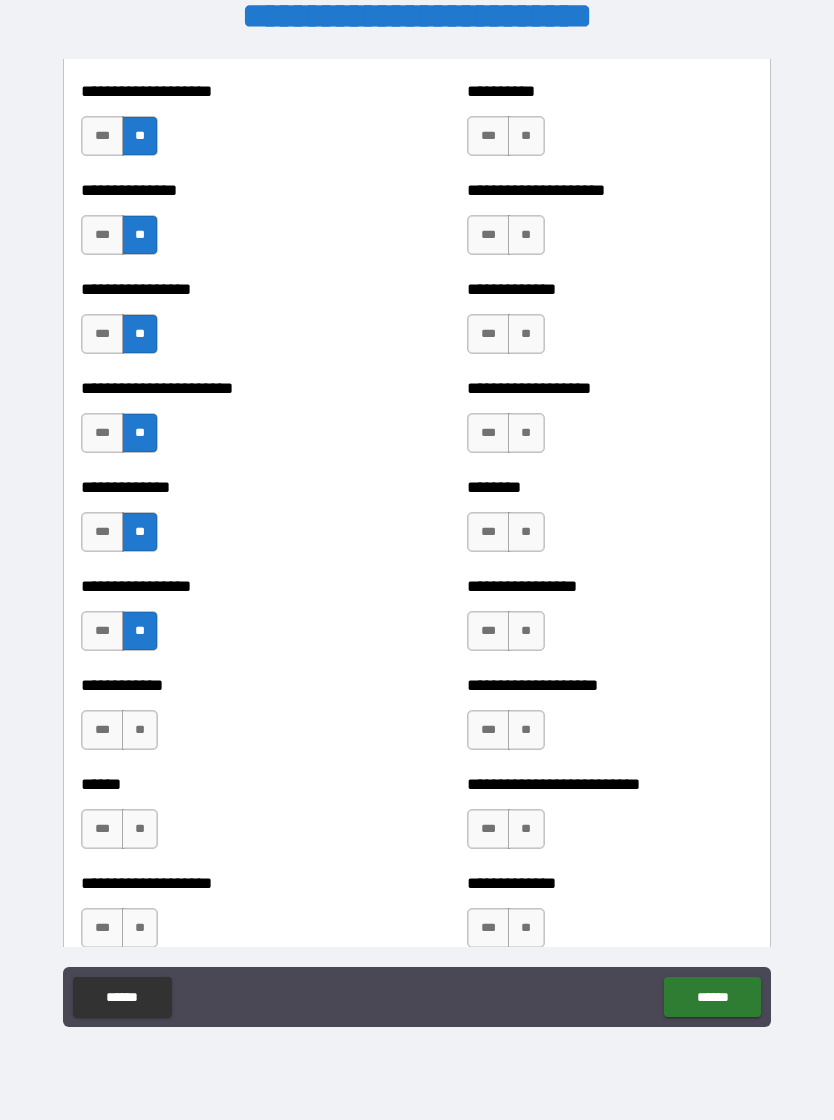 click on "**" at bounding box center (140, 730) 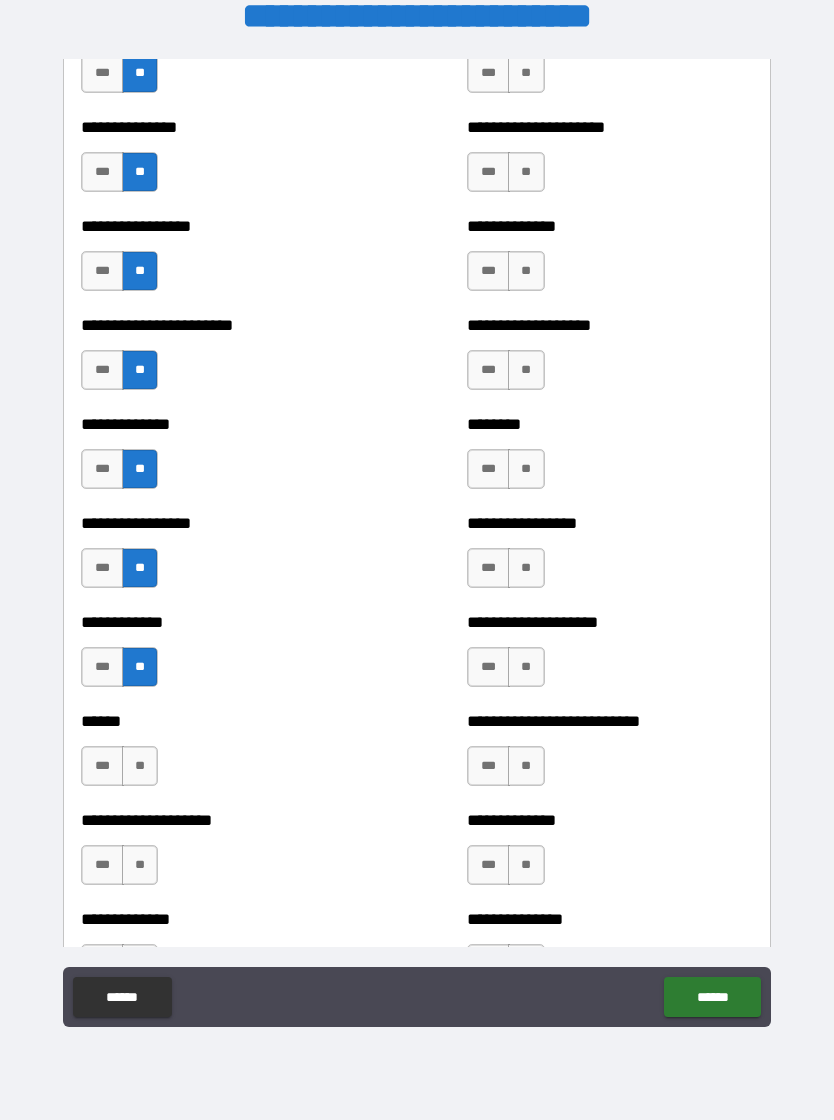 scroll, scrollTop: 3406, scrollLeft: 0, axis: vertical 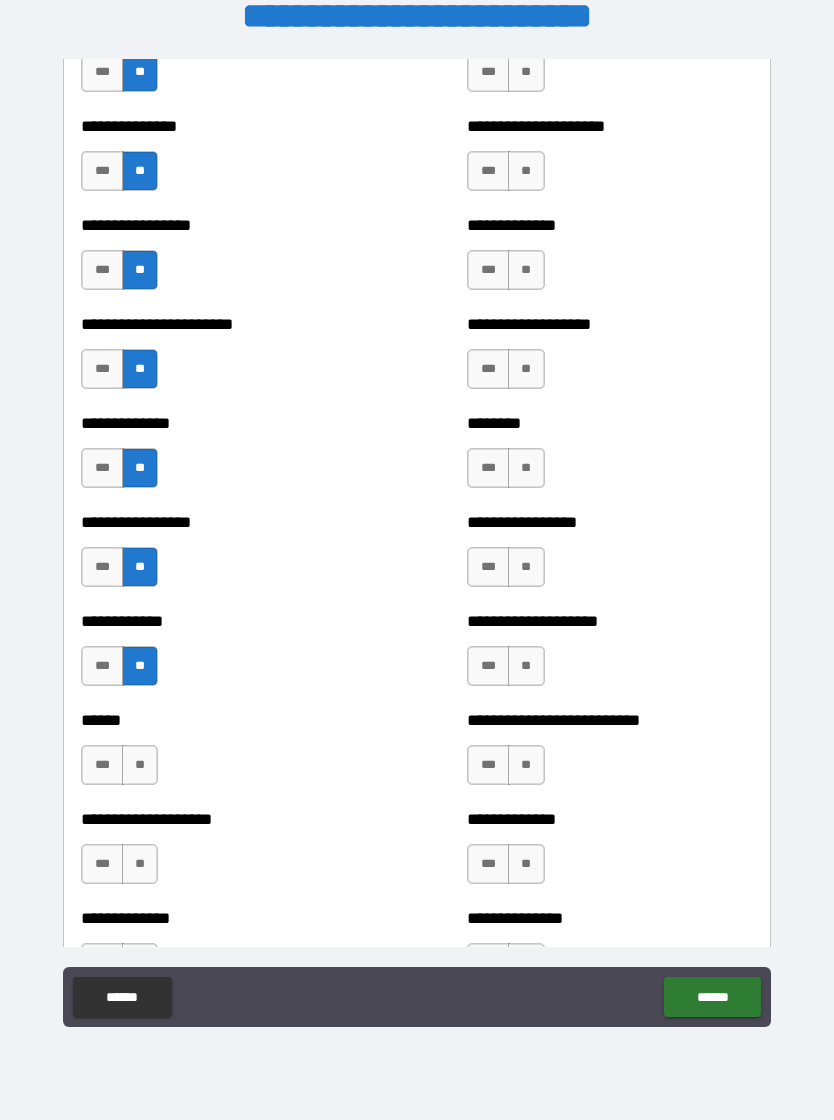 click on "**" at bounding box center (140, 765) 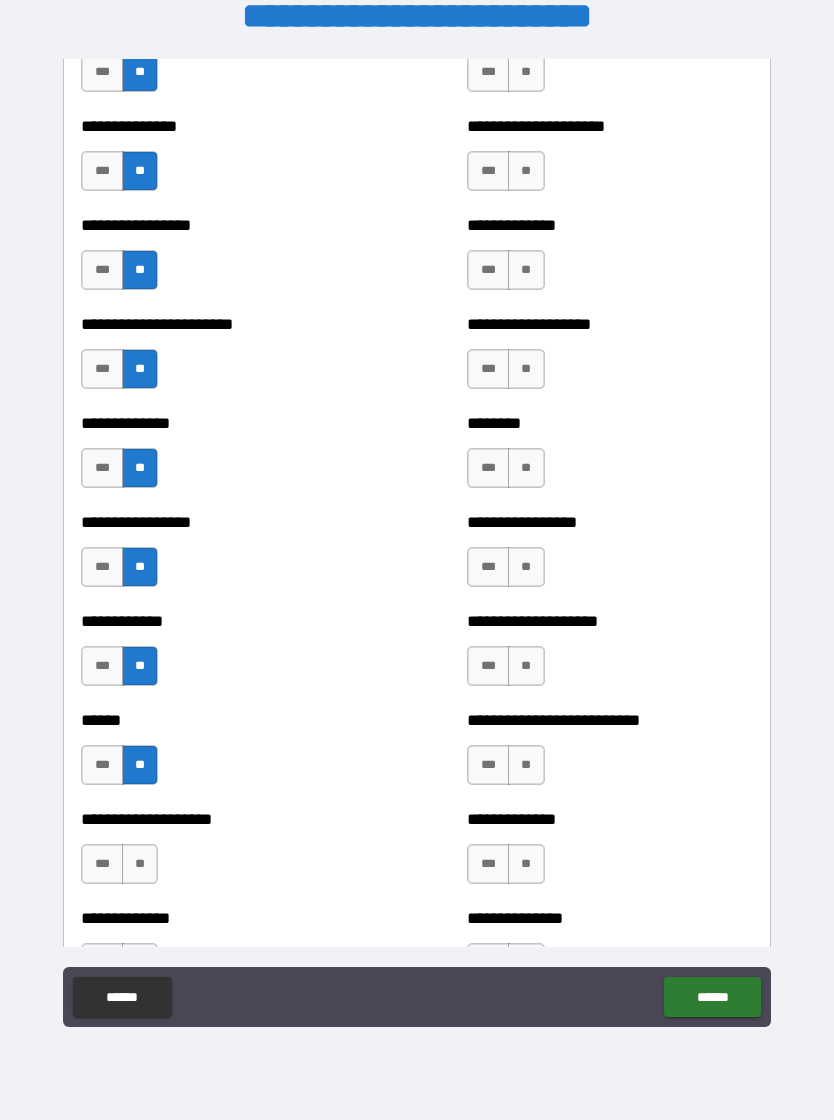click on "**" at bounding box center [140, 864] 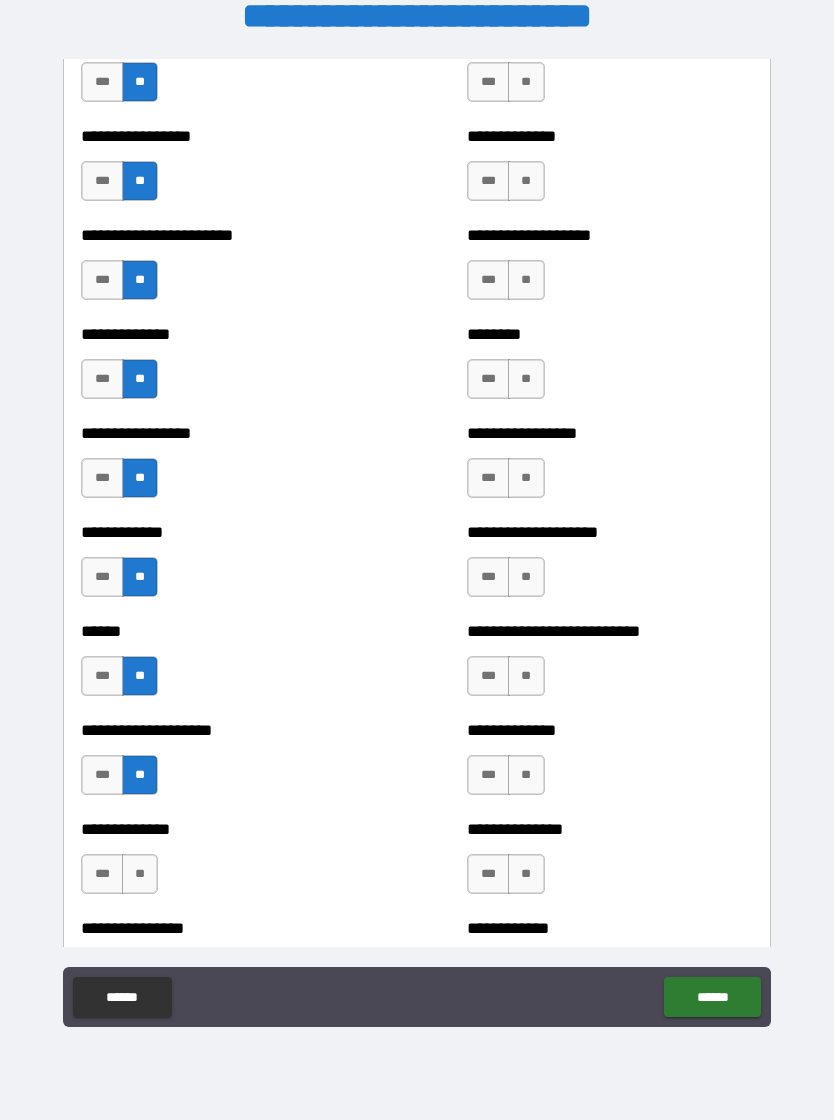 click on "**" at bounding box center (140, 874) 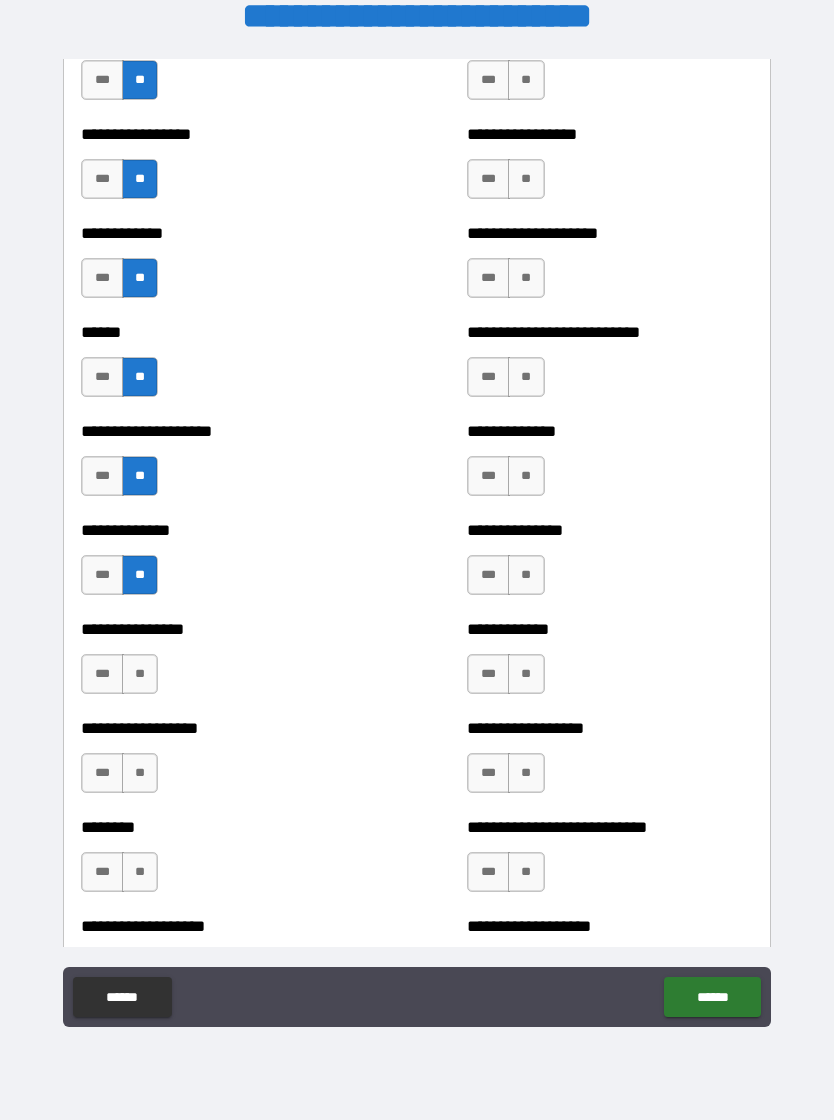 scroll, scrollTop: 3797, scrollLeft: 0, axis: vertical 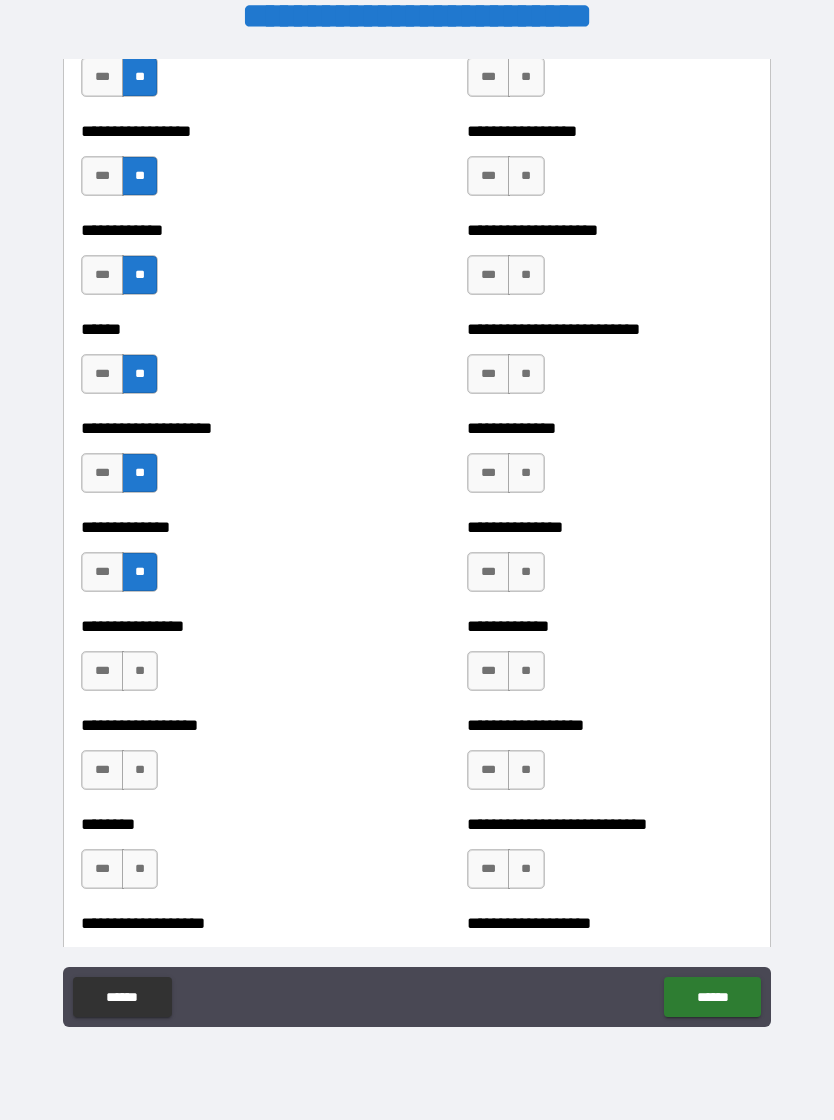 click on "**" at bounding box center (140, 671) 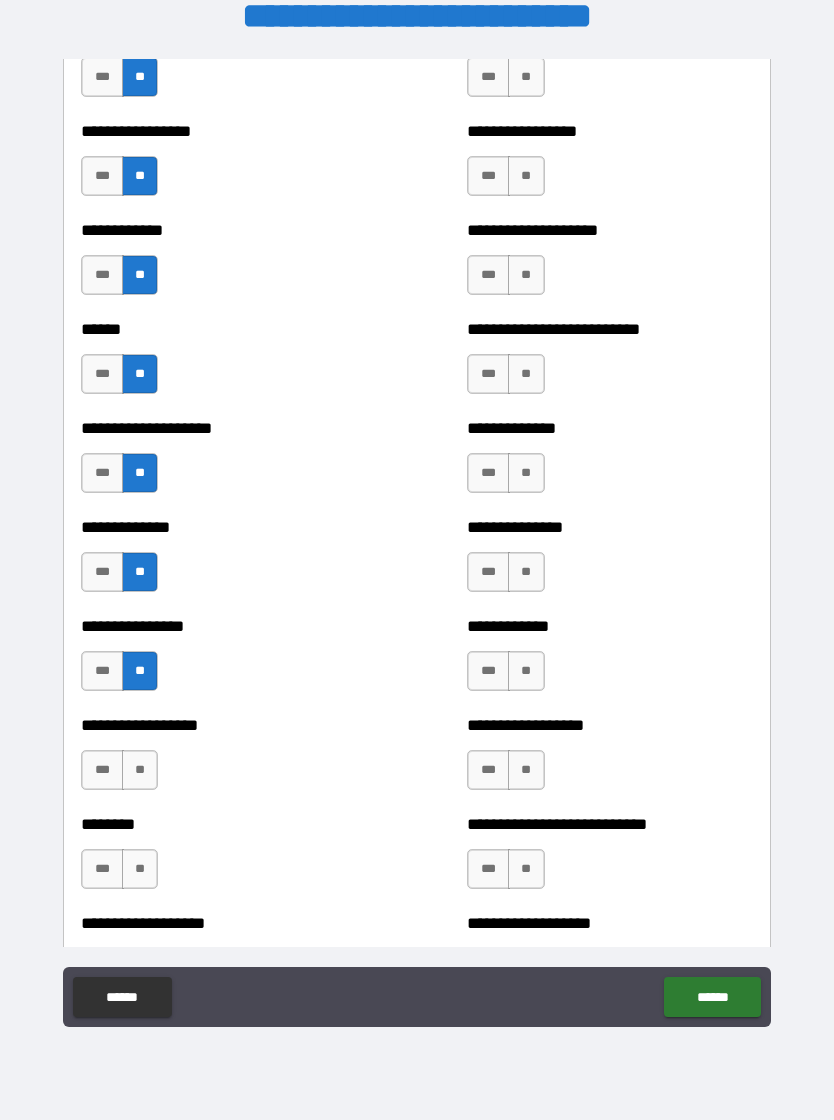 click on "*** **" at bounding box center (122, 775) 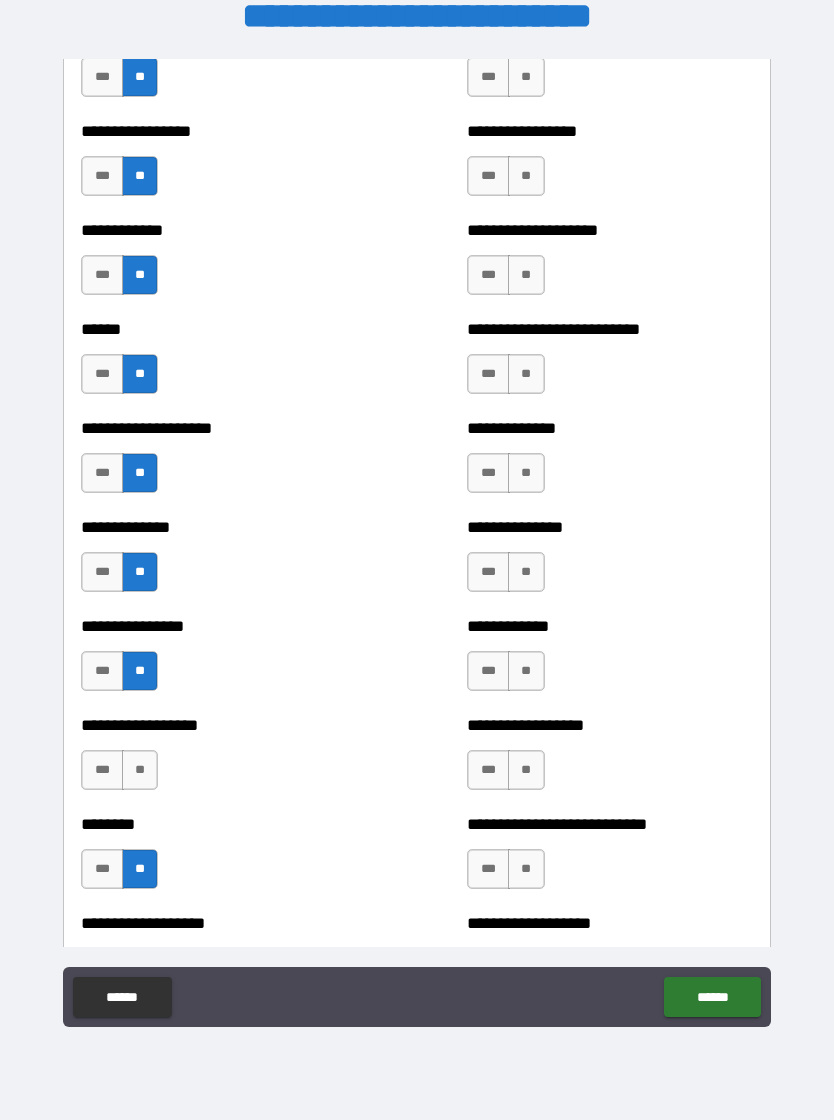 click on "**" at bounding box center [140, 770] 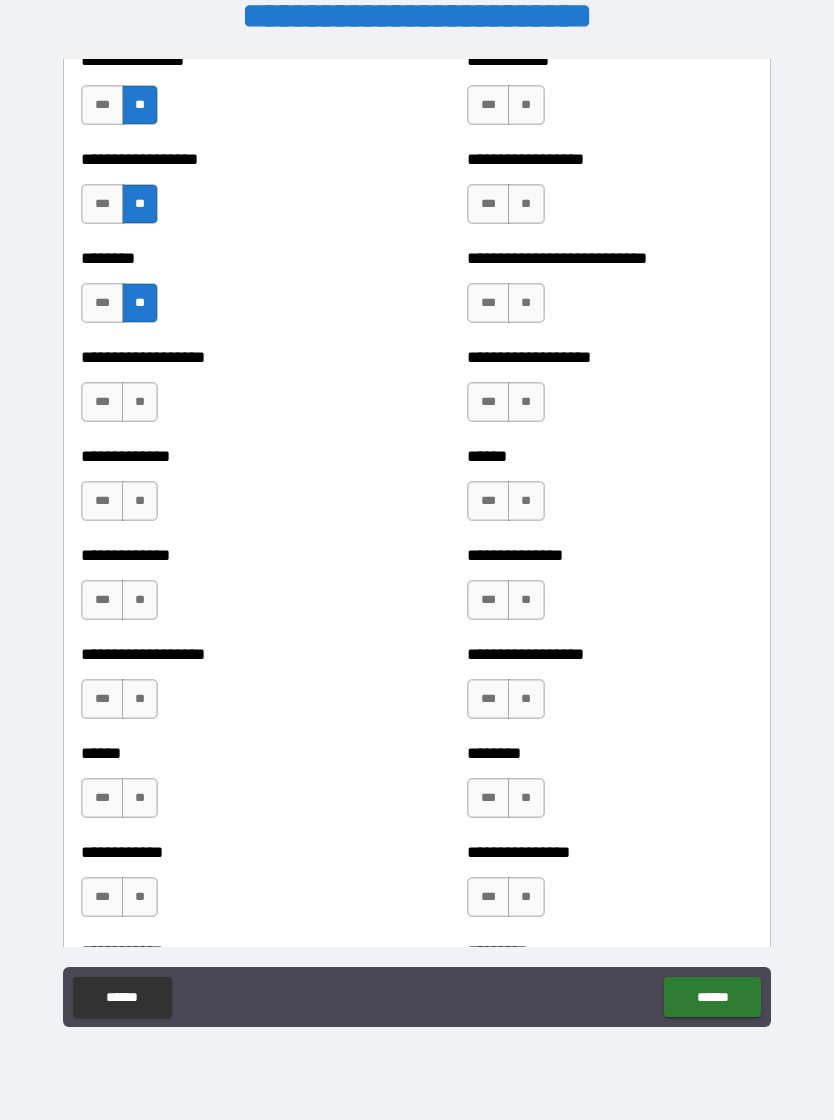 scroll, scrollTop: 4372, scrollLeft: 0, axis: vertical 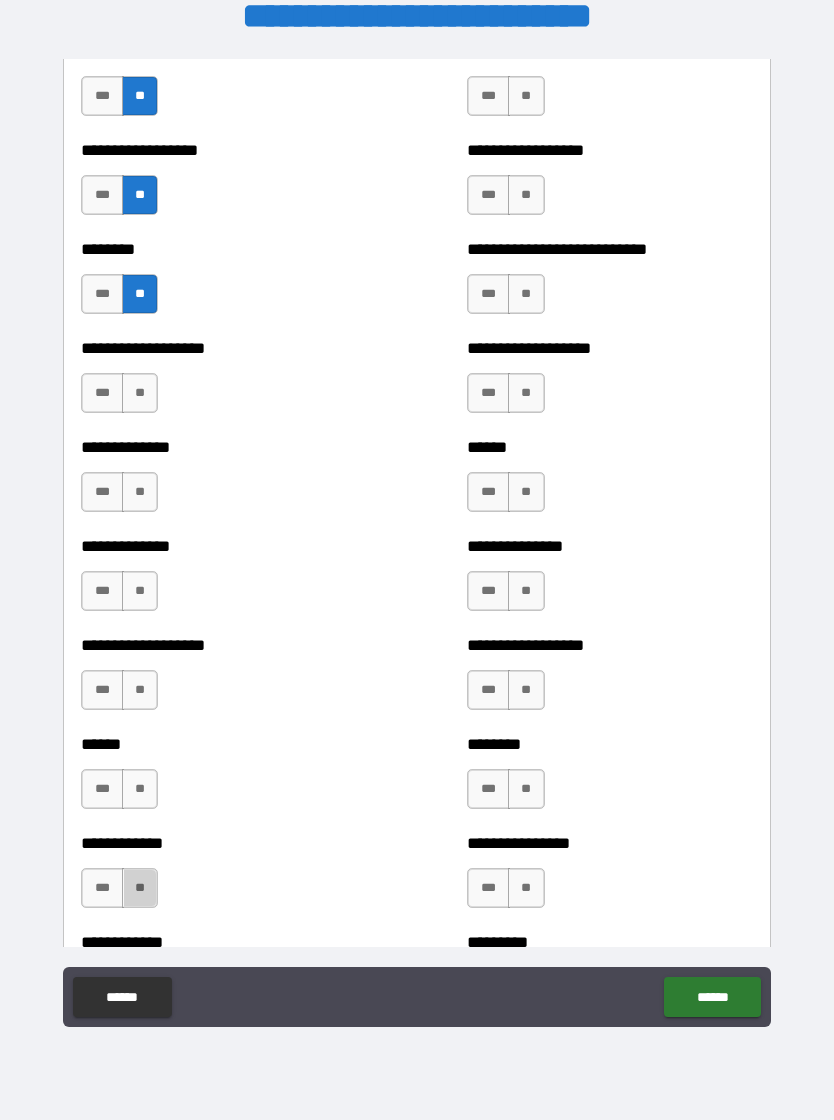 click on "**" at bounding box center [140, 888] 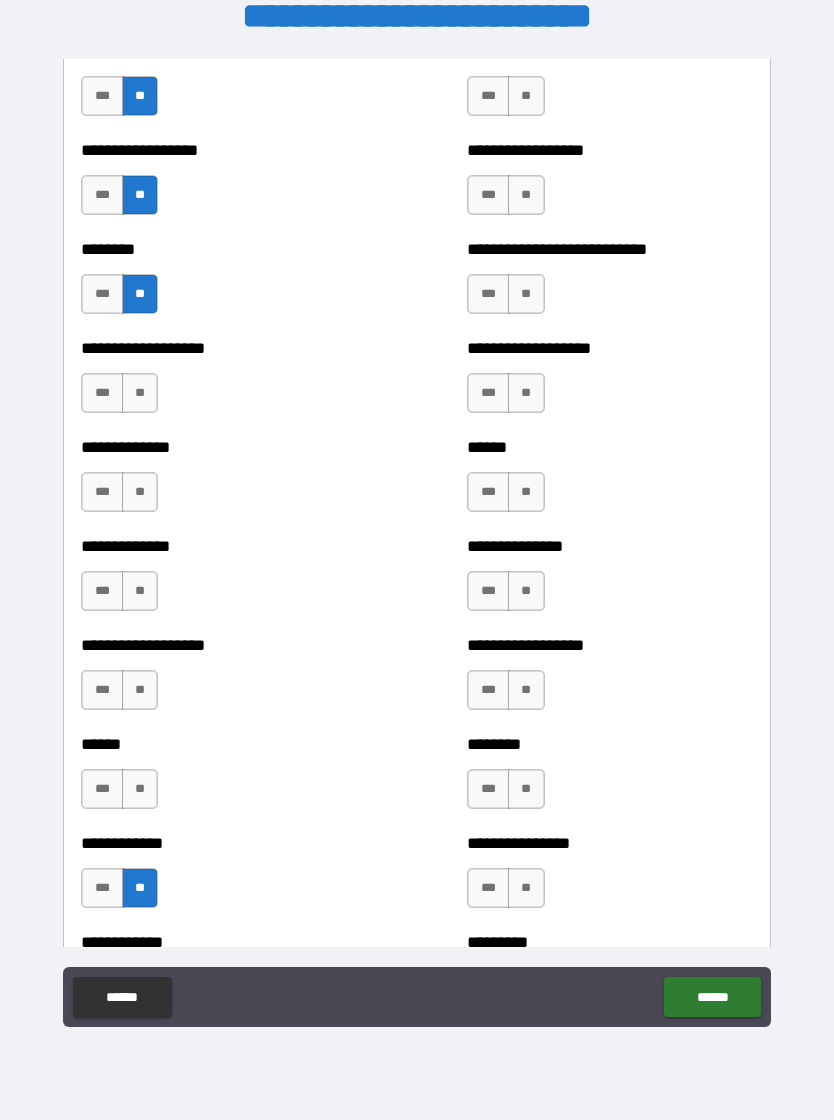 click on "**" at bounding box center (140, 789) 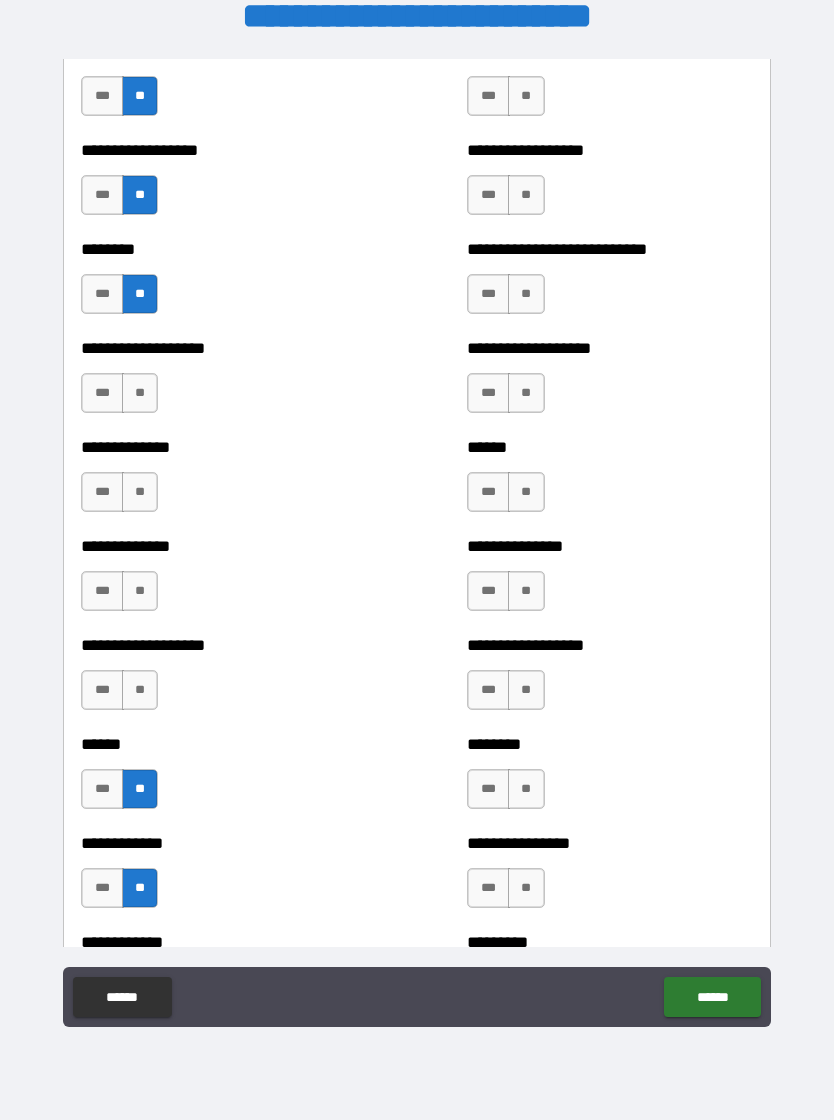 click on "*** **" at bounding box center [122, 695] 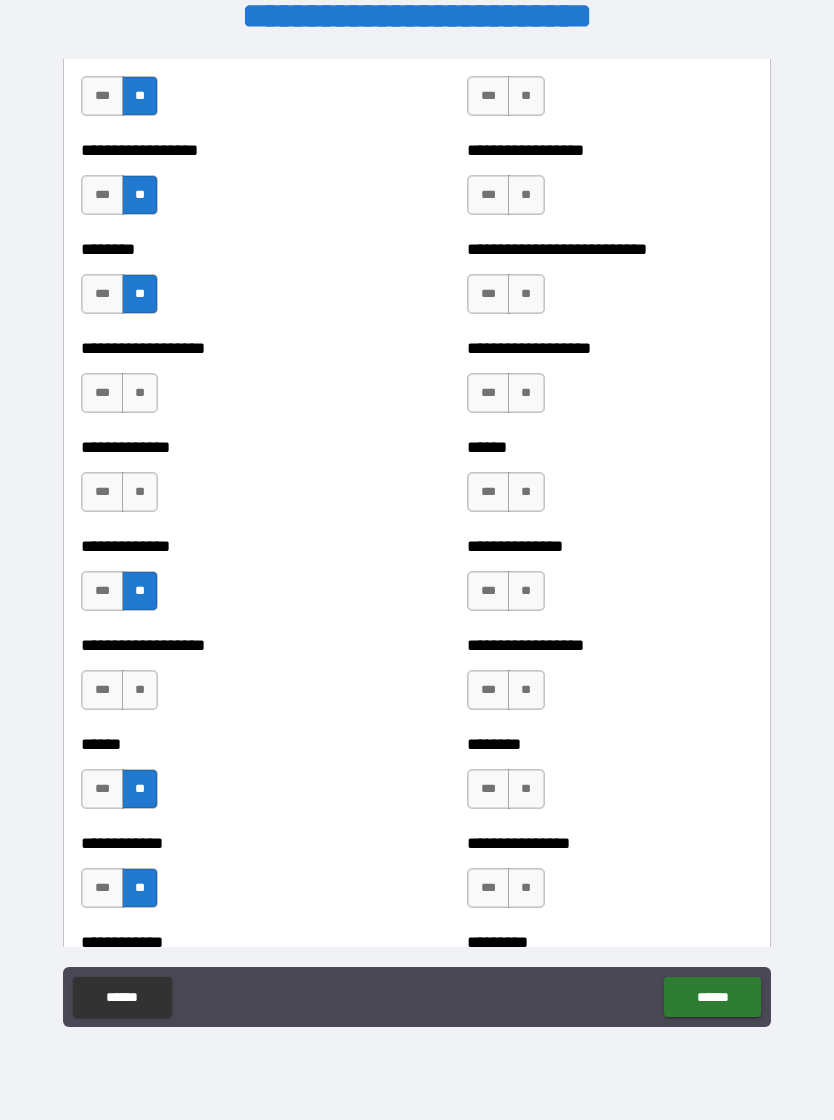 click on "**" at bounding box center (140, 492) 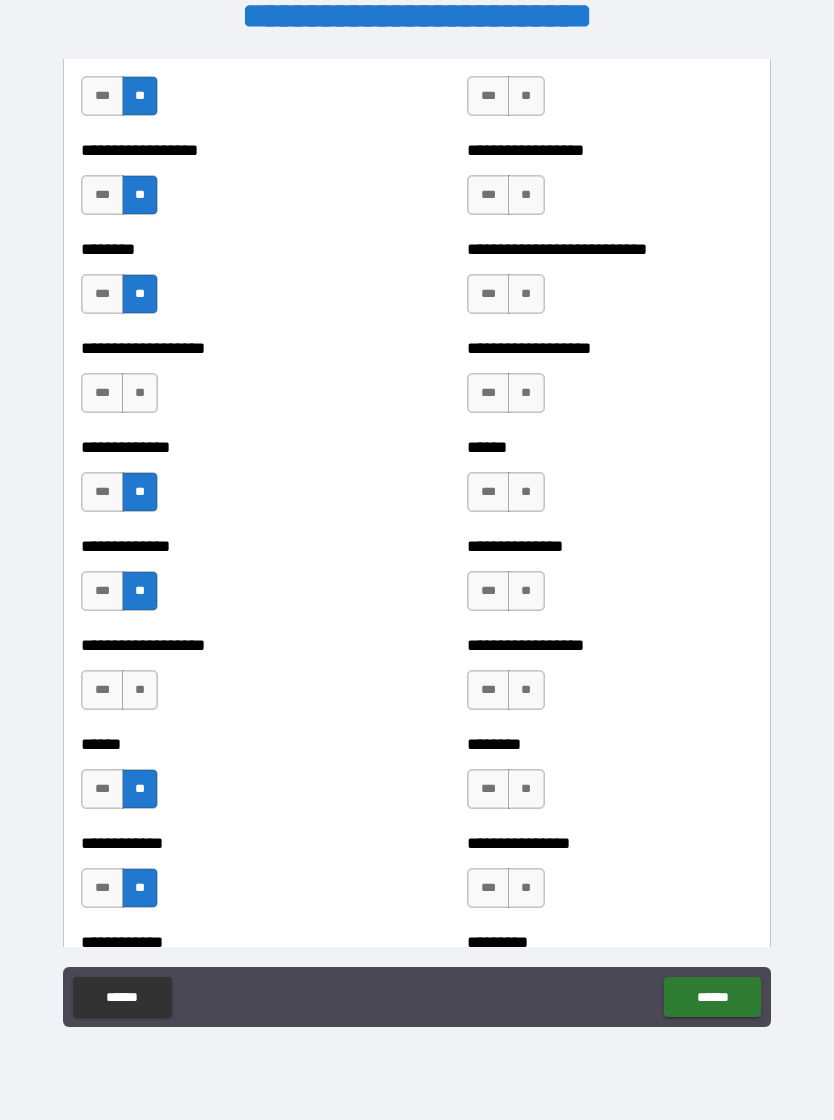 click on "**" at bounding box center [140, 393] 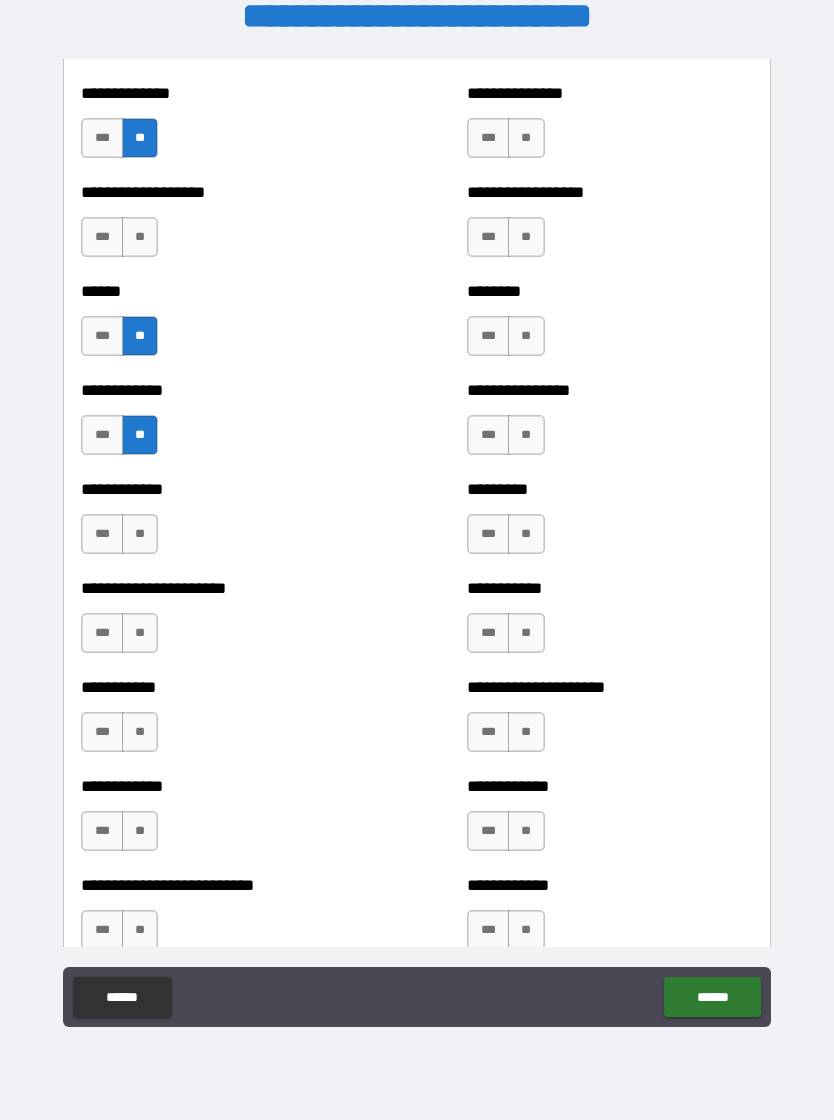 scroll, scrollTop: 4831, scrollLeft: 0, axis: vertical 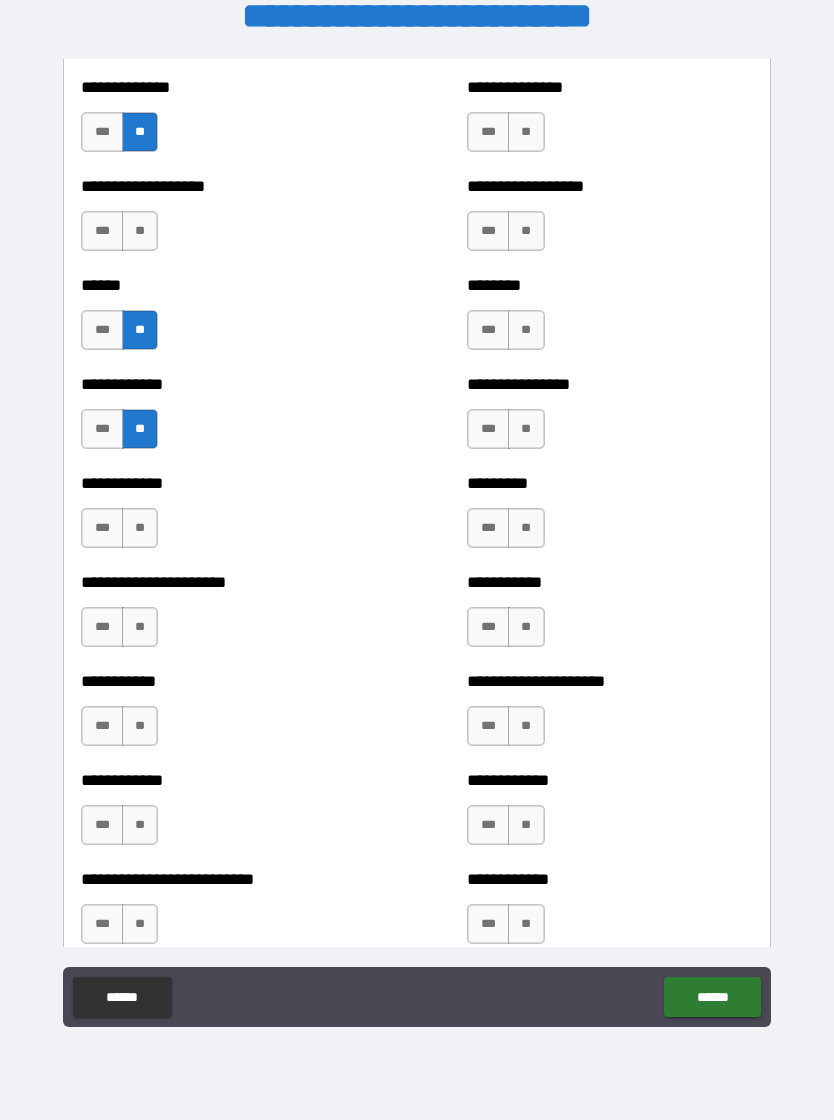 click on "**" at bounding box center (140, 528) 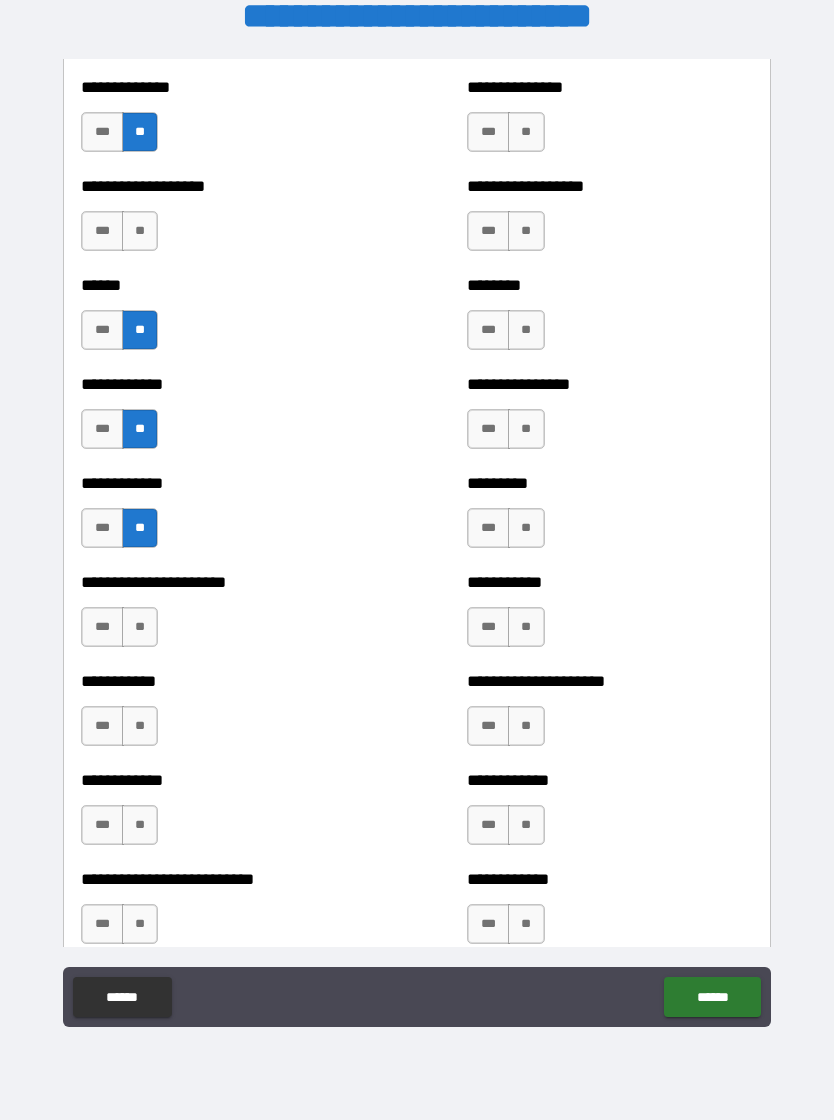 click on "**" at bounding box center [140, 627] 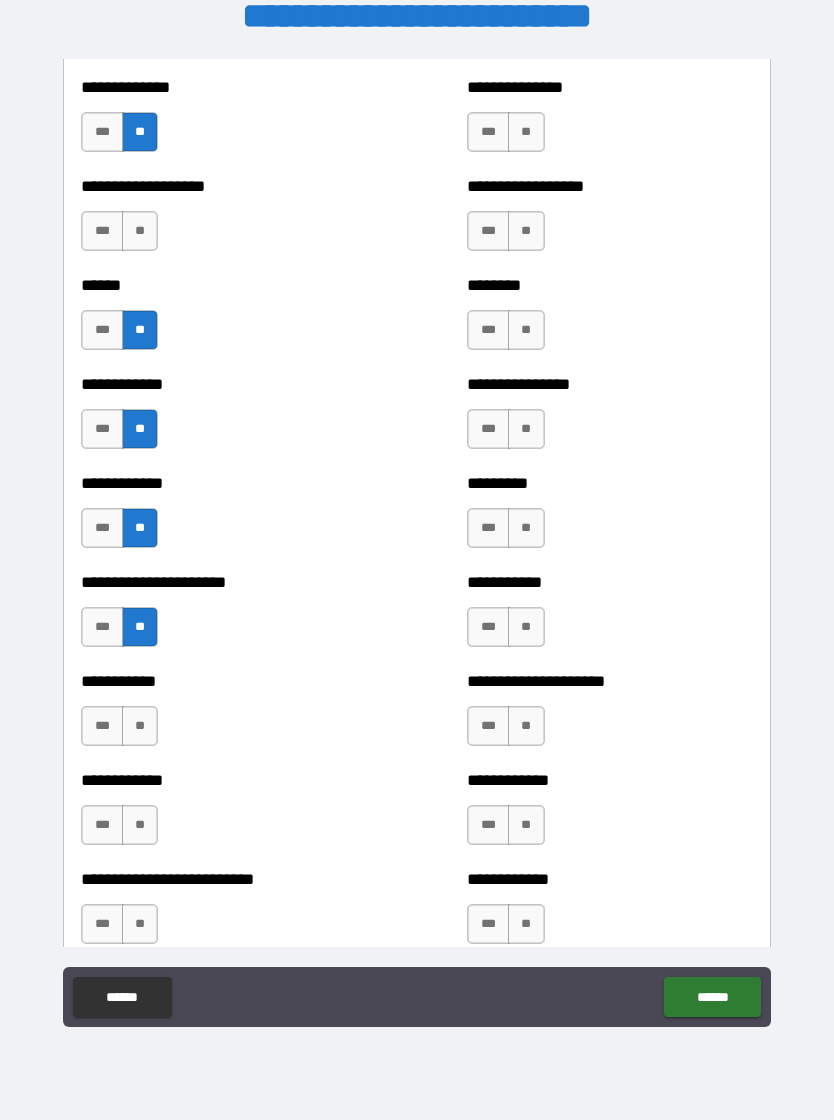 click on "**" at bounding box center [140, 726] 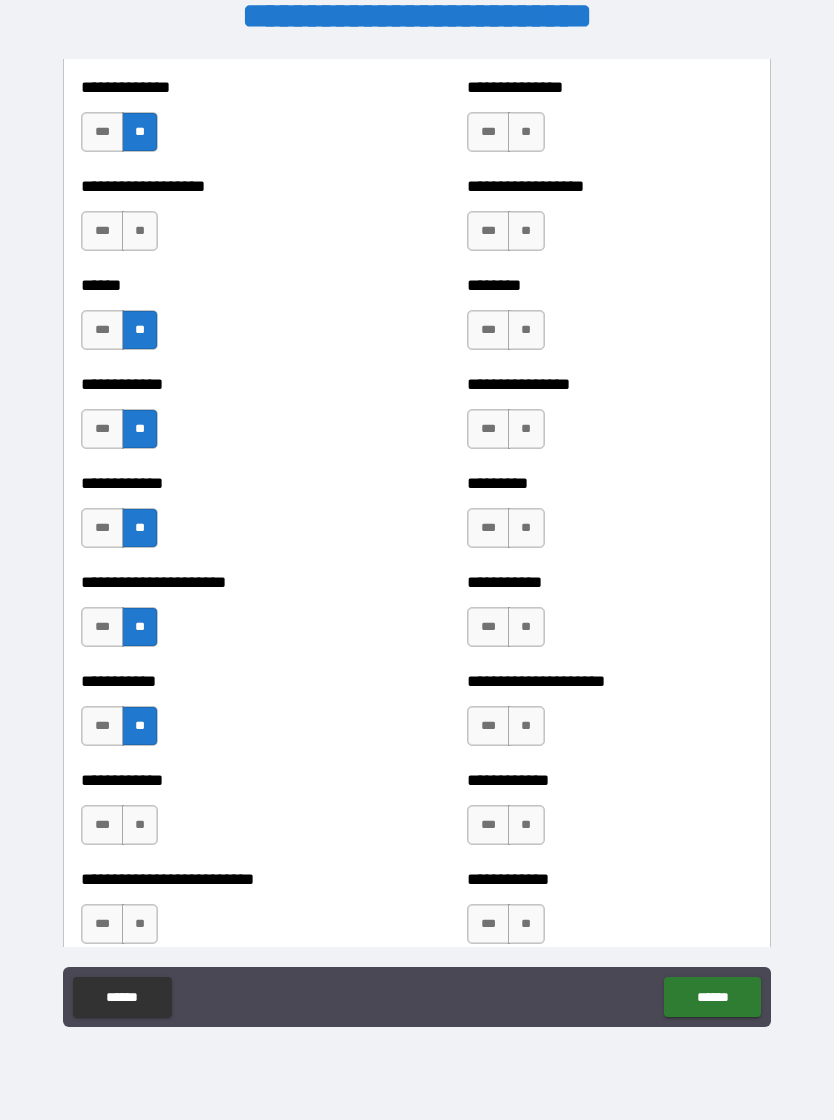 click on "**" at bounding box center [140, 825] 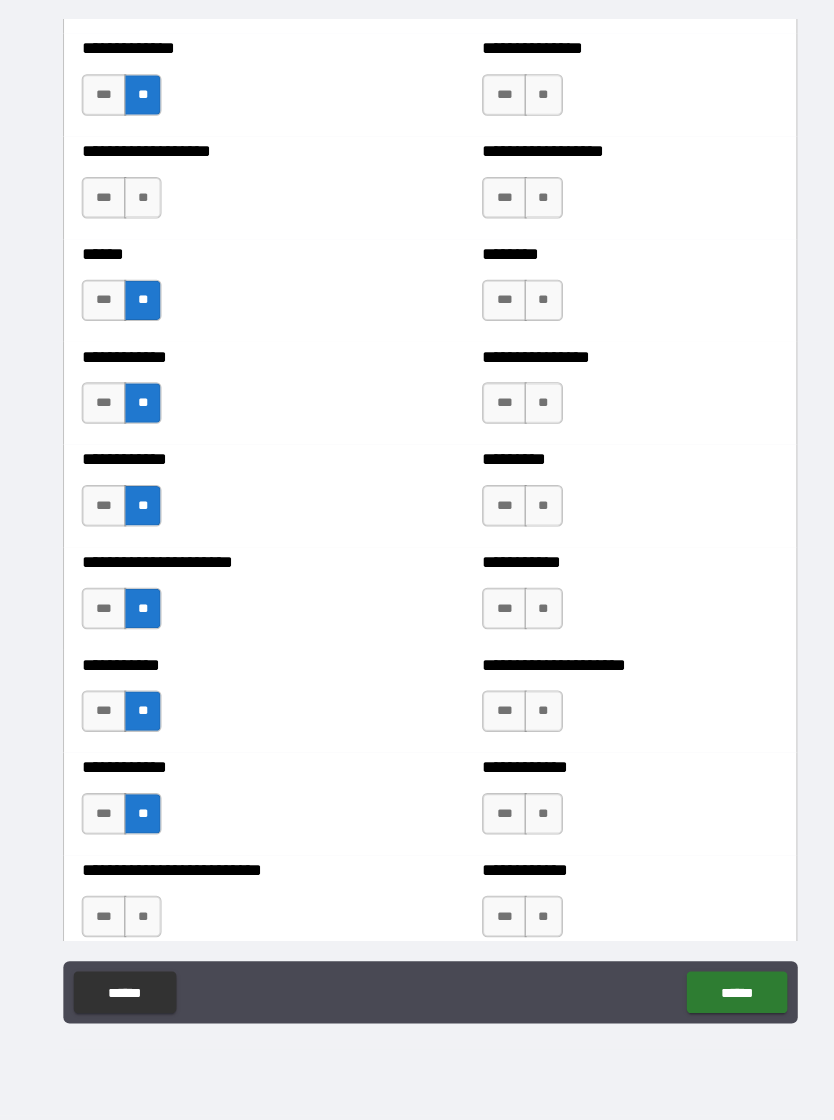 click on "**" at bounding box center [140, 924] 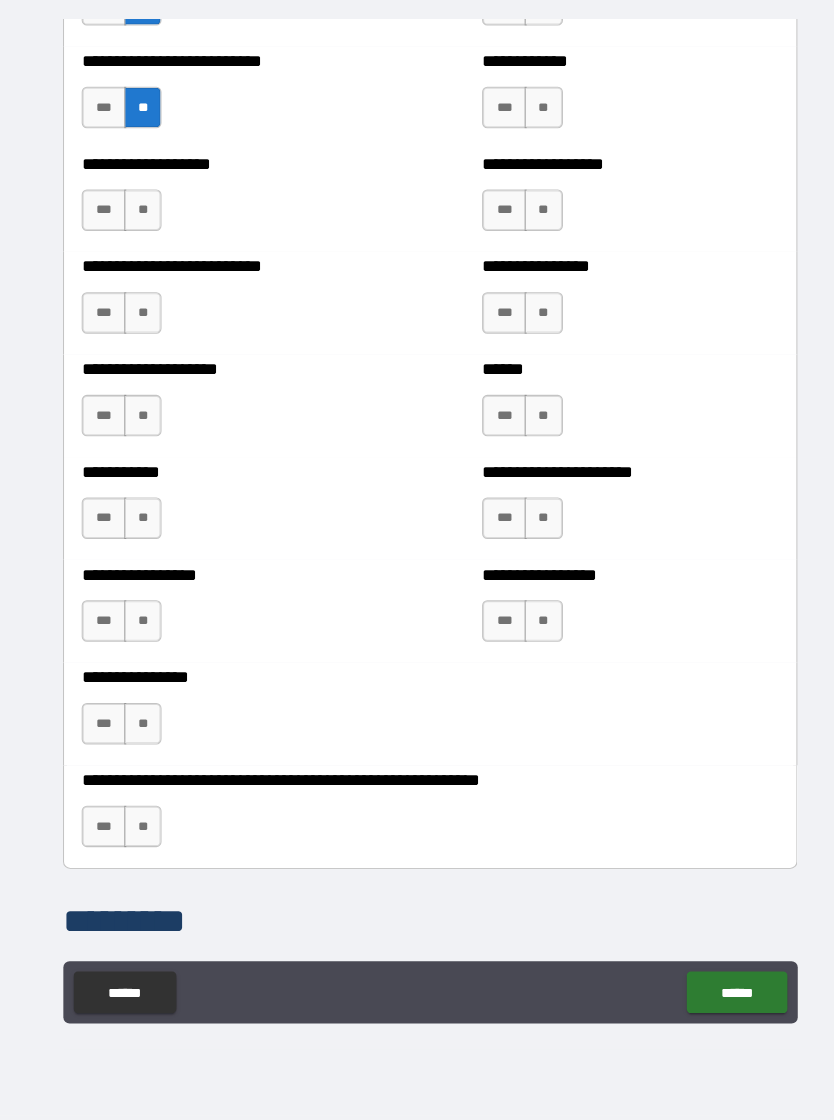 scroll, scrollTop: 5609, scrollLeft: 0, axis: vertical 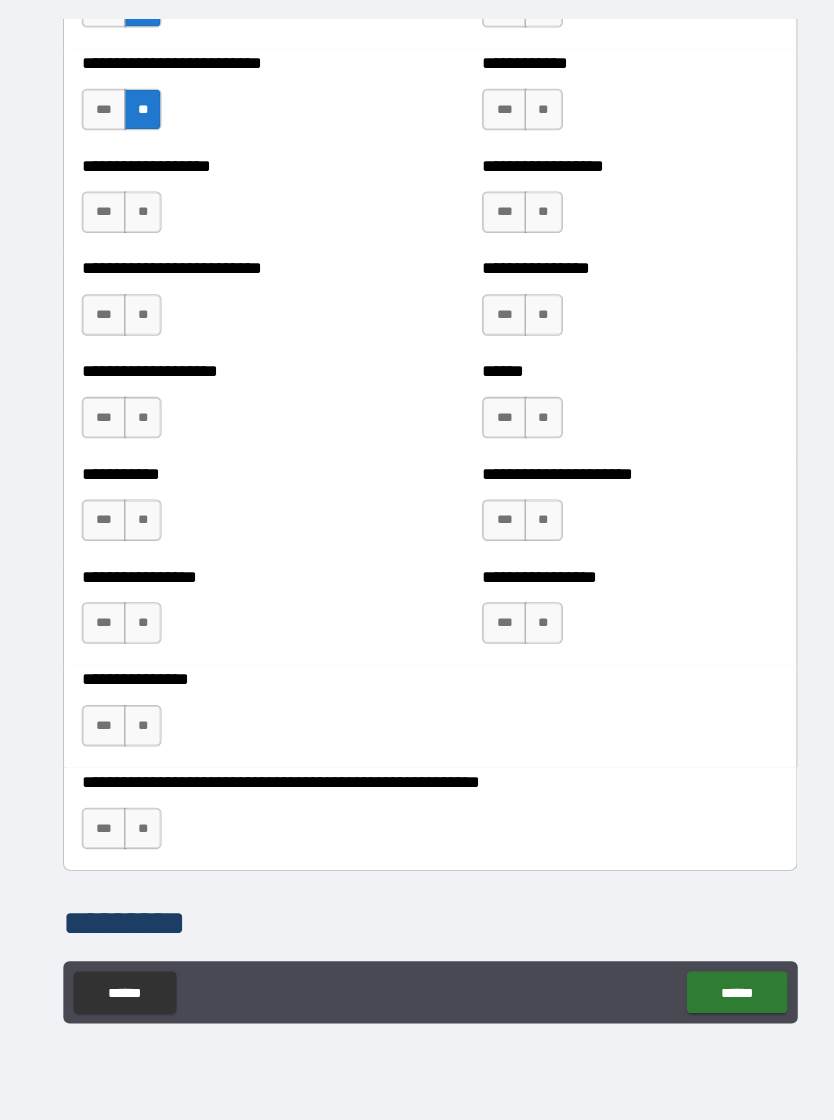 click on "**" at bounding box center [140, 839] 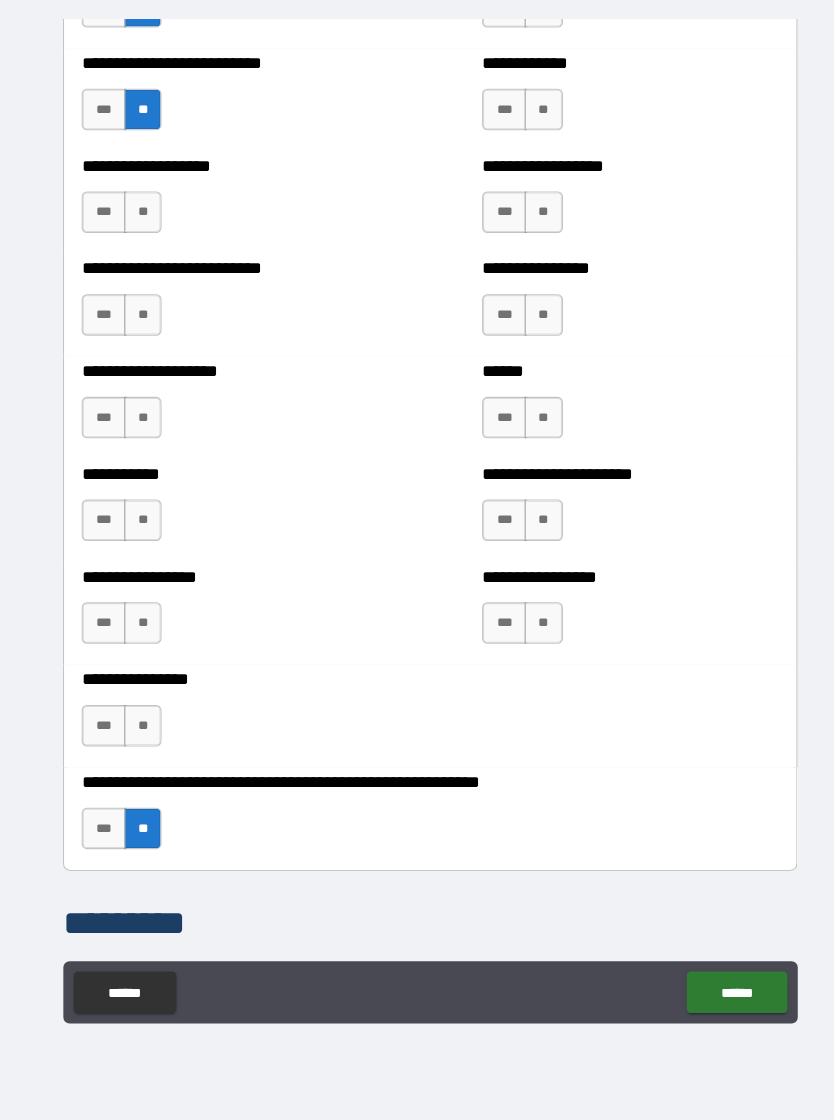 click on "**" at bounding box center [140, 740] 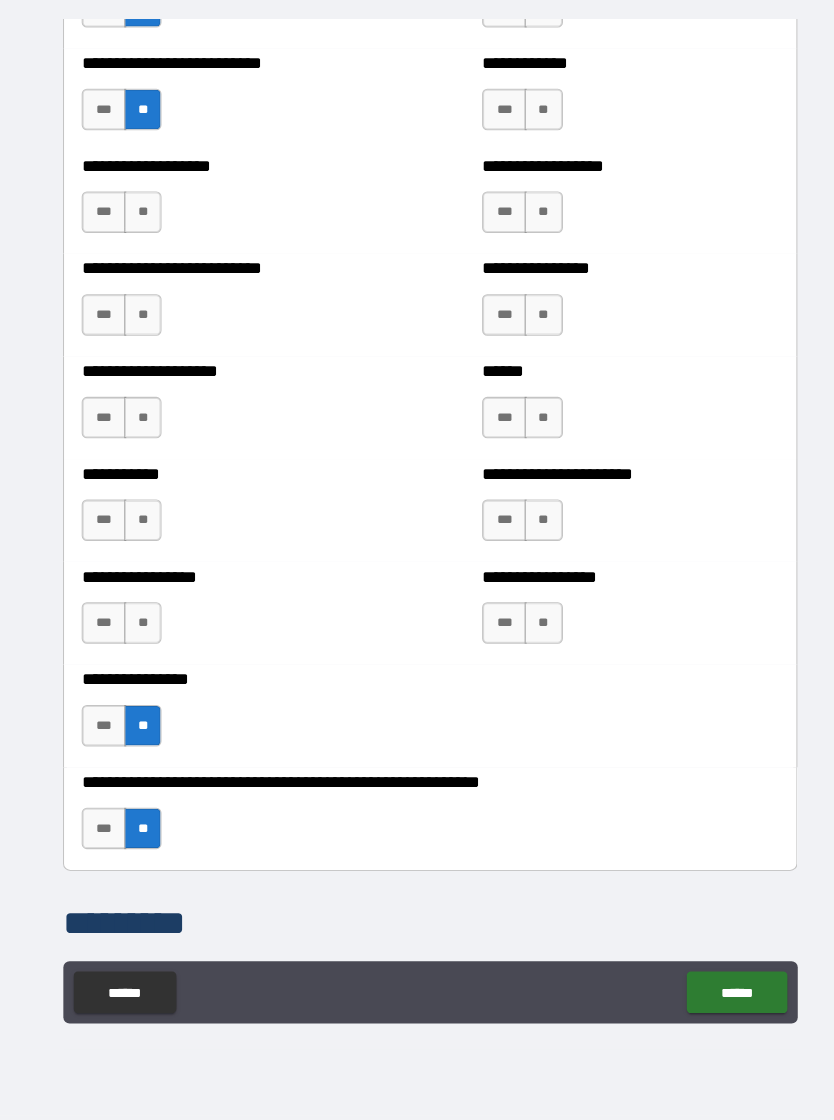 click on "**" at bounding box center [140, 641] 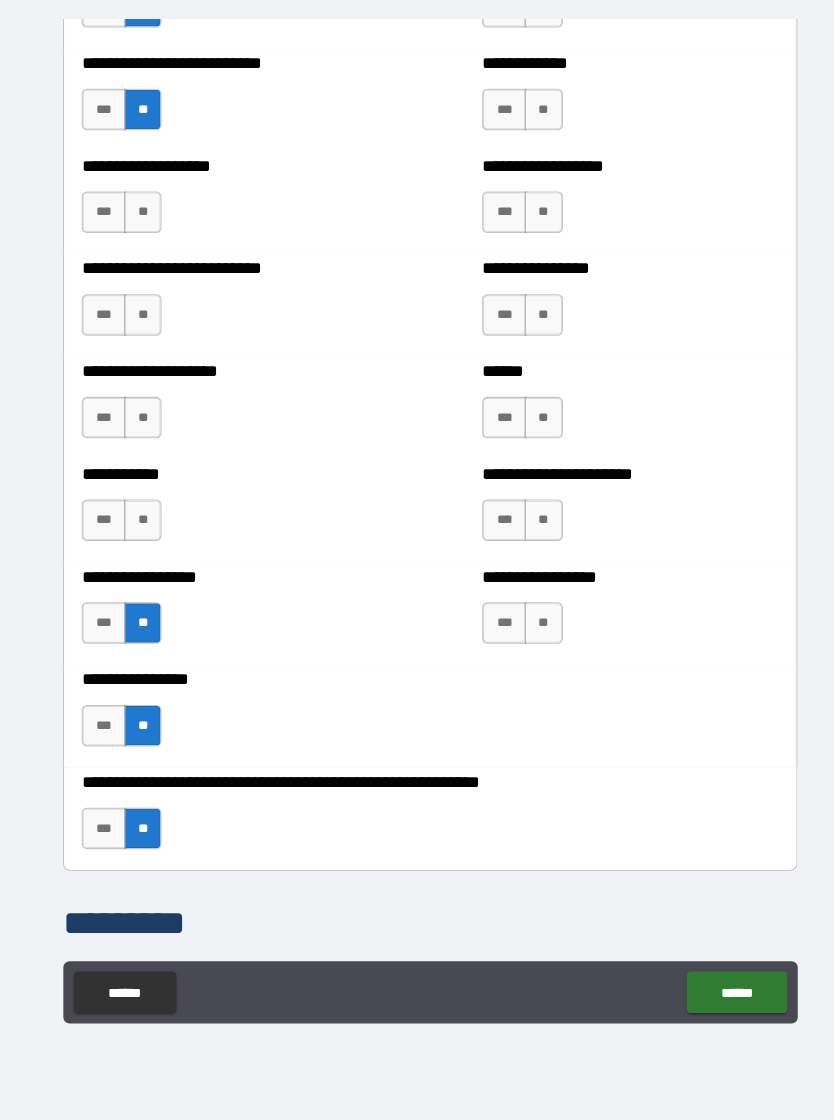 click on "**" at bounding box center (140, 542) 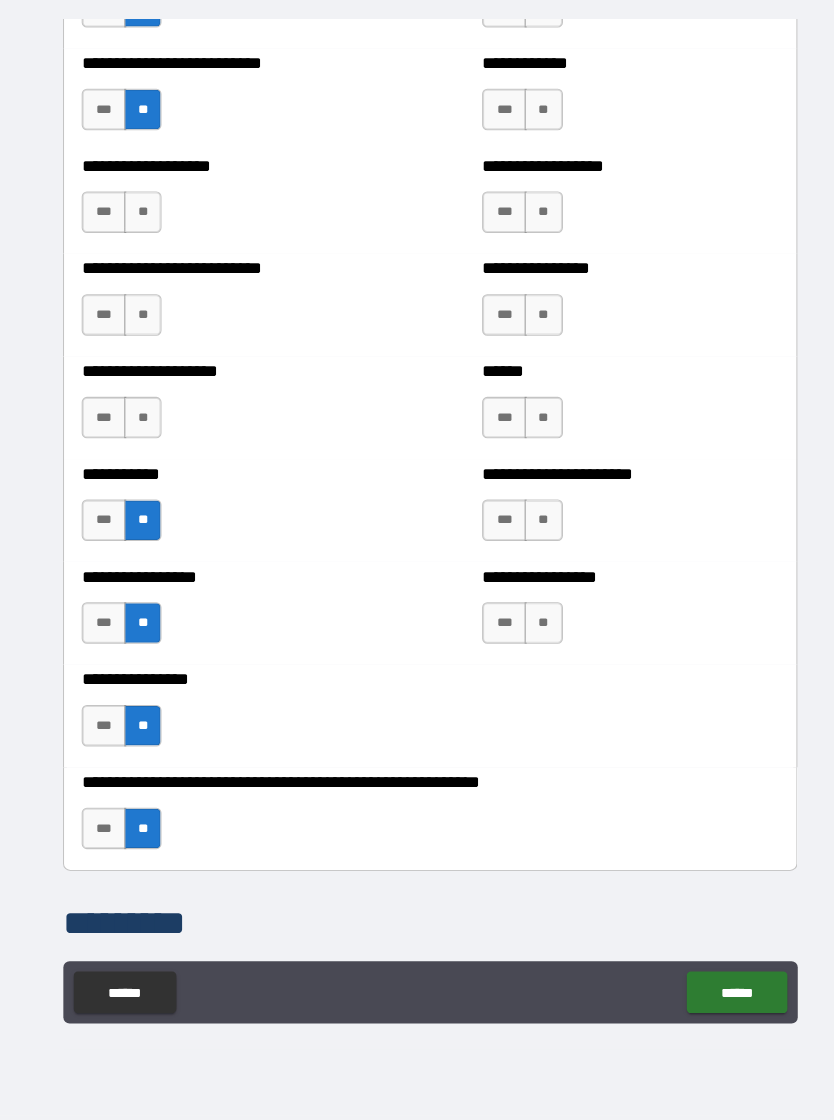 click on "**" at bounding box center [140, 443] 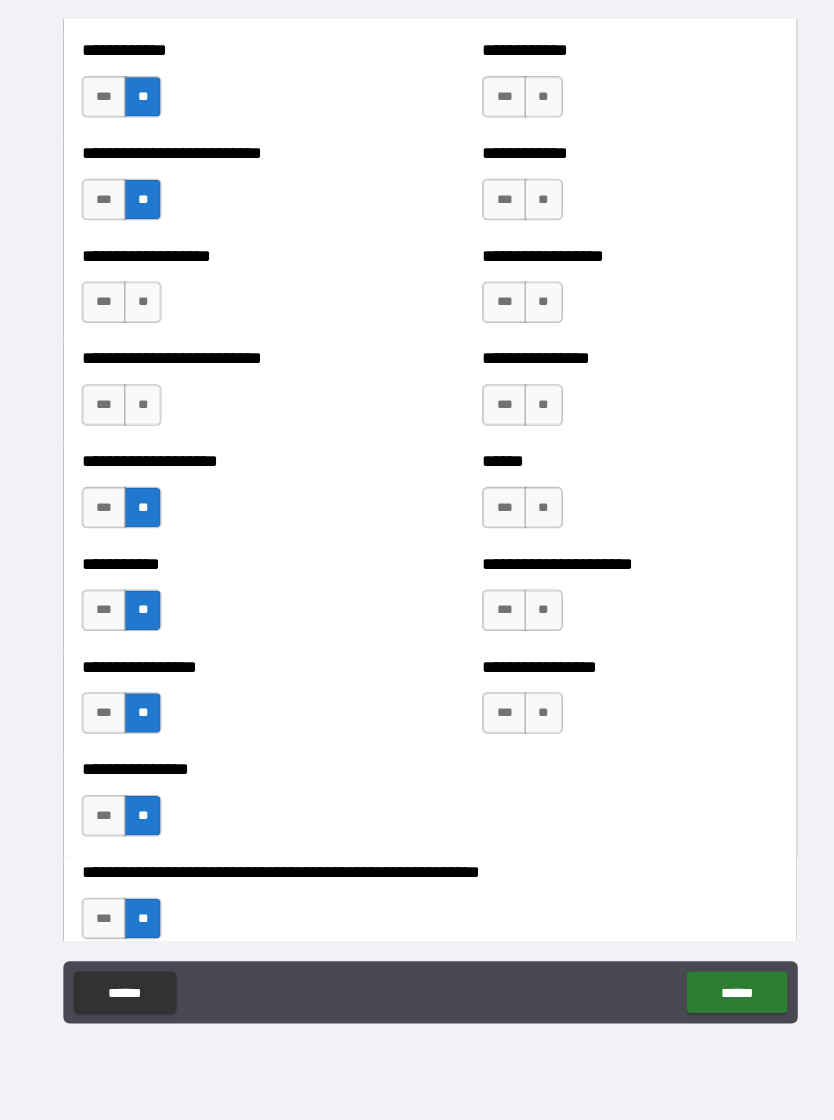 scroll, scrollTop: 5497, scrollLeft: 0, axis: vertical 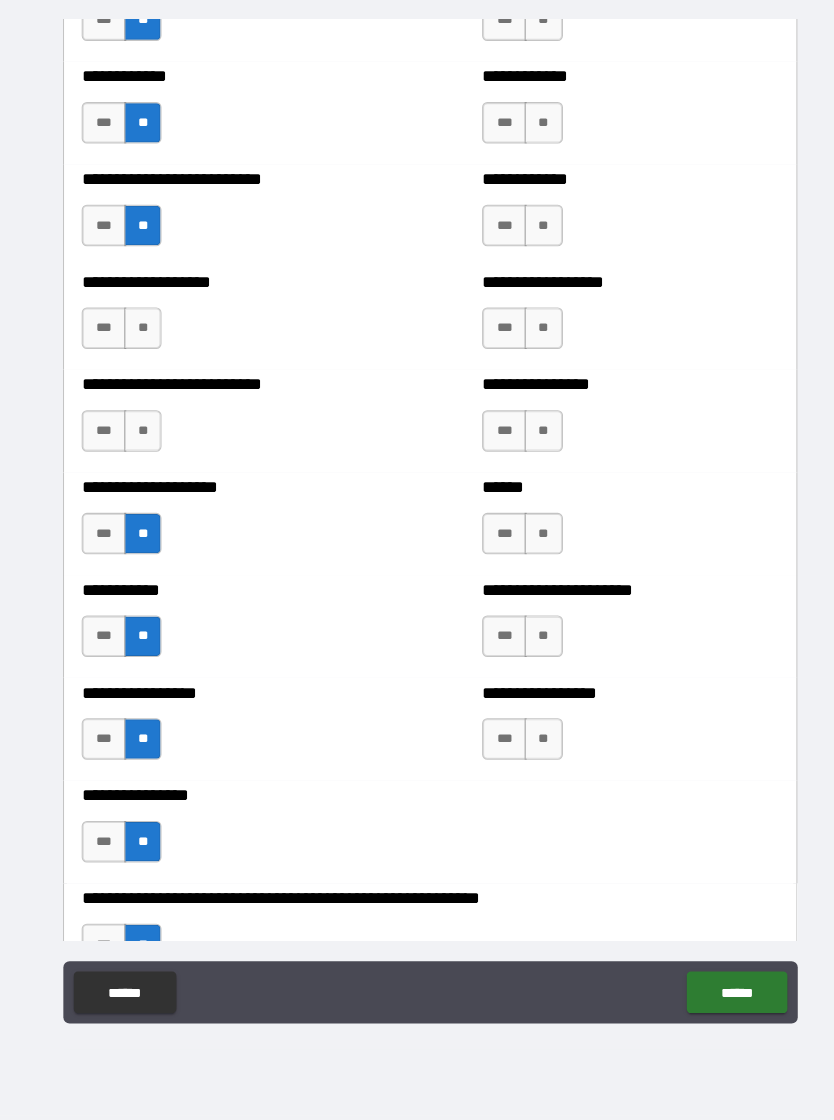 click on "**" at bounding box center (140, 456) 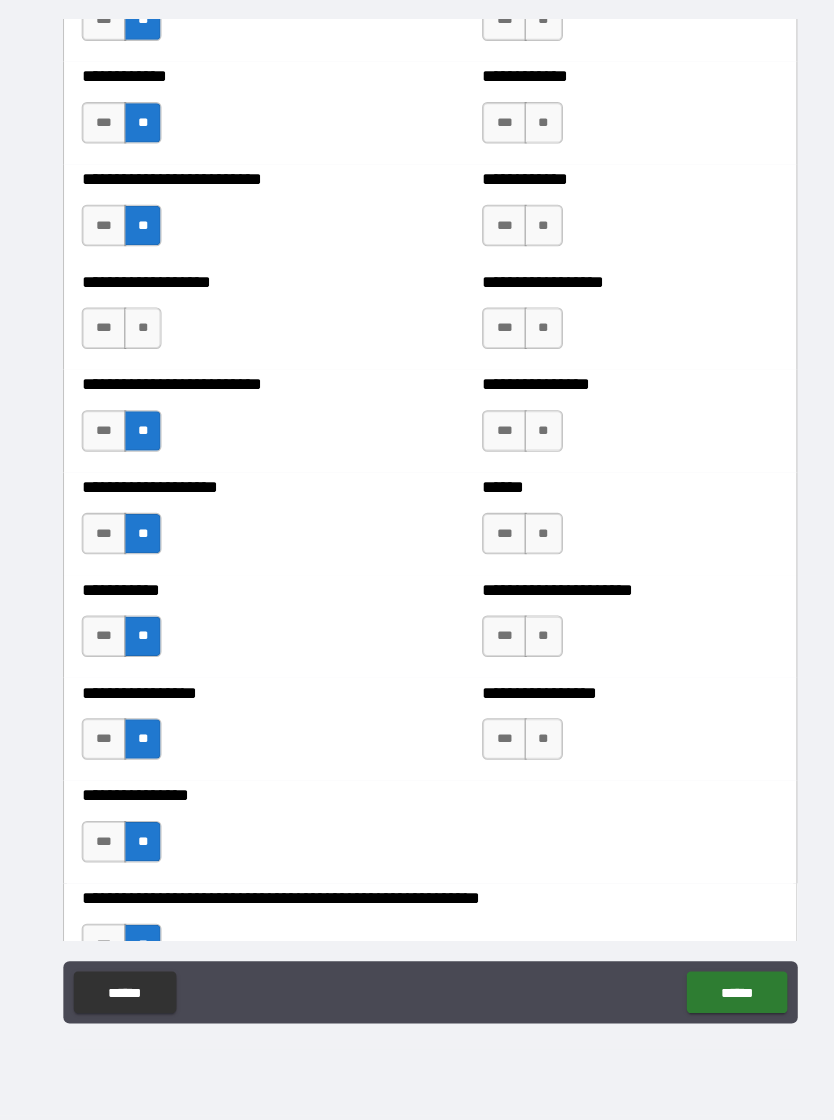 click on "**" at bounding box center [140, 357] 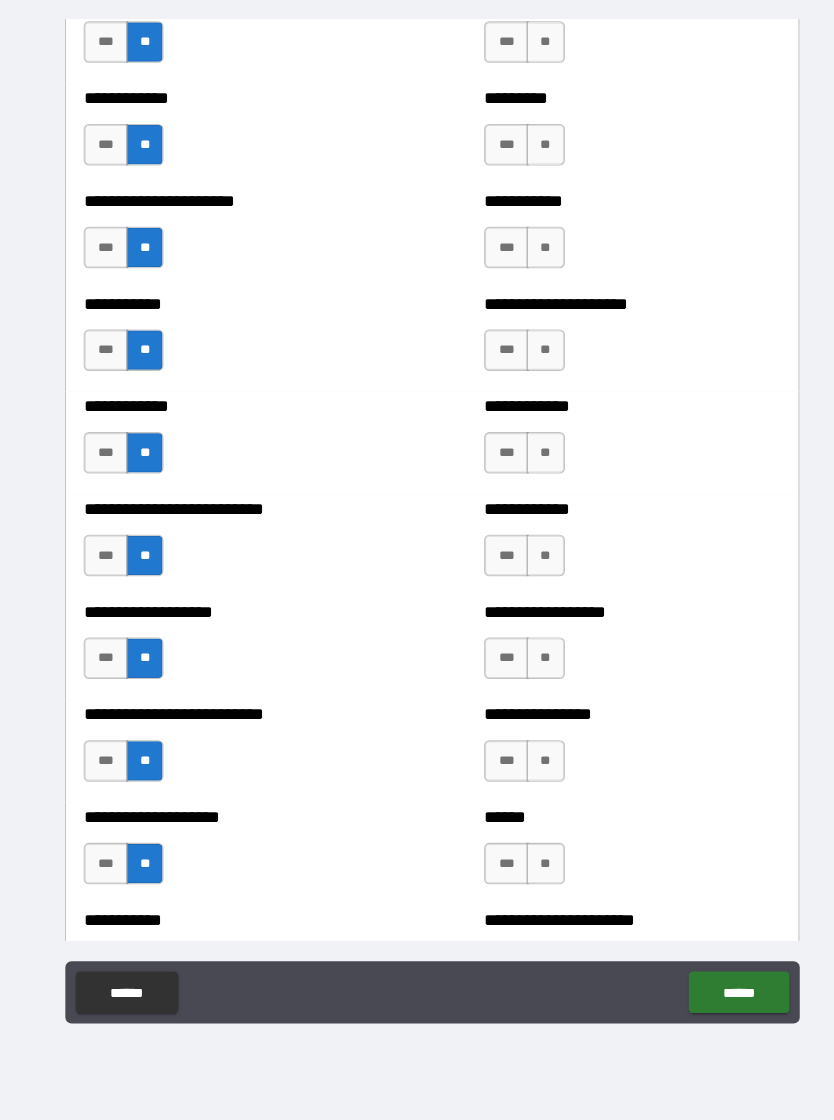 scroll, scrollTop: 5181, scrollLeft: 0, axis: vertical 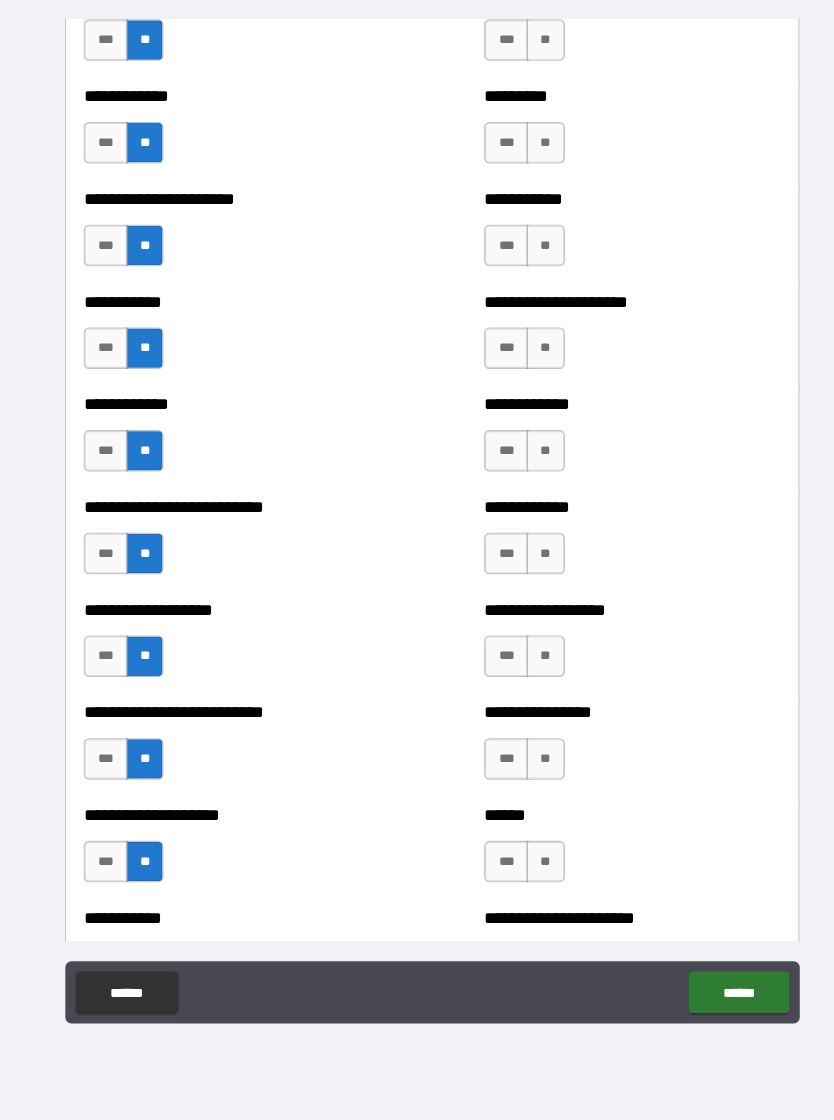 click on "***" at bounding box center (102, 673) 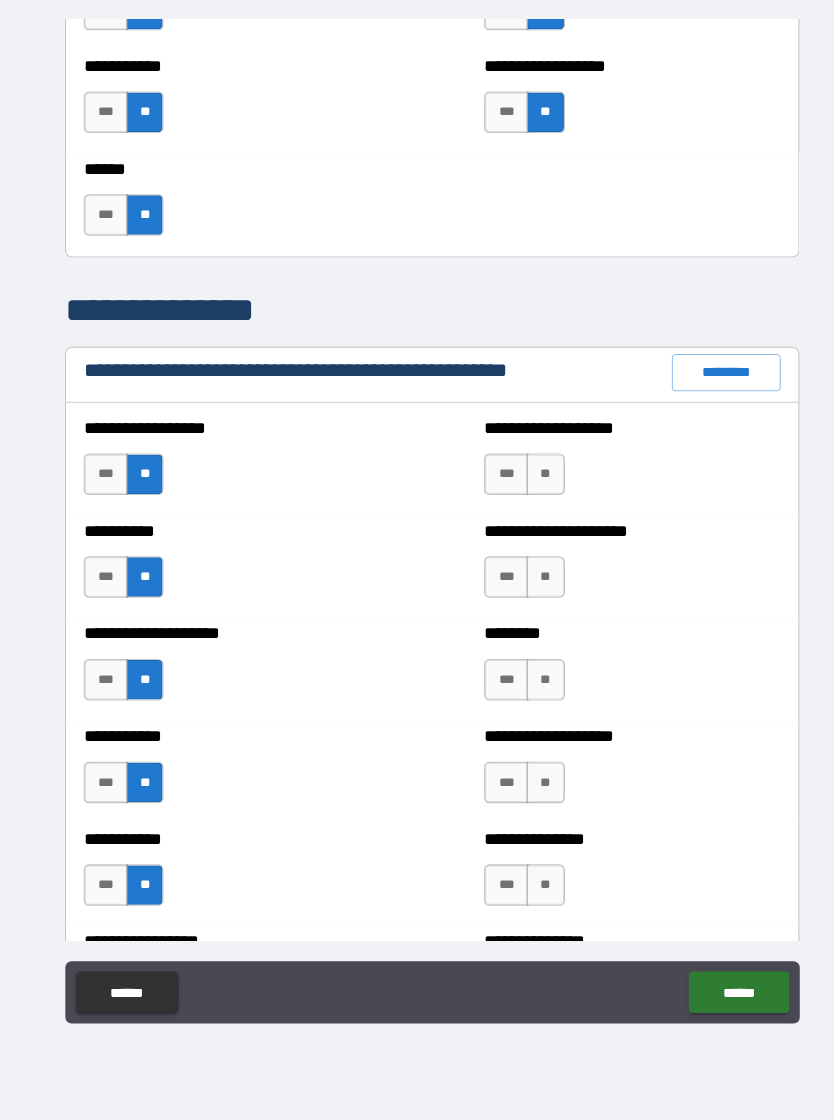 scroll, scrollTop: 2090, scrollLeft: 0, axis: vertical 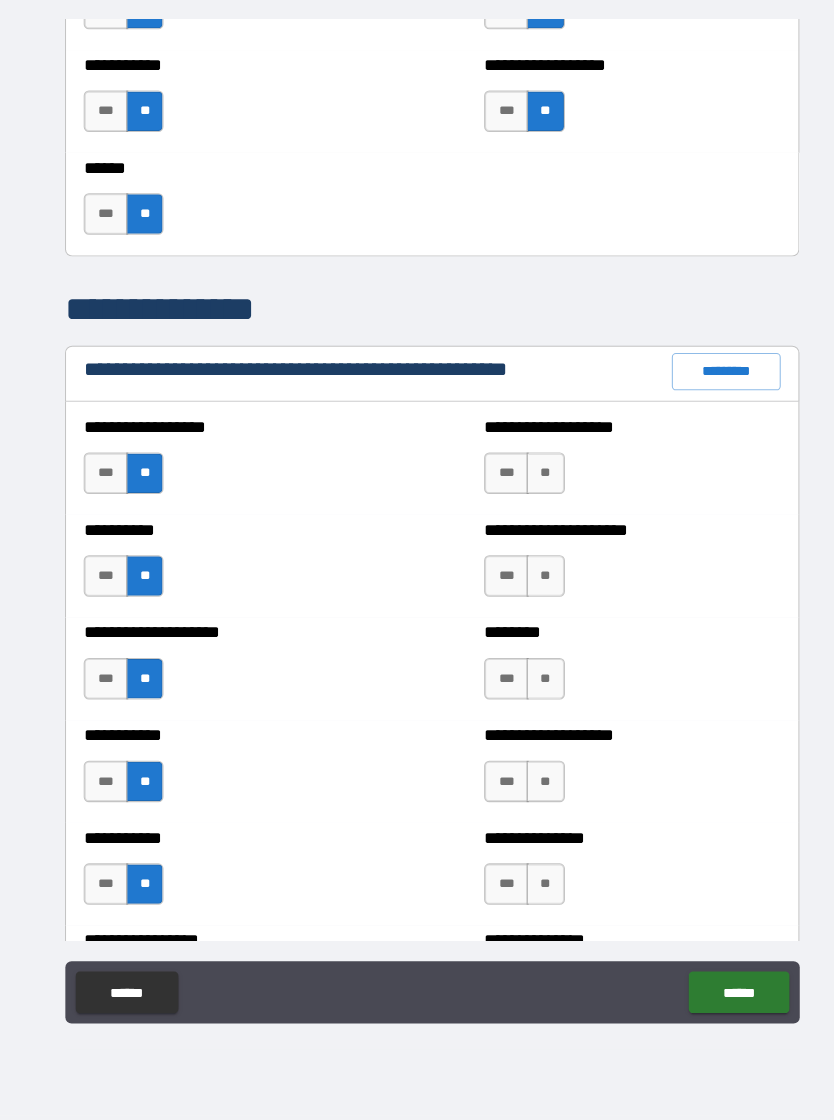 click on "**" at bounding box center [526, 497] 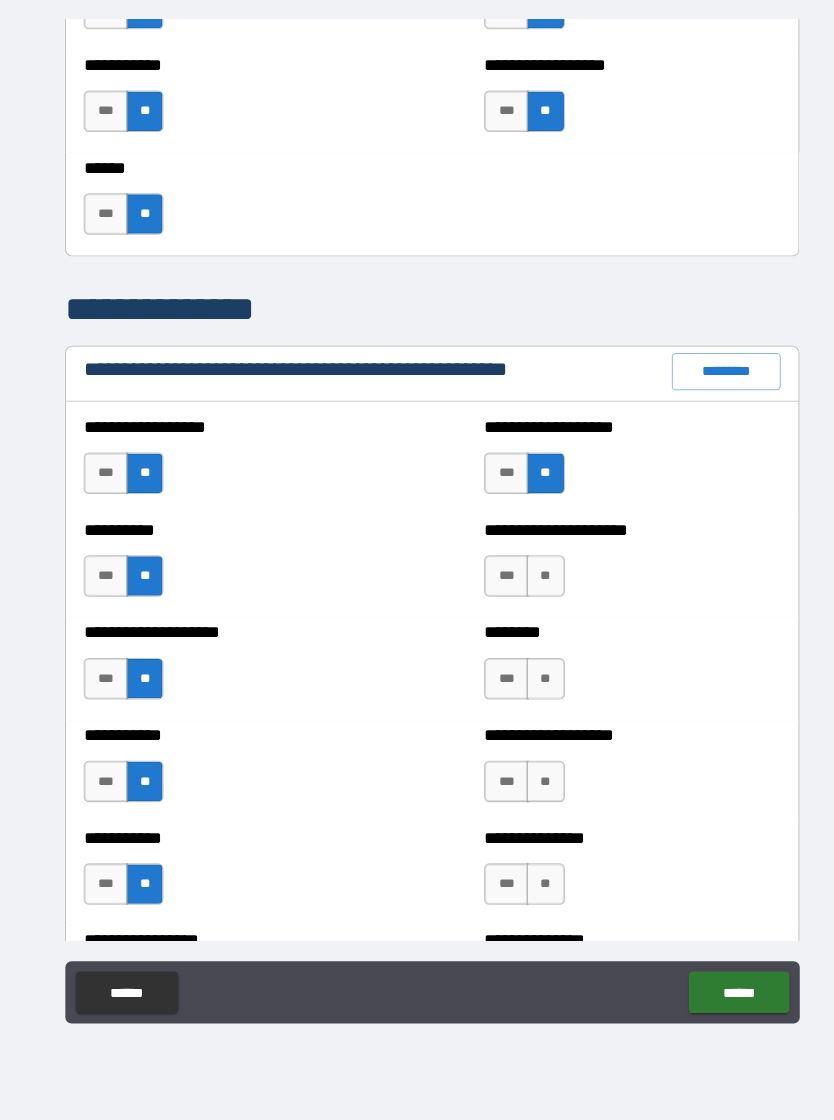 click on "**" at bounding box center (526, 596) 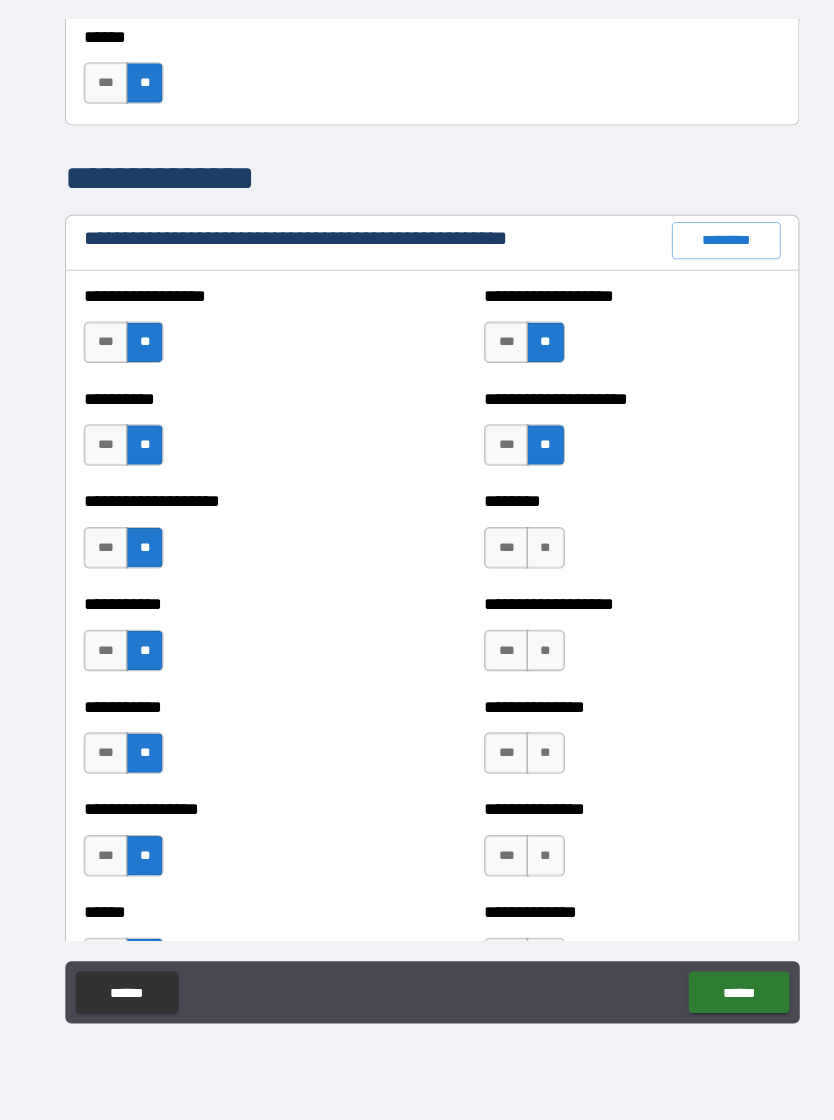 click on "**" at bounding box center [526, 568] 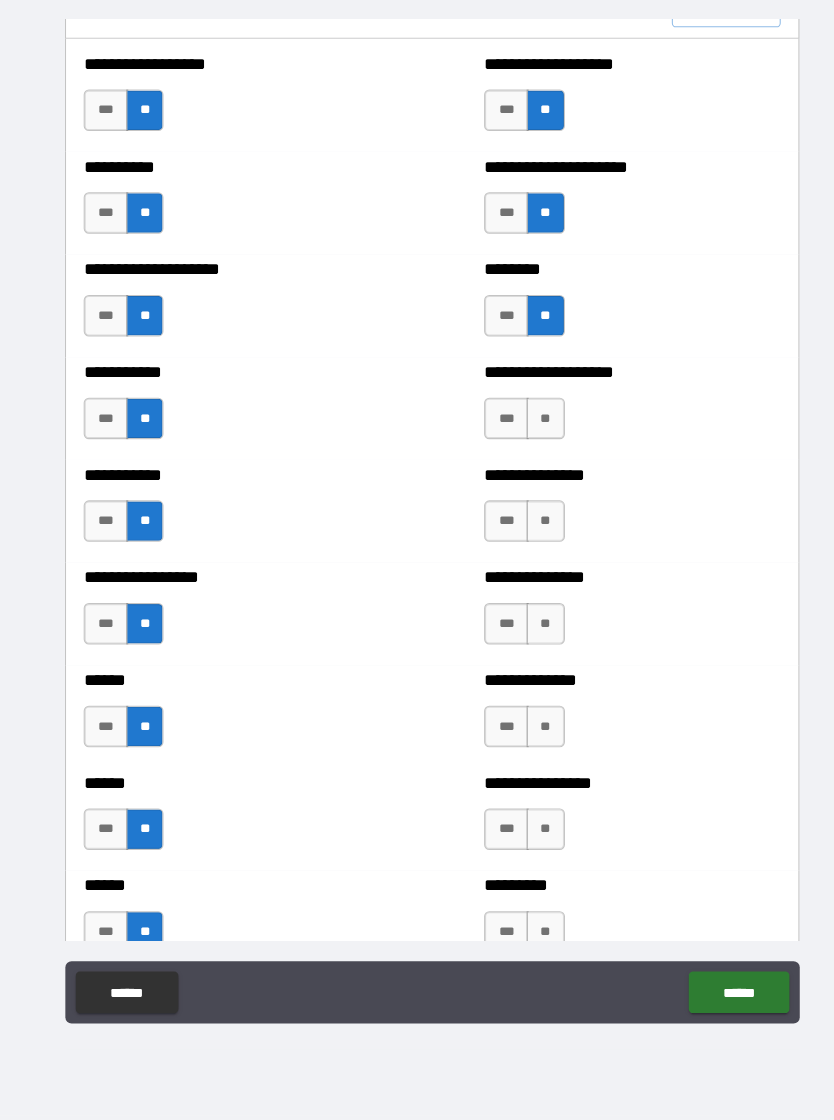scroll, scrollTop: 2496, scrollLeft: 0, axis: vertical 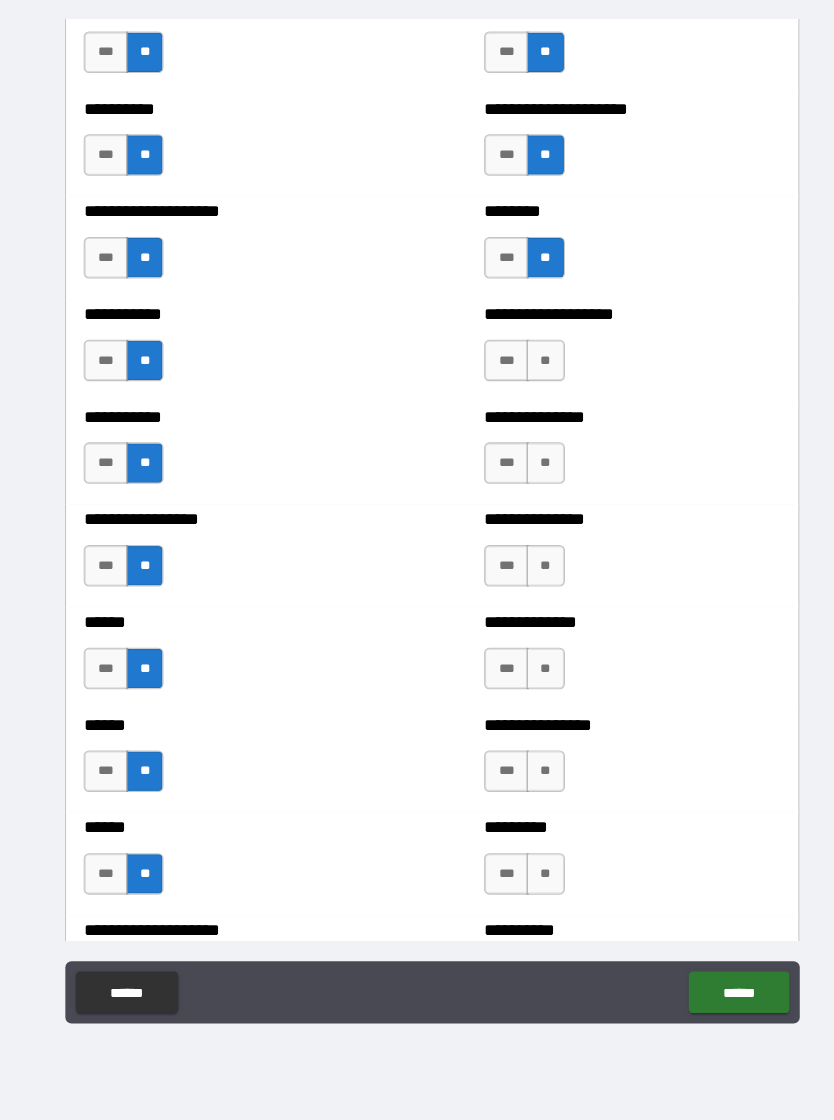 click on "**" at bounding box center (526, 388) 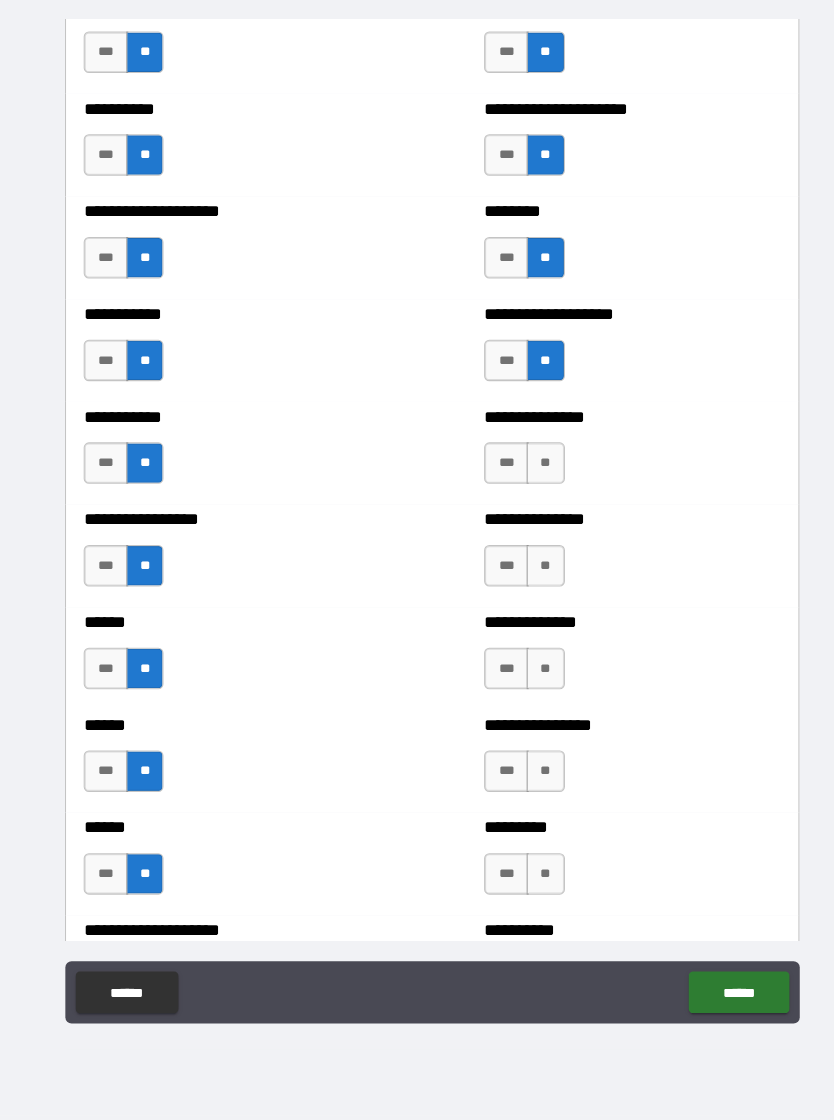 click on "**" at bounding box center (526, 487) 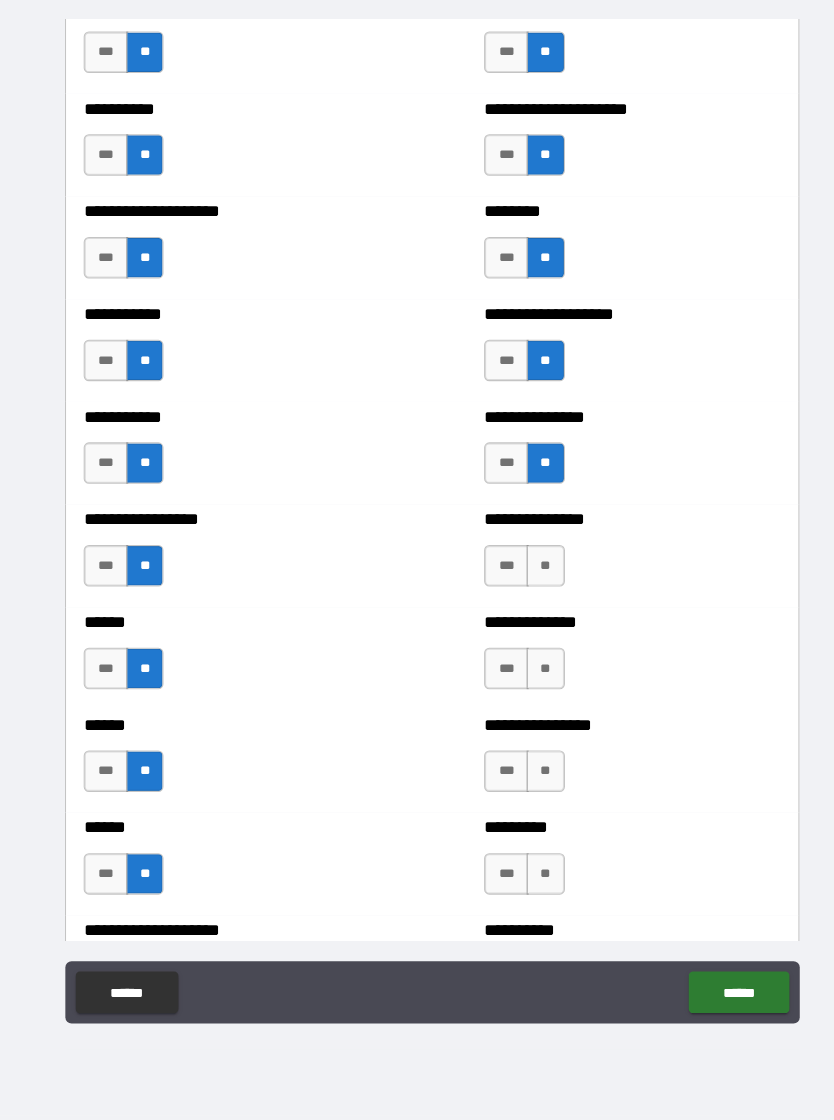 click on "**" at bounding box center (526, 586) 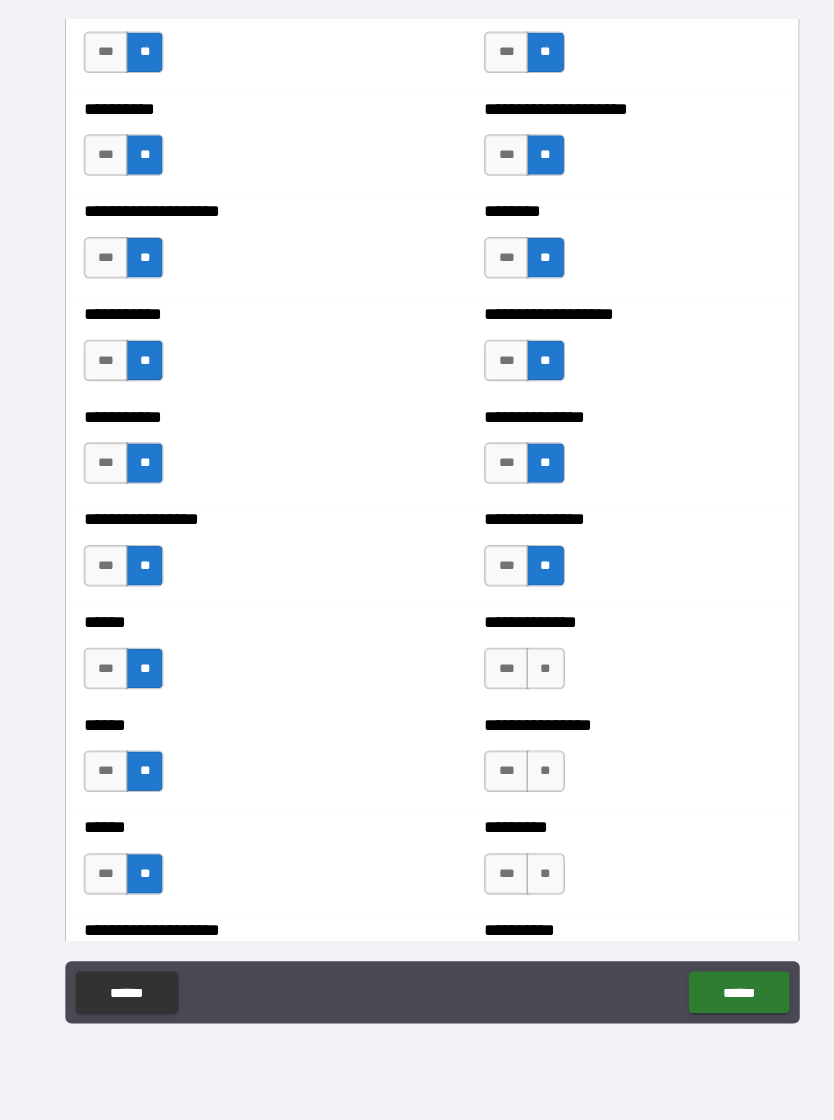 click on "**" at bounding box center [526, 685] 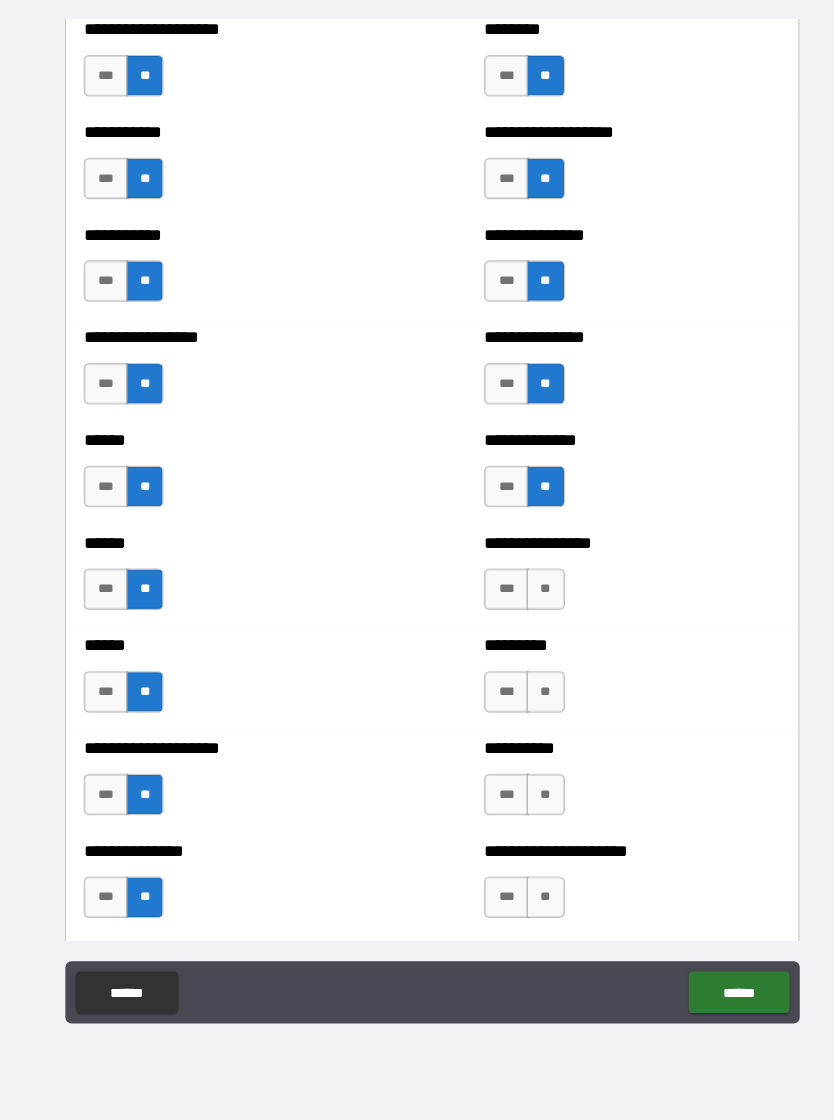 scroll, scrollTop: 2673, scrollLeft: 0, axis: vertical 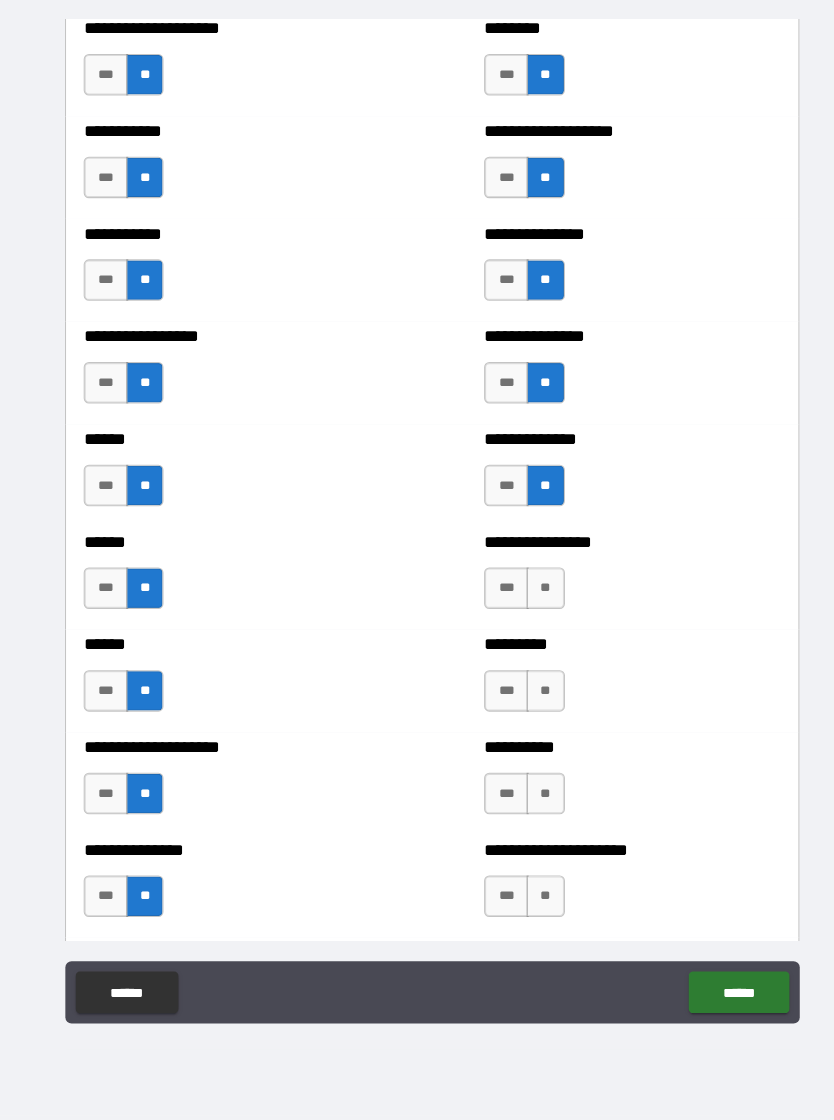 click on "**" at bounding box center (526, 607) 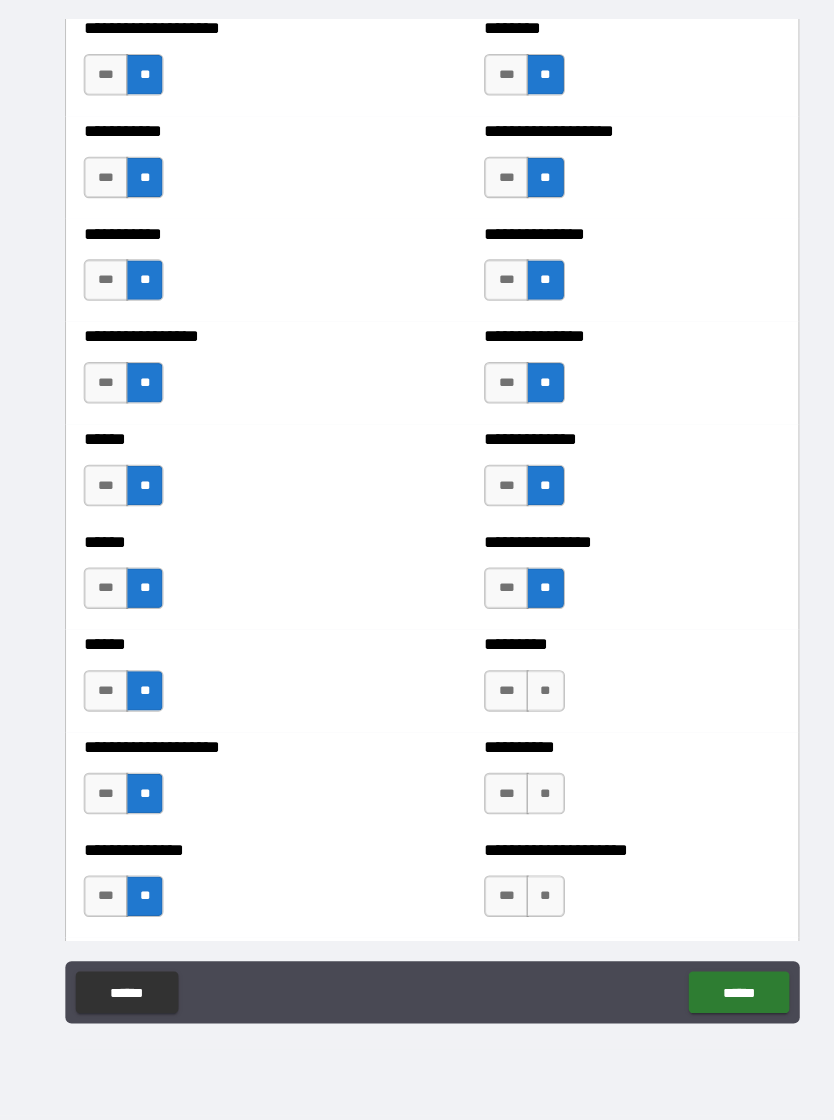 click on "**" at bounding box center (526, 706) 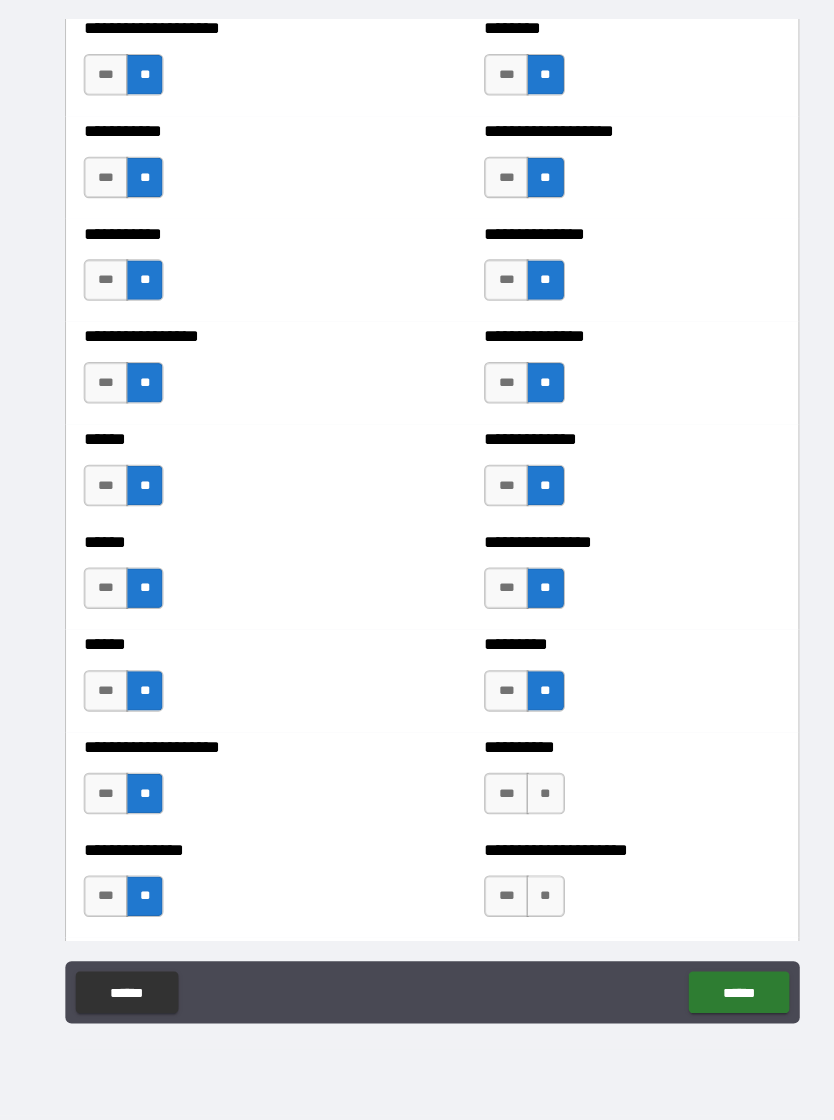 click on "**" at bounding box center (526, 805) 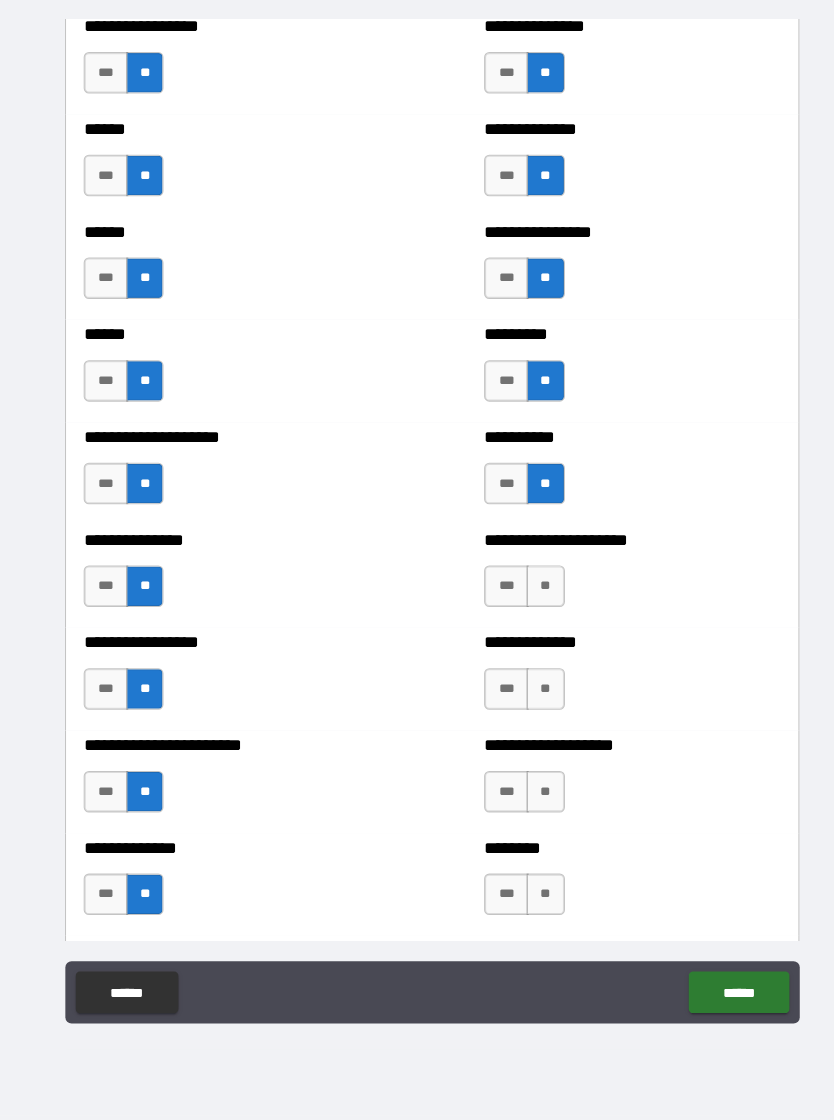 scroll, scrollTop: 2990, scrollLeft: 0, axis: vertical 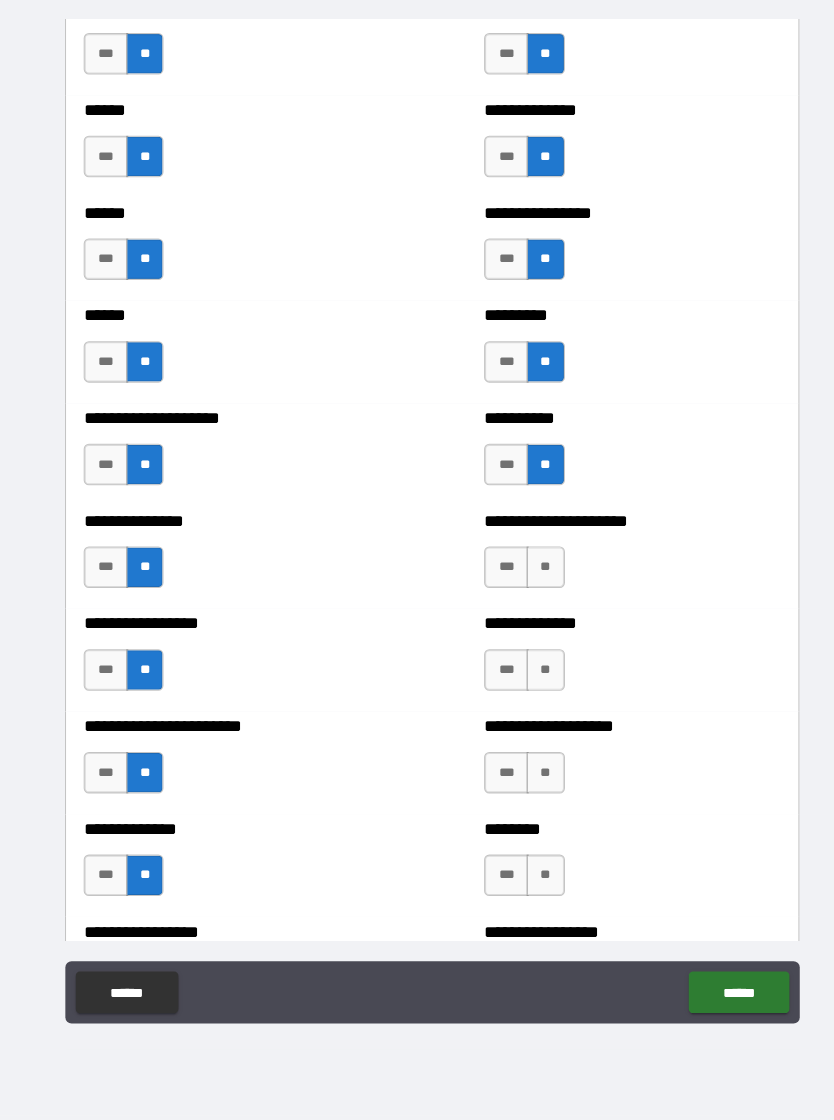 click on "**" at bounding box center [526, 587] 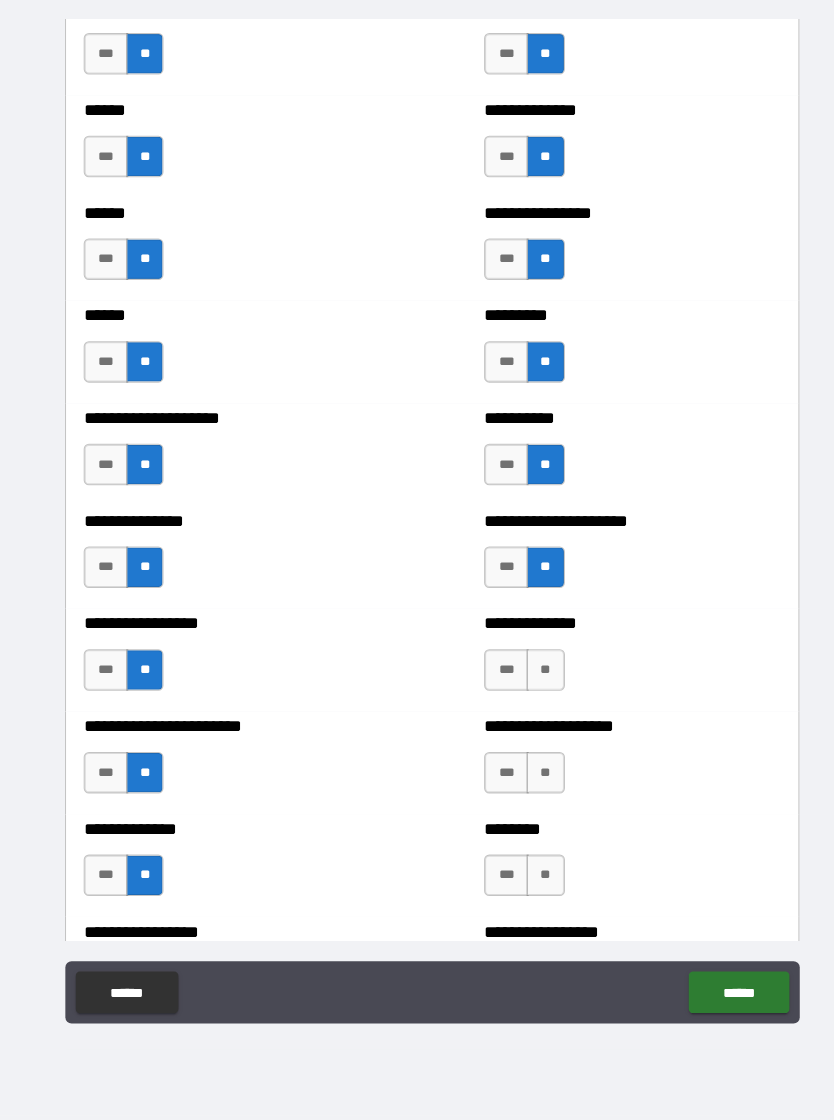 click on "**" at bounding box center [526, 686] 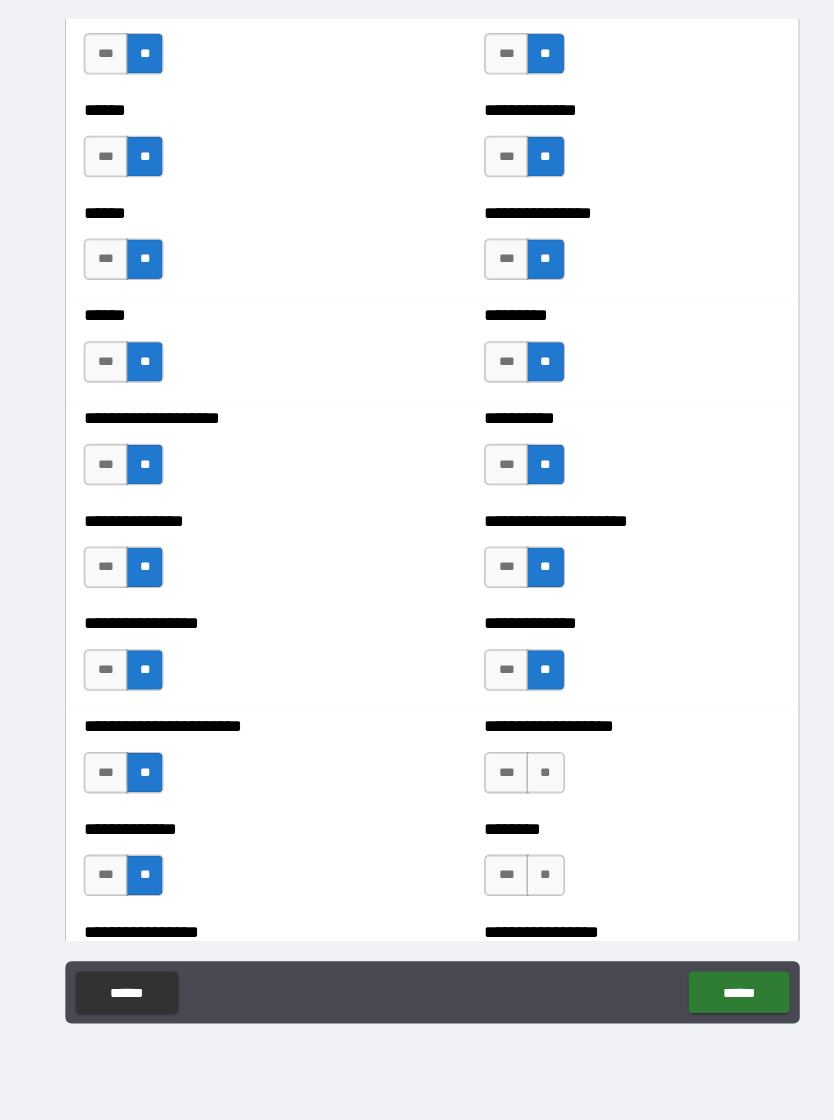 click on "**" at bounding box center (526, 785) 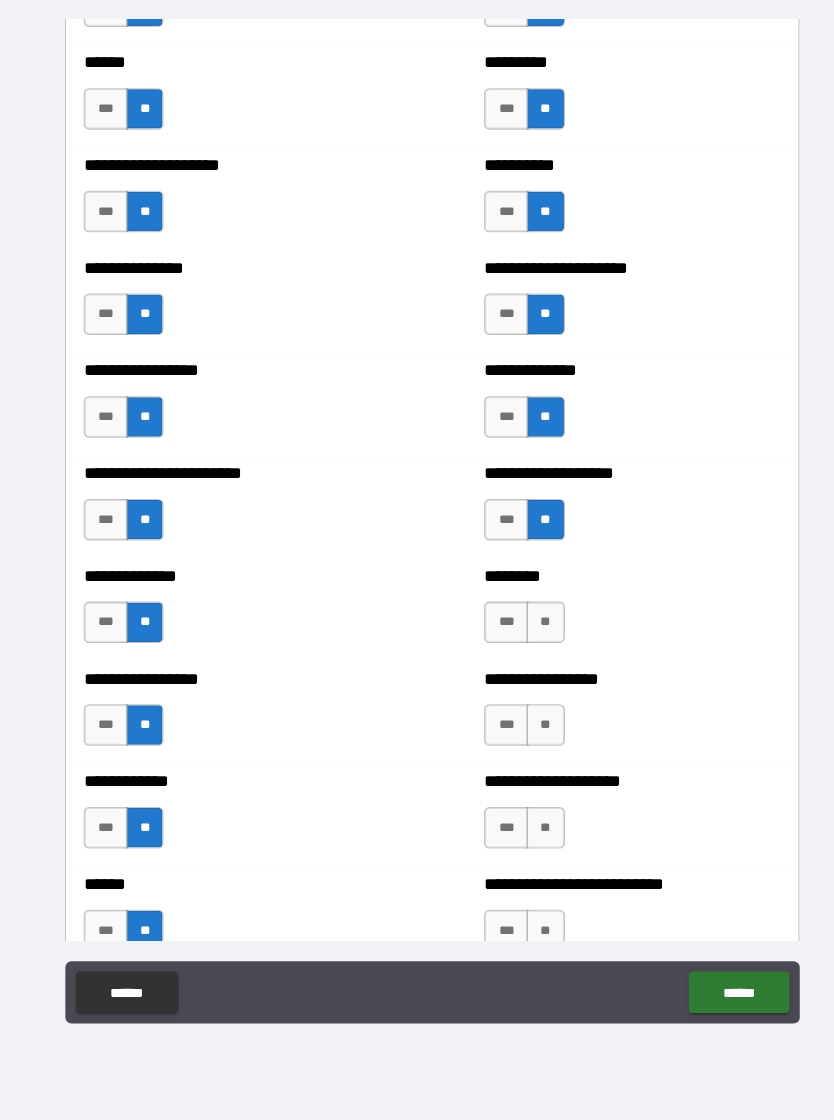 scroll, scrollTop: 3252, scrollLeft: 0, axis: vertical 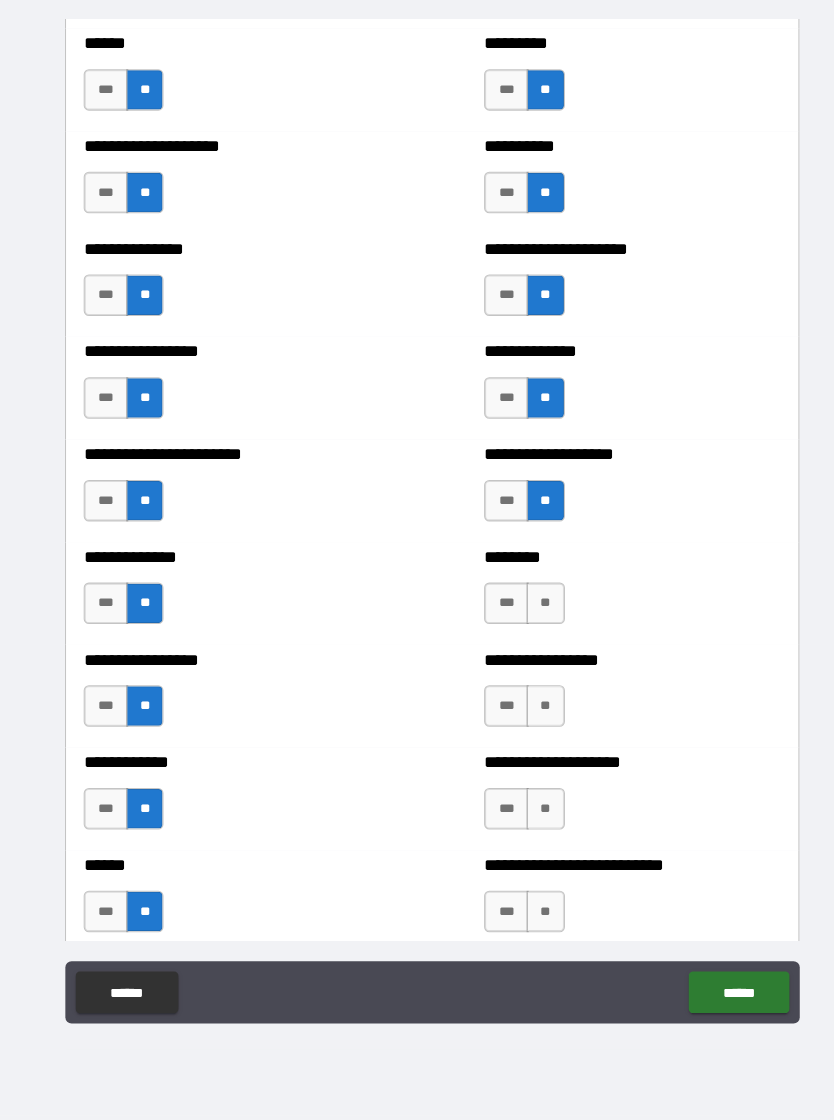 click on "**" at bounding box center (526, 622) 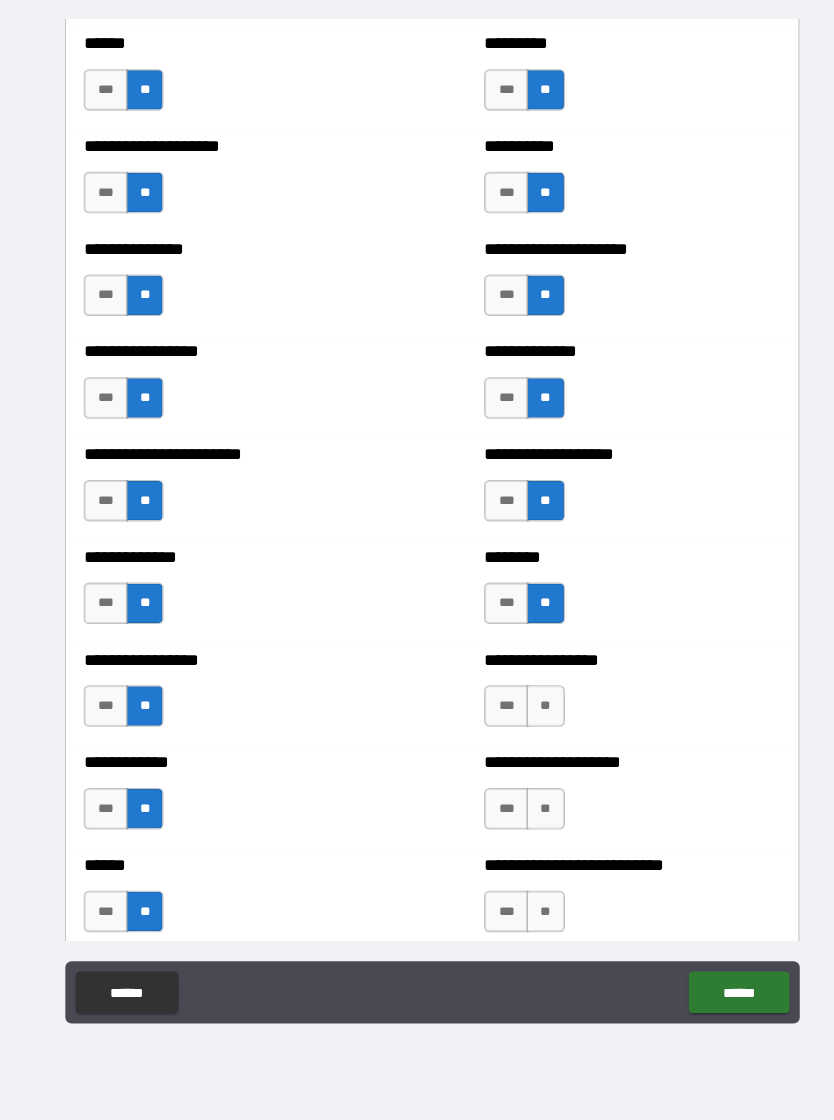 click on "**" at bounding box center (526, 721) 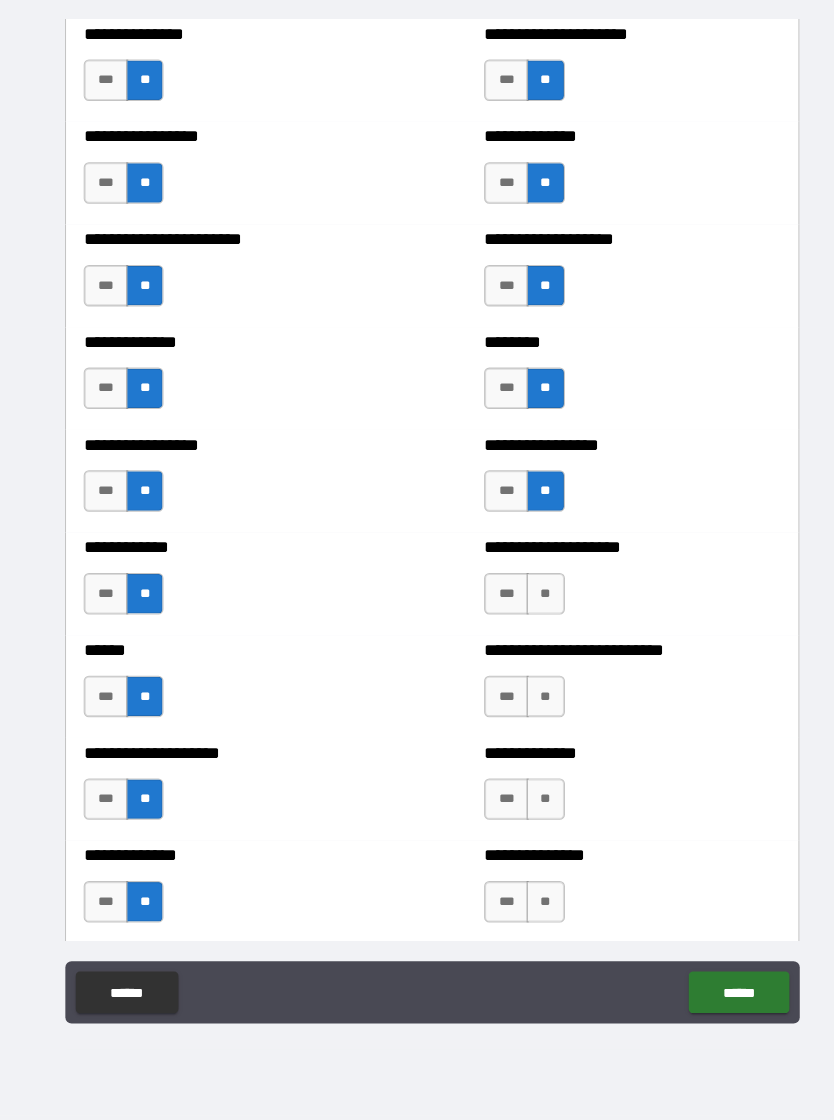 scroll, scrollTop: 3472, scrollLeft: 0, axis: vertical 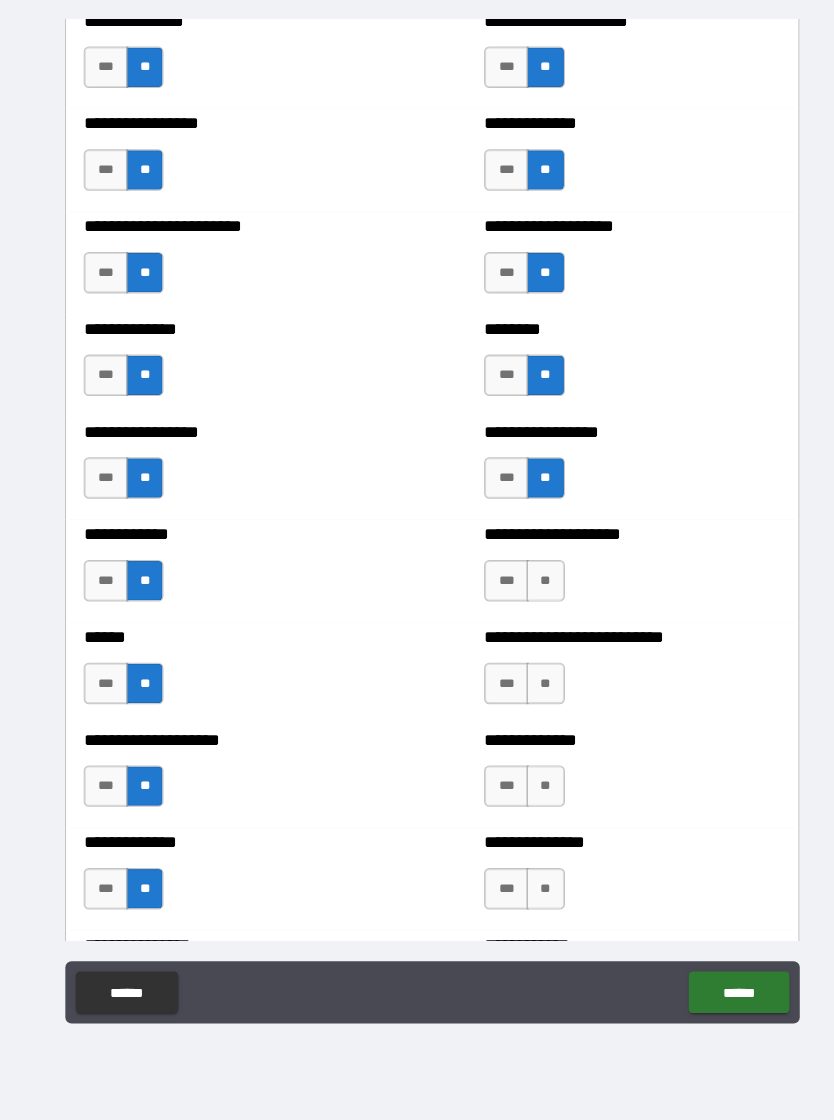 click on "**" at bounding box center (526, 600) 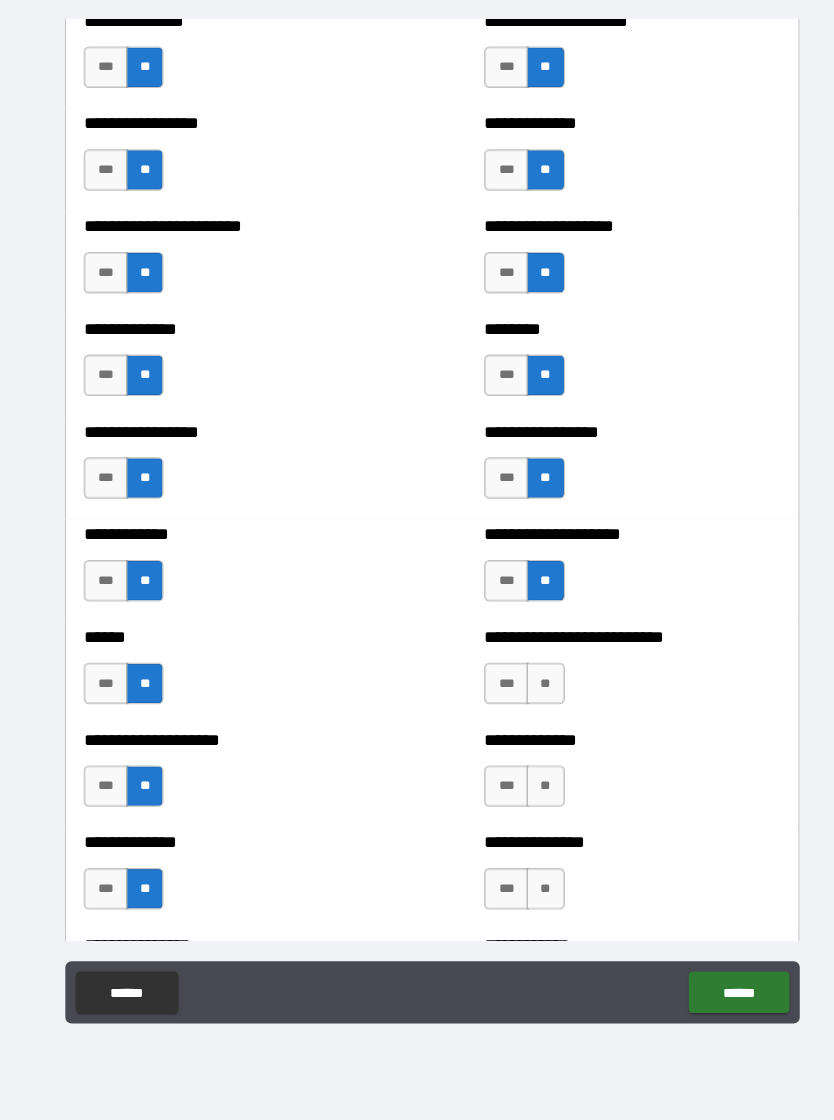 click on "**" at bounding box center [526, 699] 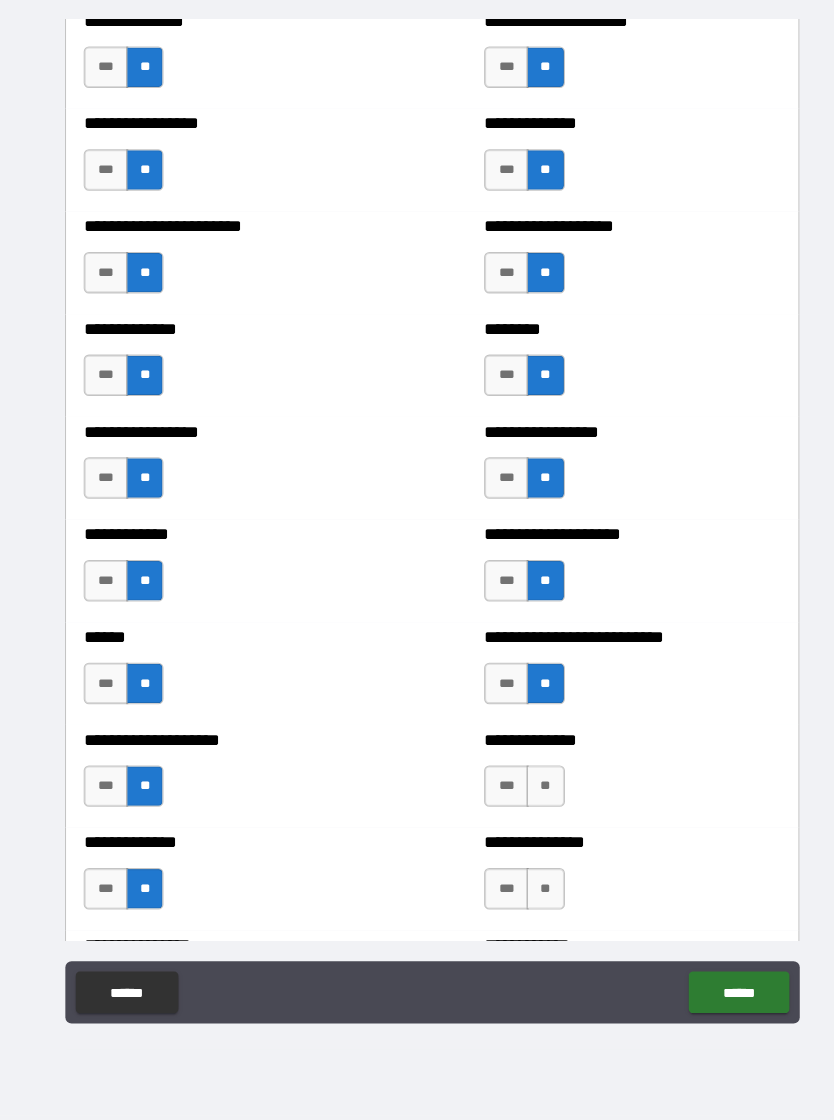 click on "**" at bounding box center [526, 798] 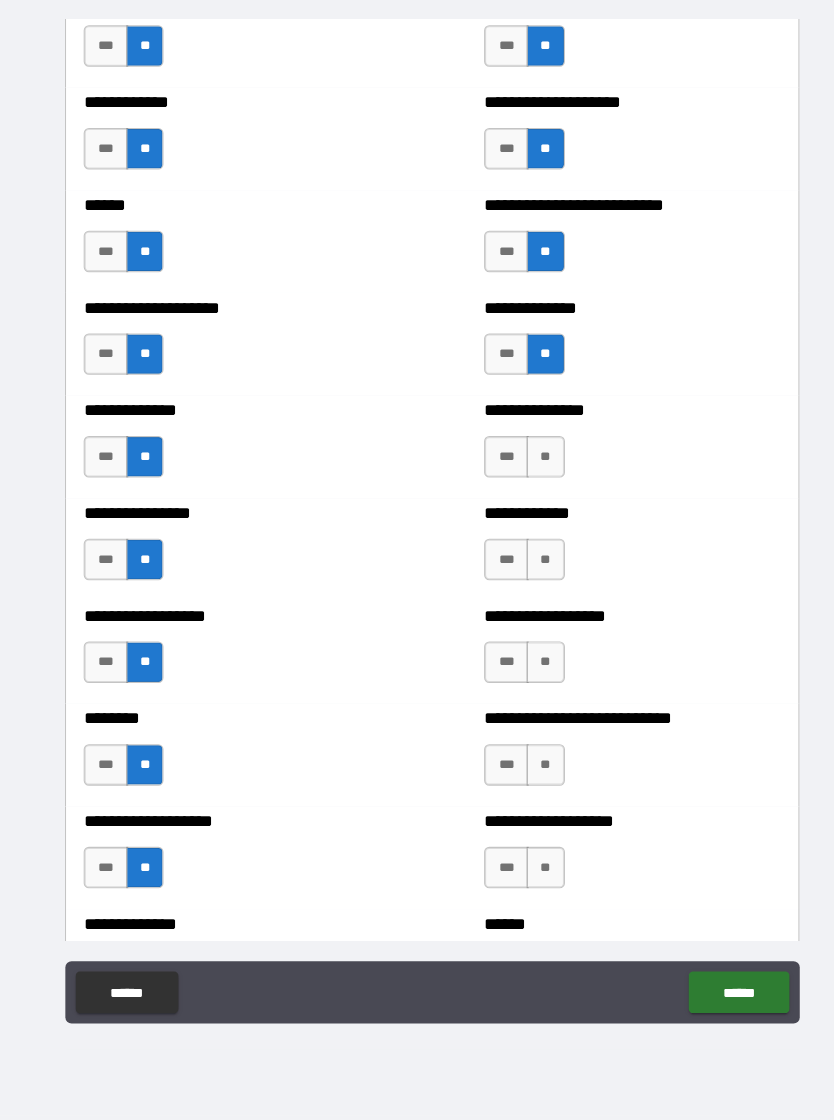 scroll, scrollTop: 3892, scrollLeft: 0, axis: vertical 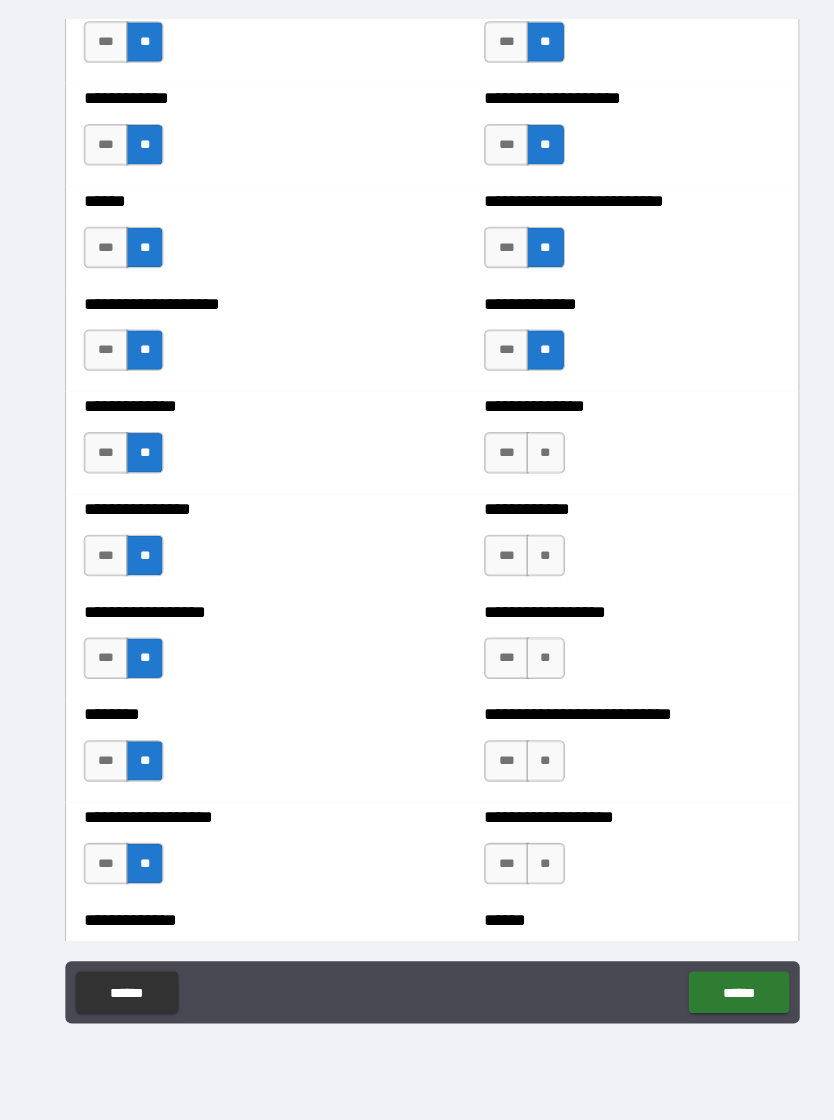 click on "**" at bounding box center [526, 477] 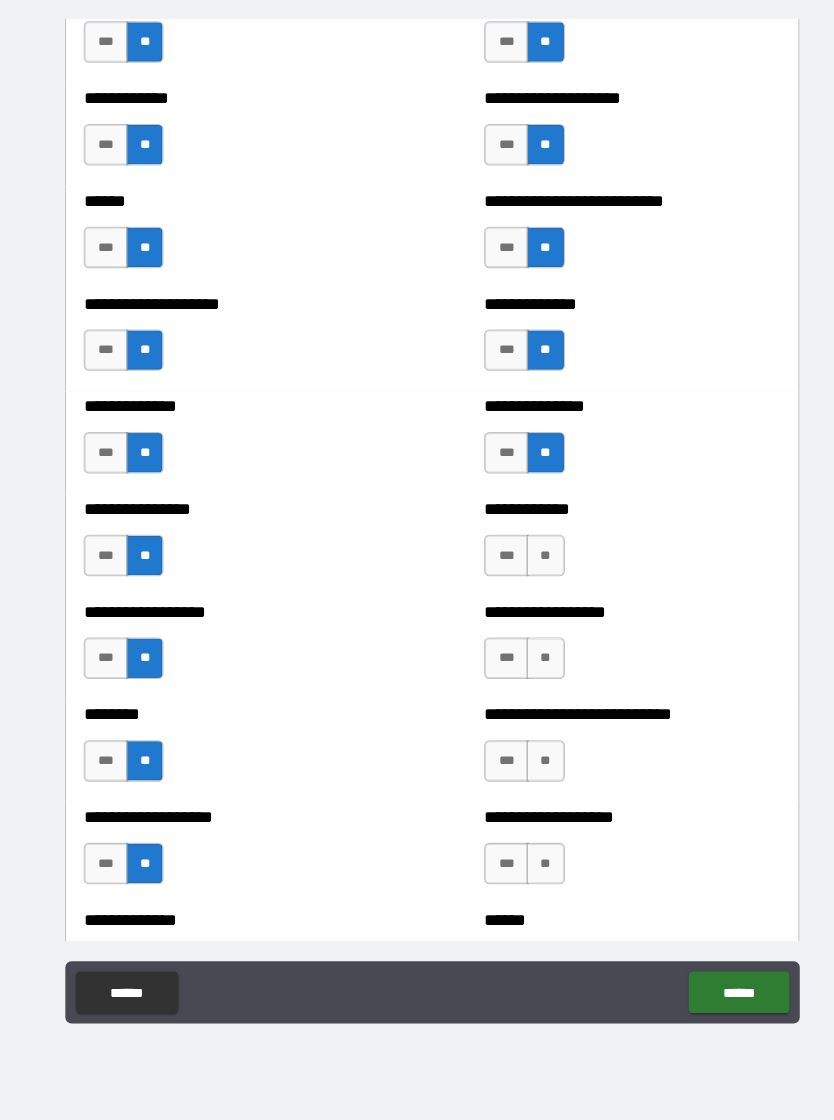 click on "**" at bounding box center (526, 576) 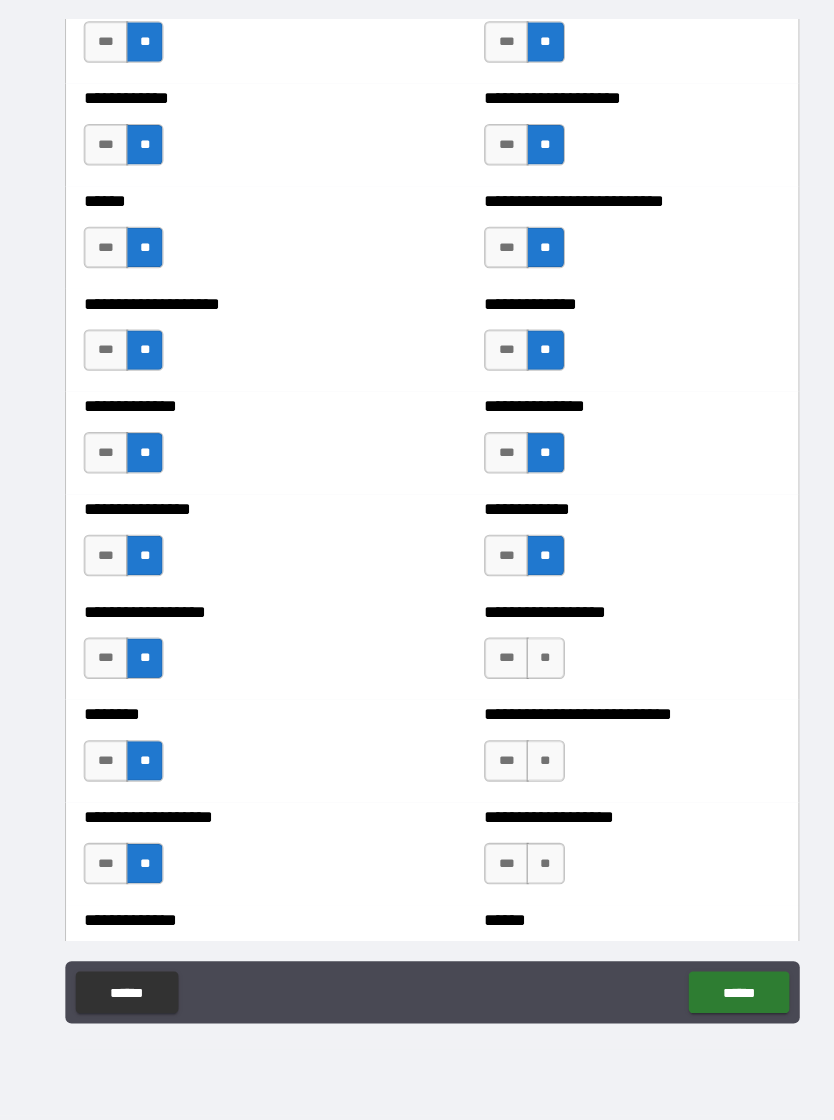 click on "**" at bounding box center [526, 675] 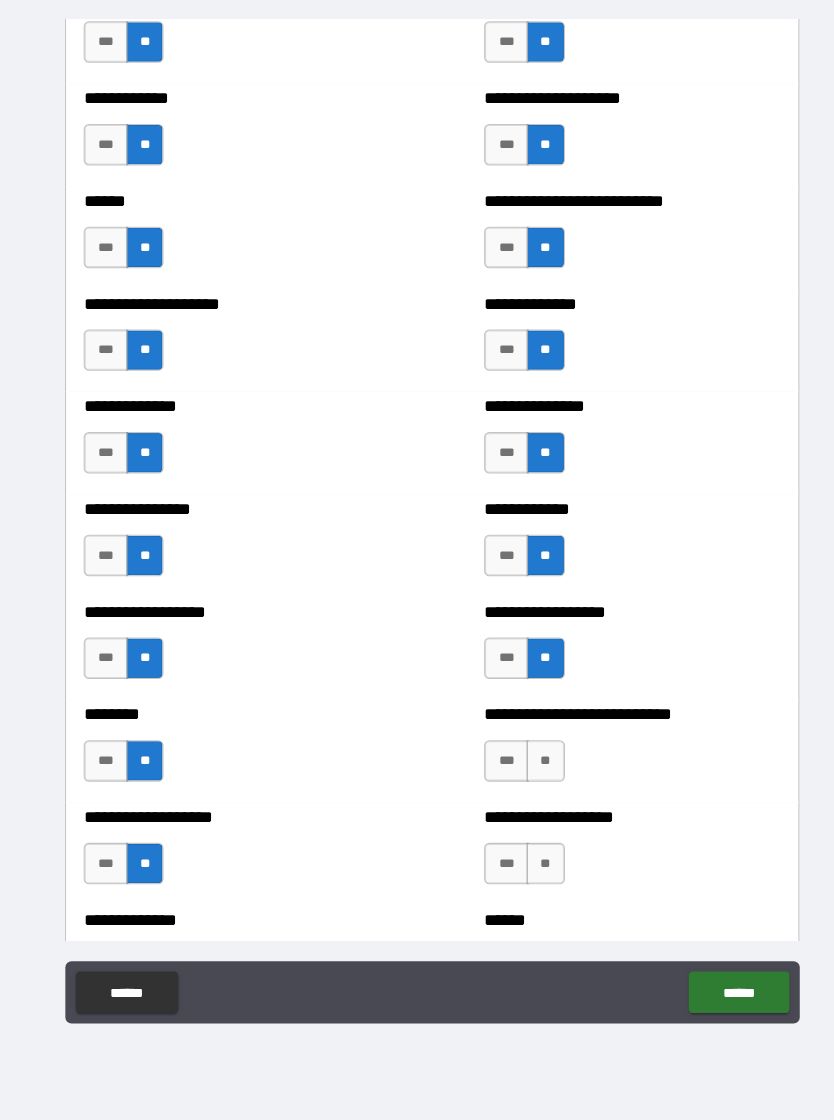 click on "**" at bounding box center (526, 774) 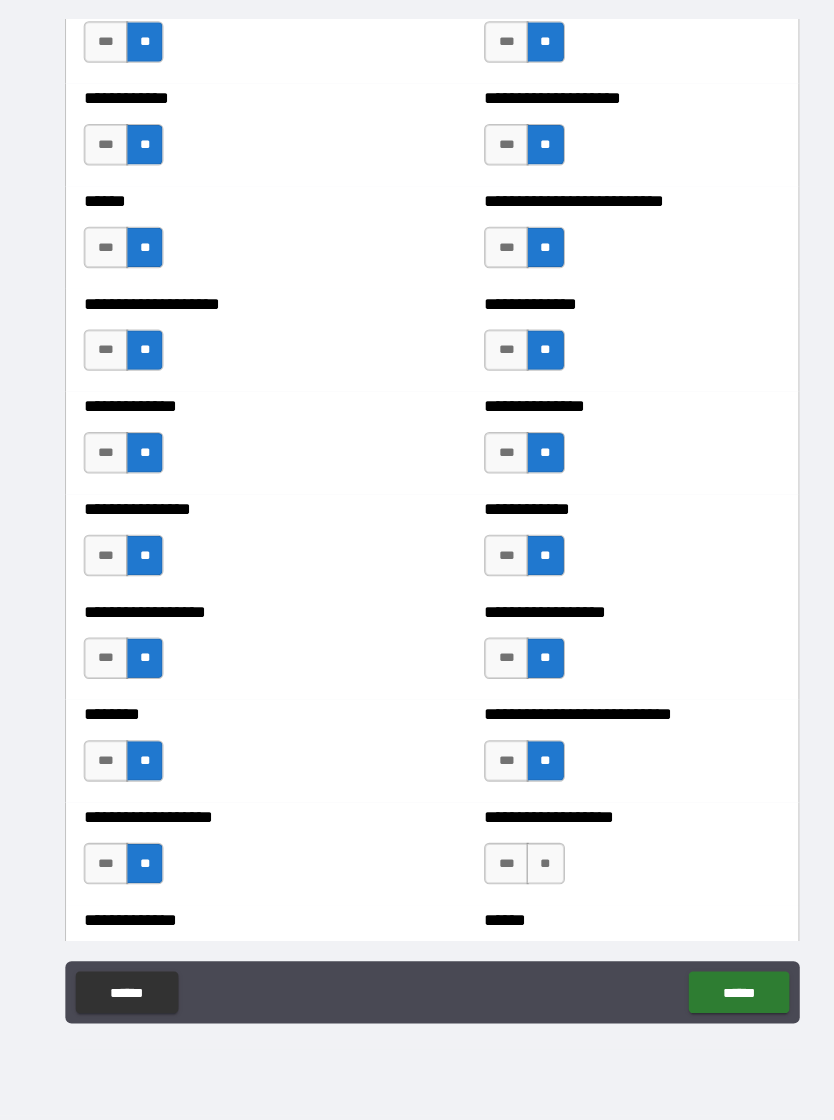 click on "**********" at bounding box center (609, 863) 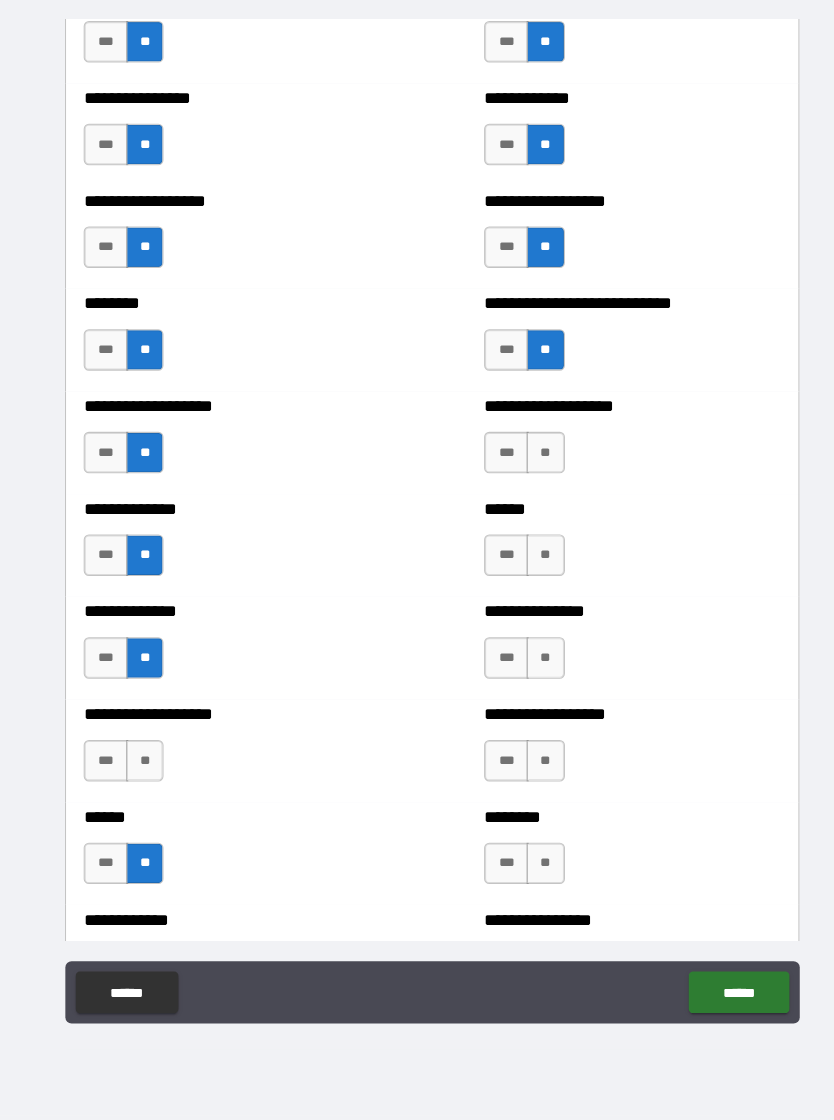 scroll, scrollTop: 4287, scrollLeft: 0, axis: vertical 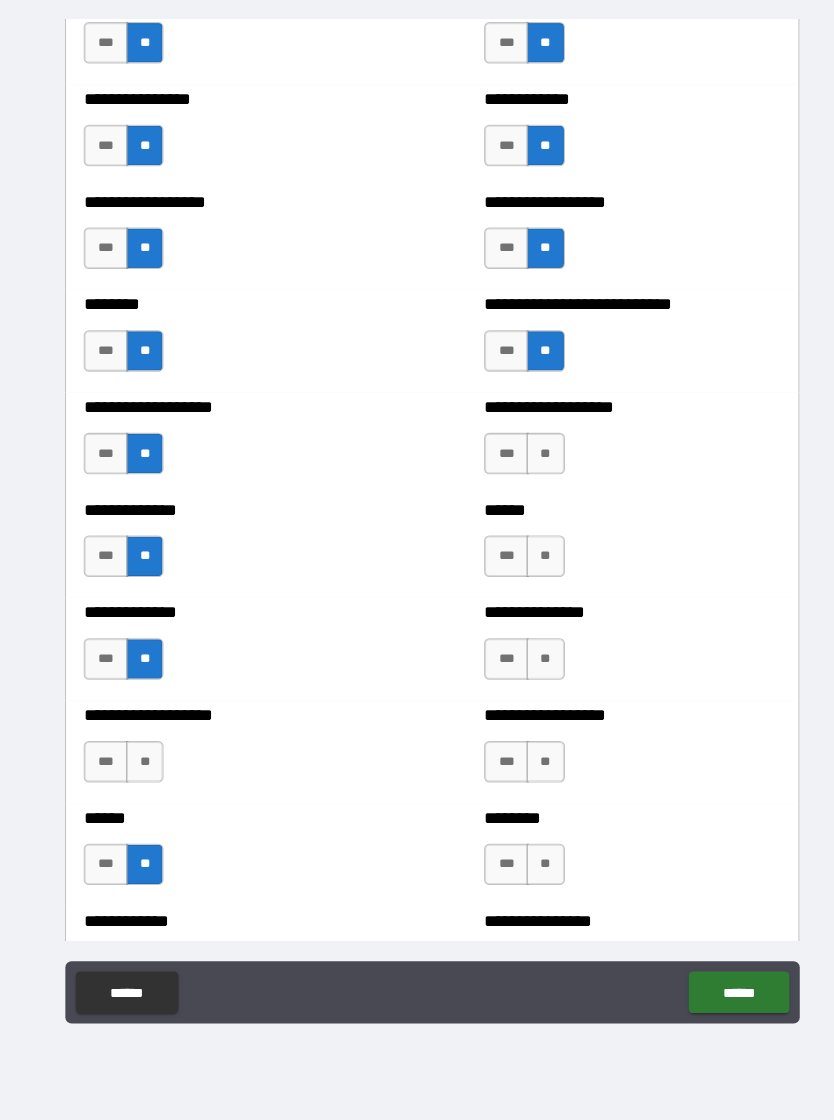 click on "**" at bounding box center [526, 478] 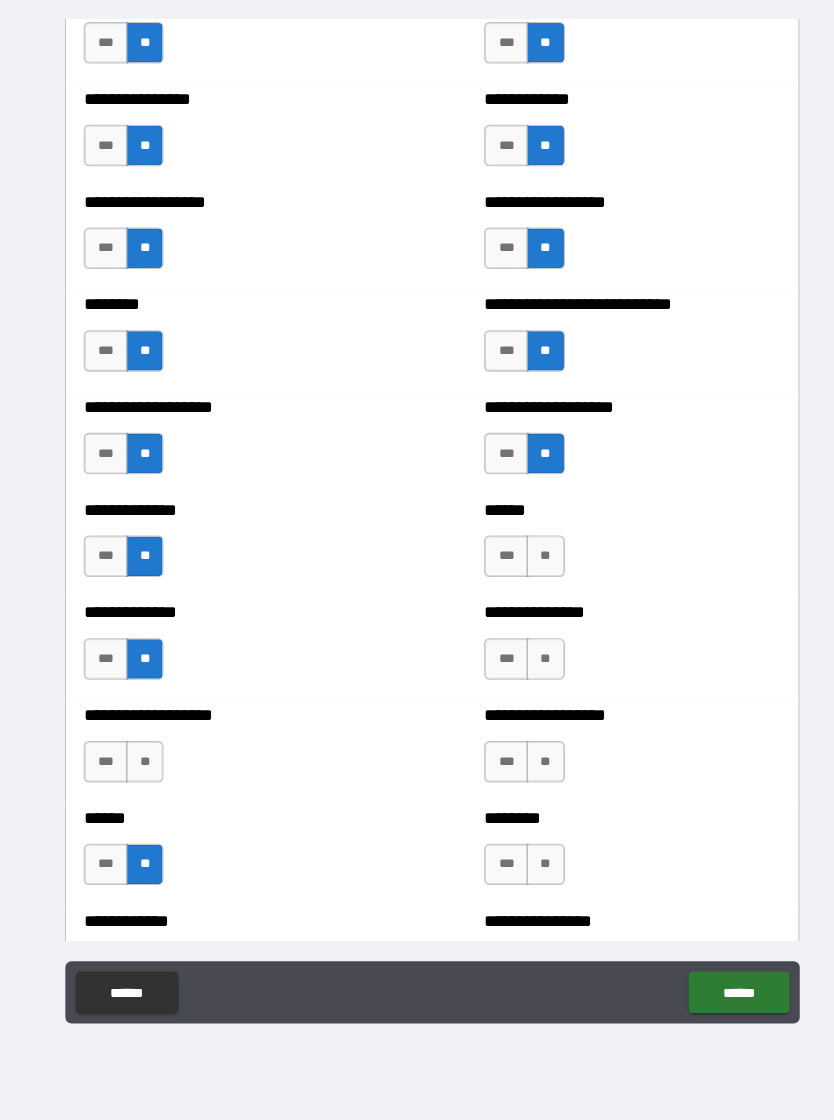click on "**" at bounding box center (526, 577) 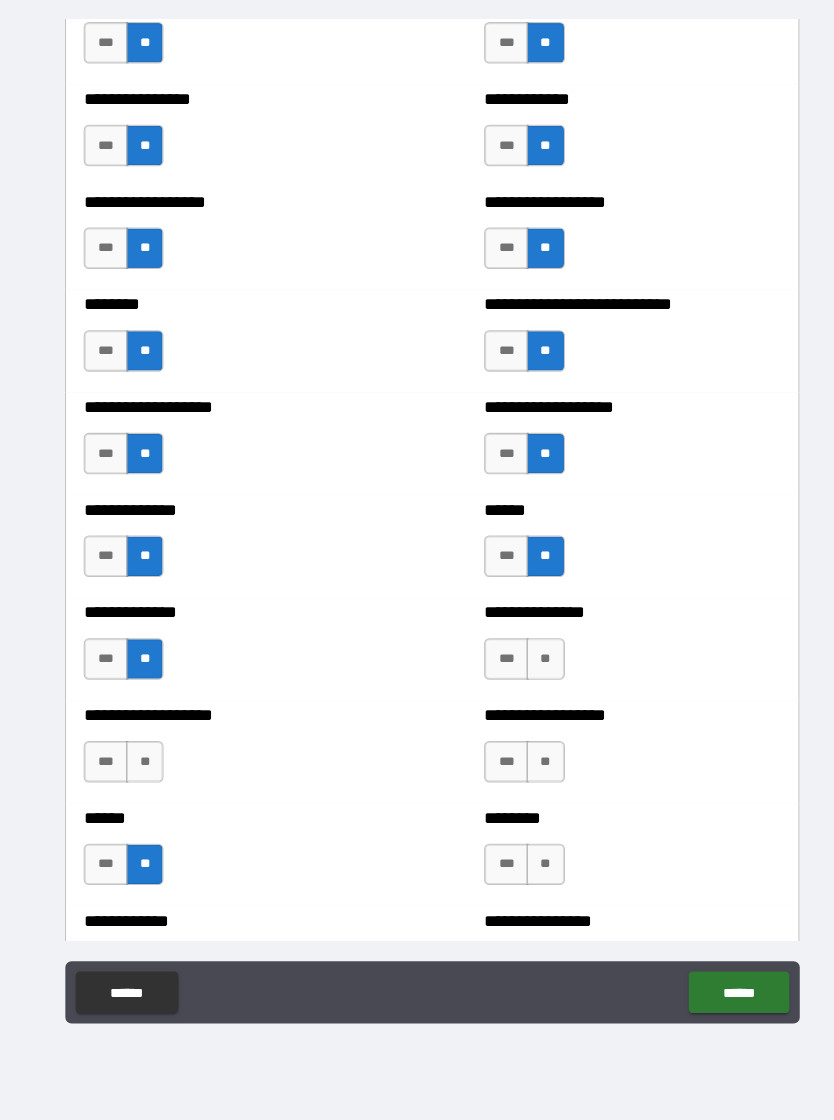 click on "**" at bounding box center [526, 676] 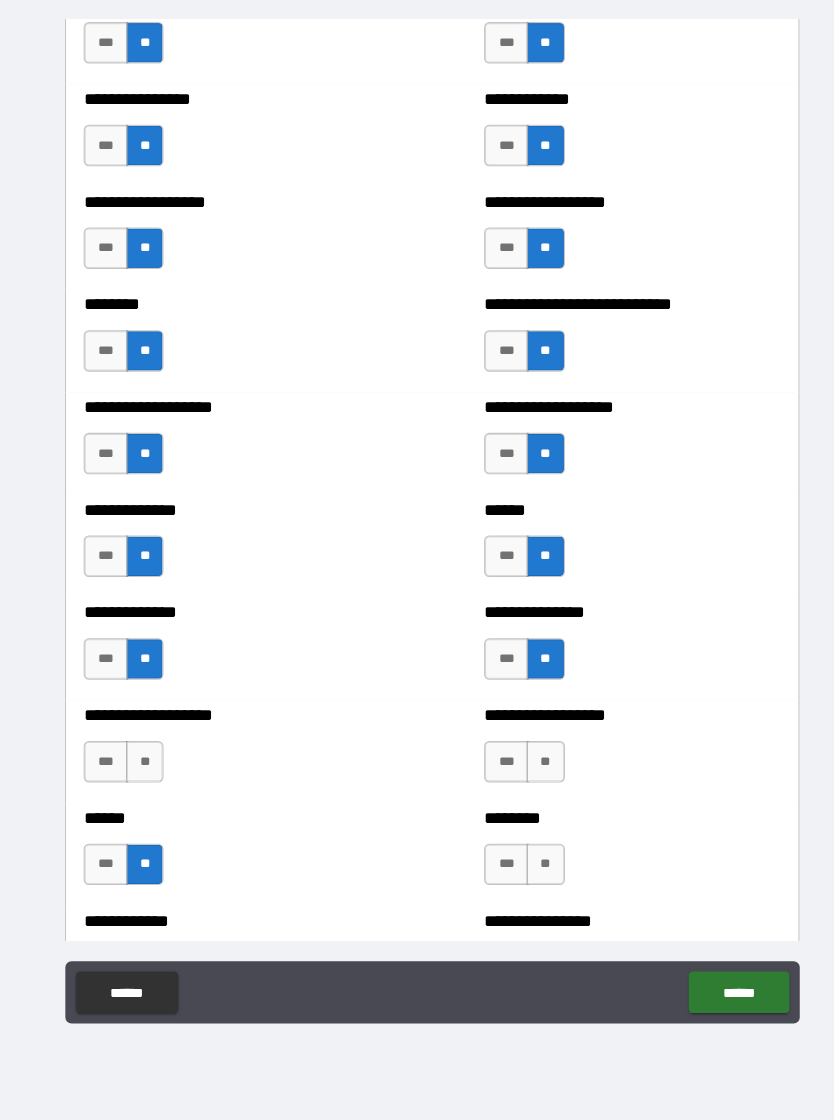 click on "**" at bounding box center (526, 775) 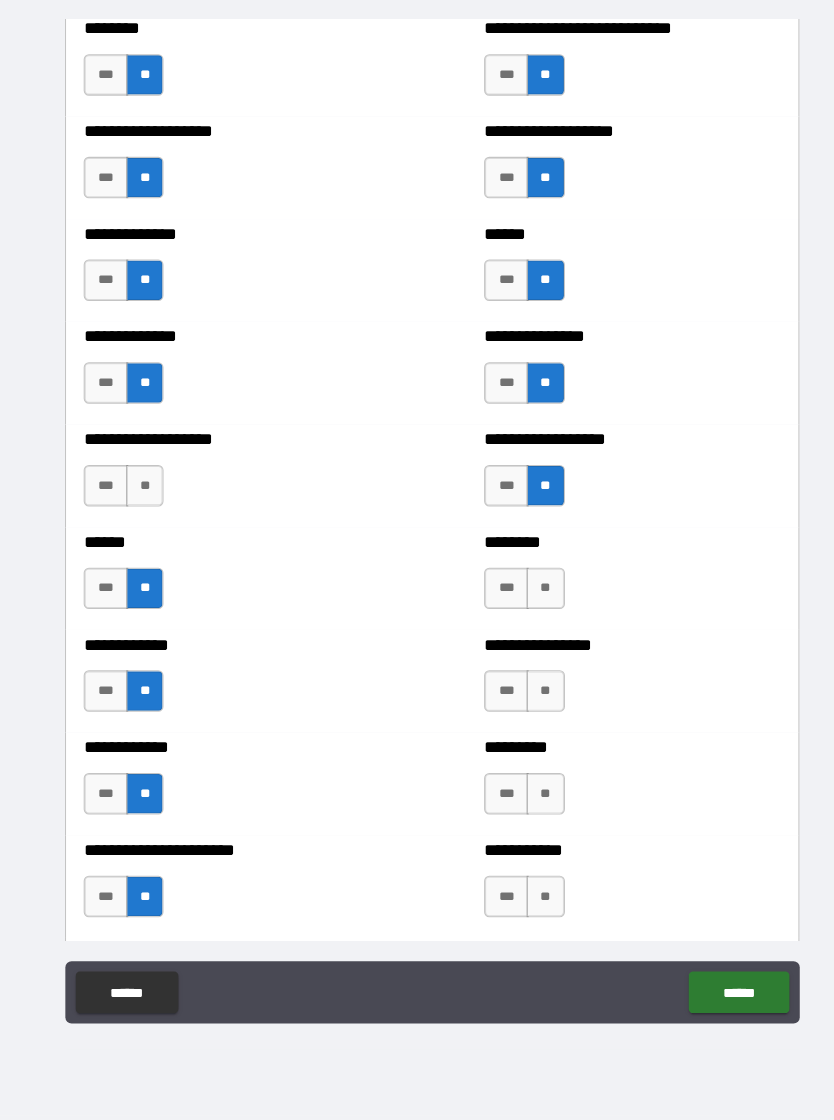 scroll, scrollTop: 4557, scrollLeft: 0, axis: vertical 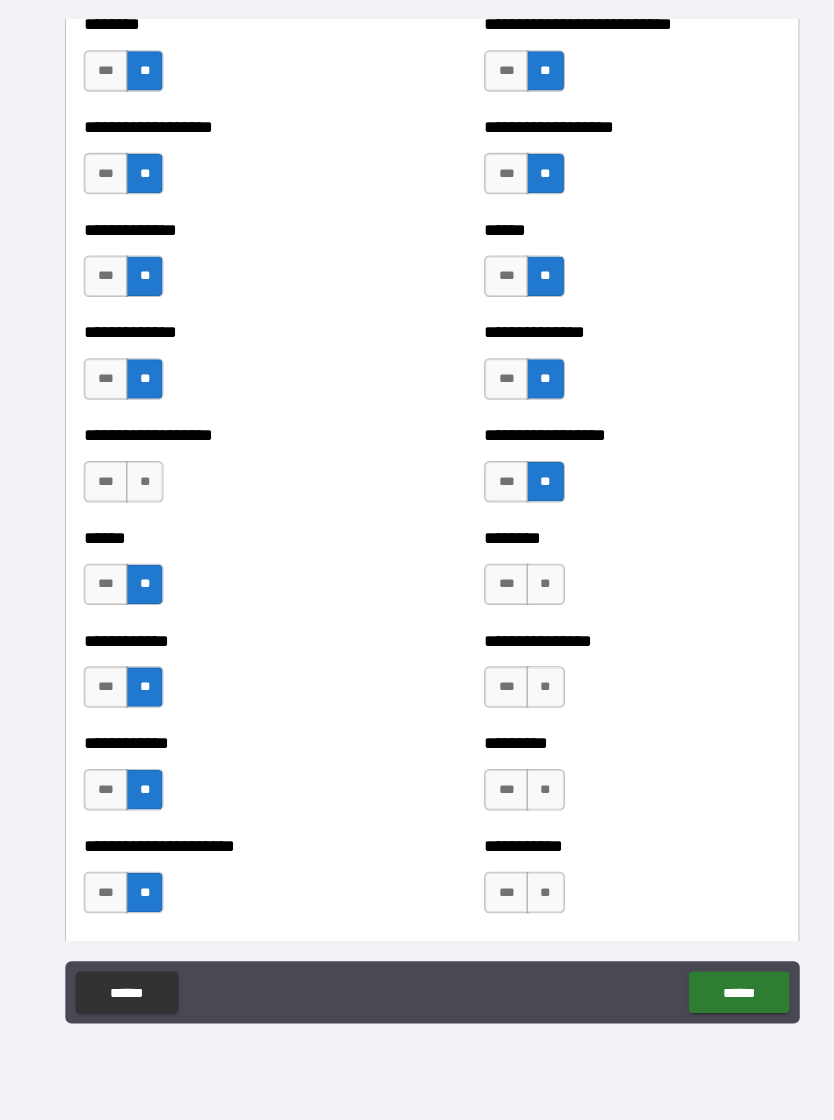 click on "**" at bounding box center [526, 604] 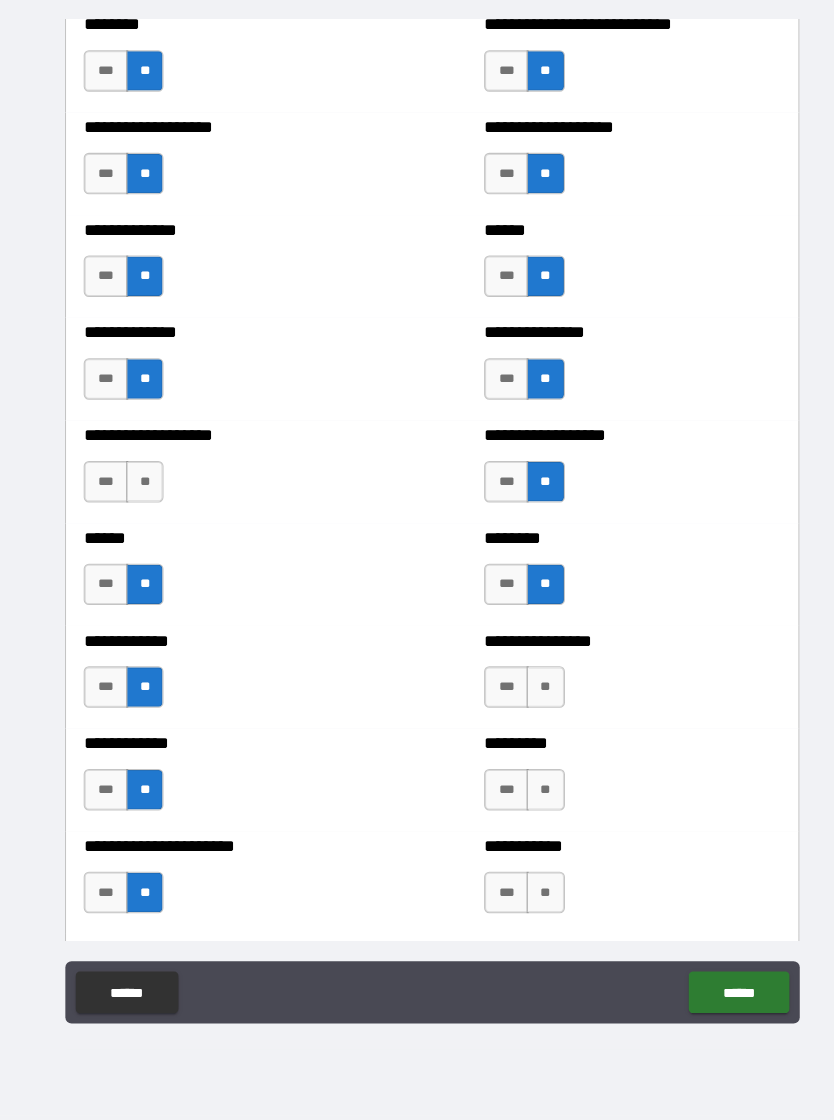 click on "**" at bounding box center (526, 703) 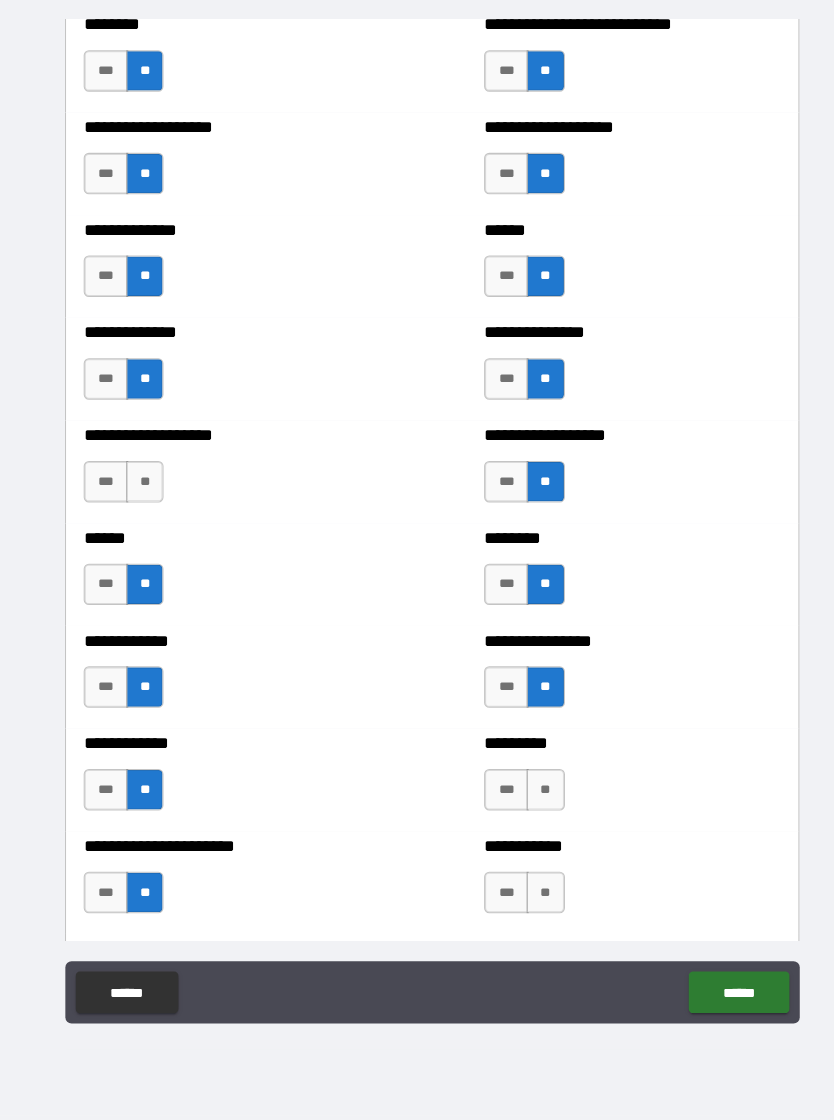 click on "**" at bounding box center (526, 802) 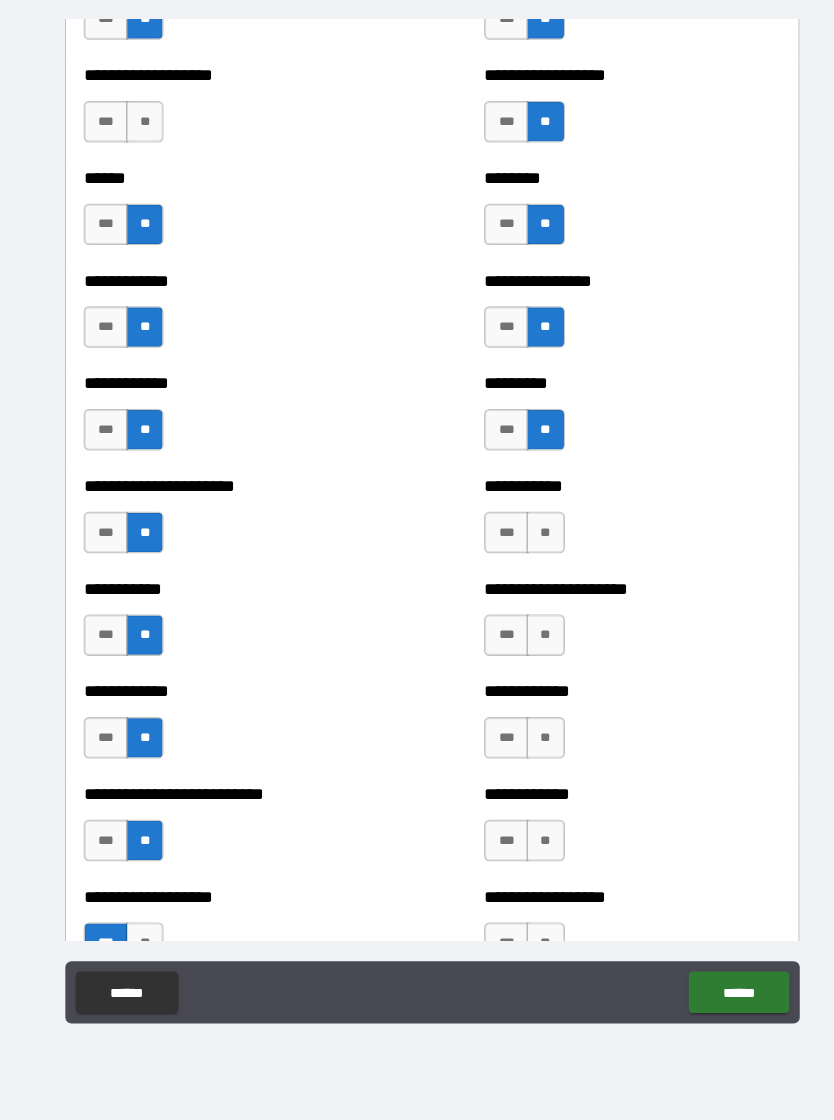 scroll, scrollTop: 5012, scrollLeft: 0, axis: vertical 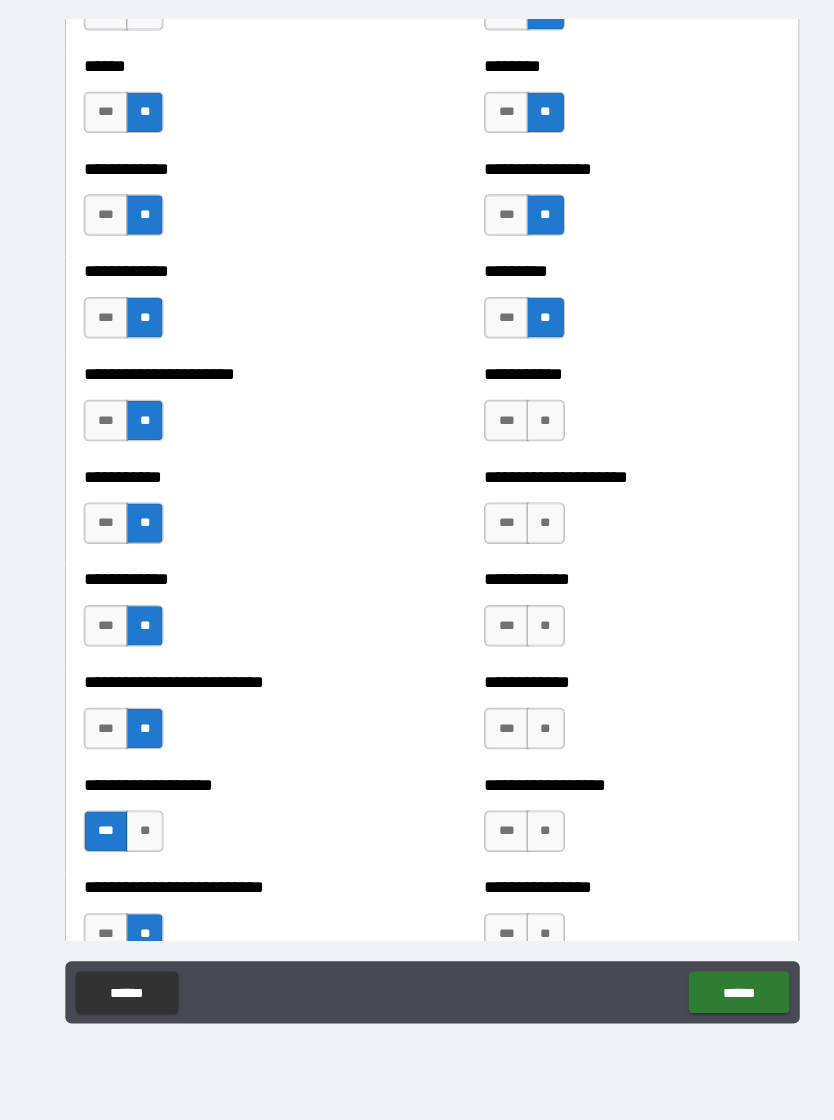 click on "**" at bounding box center (526, 446) 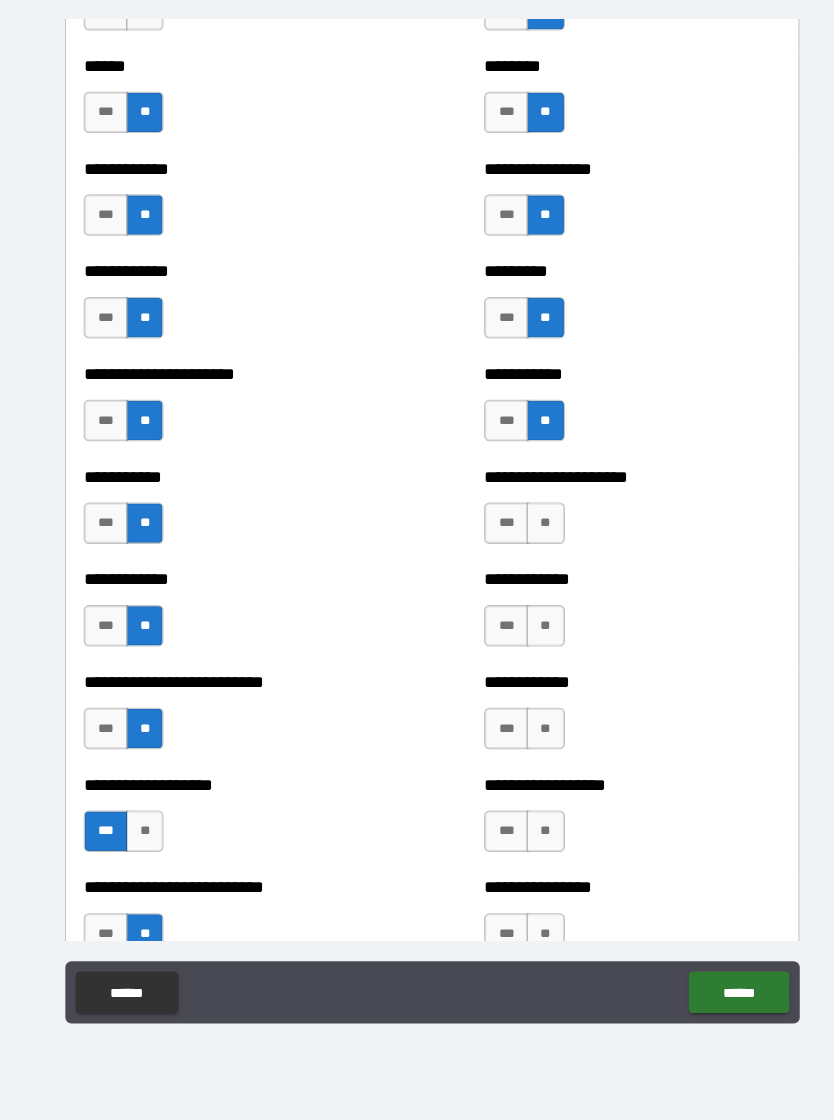 click on "**" at bounding box center [526, 545] 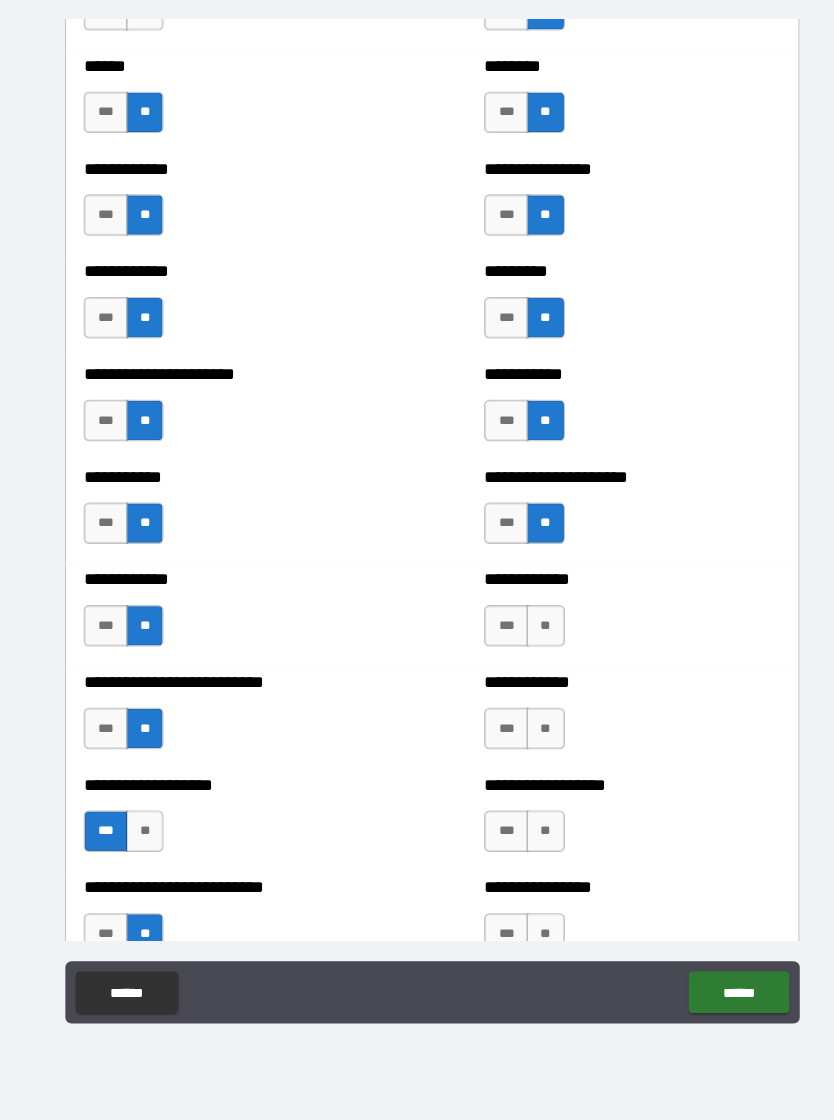 click on "**" at bounding box center (526, 644) 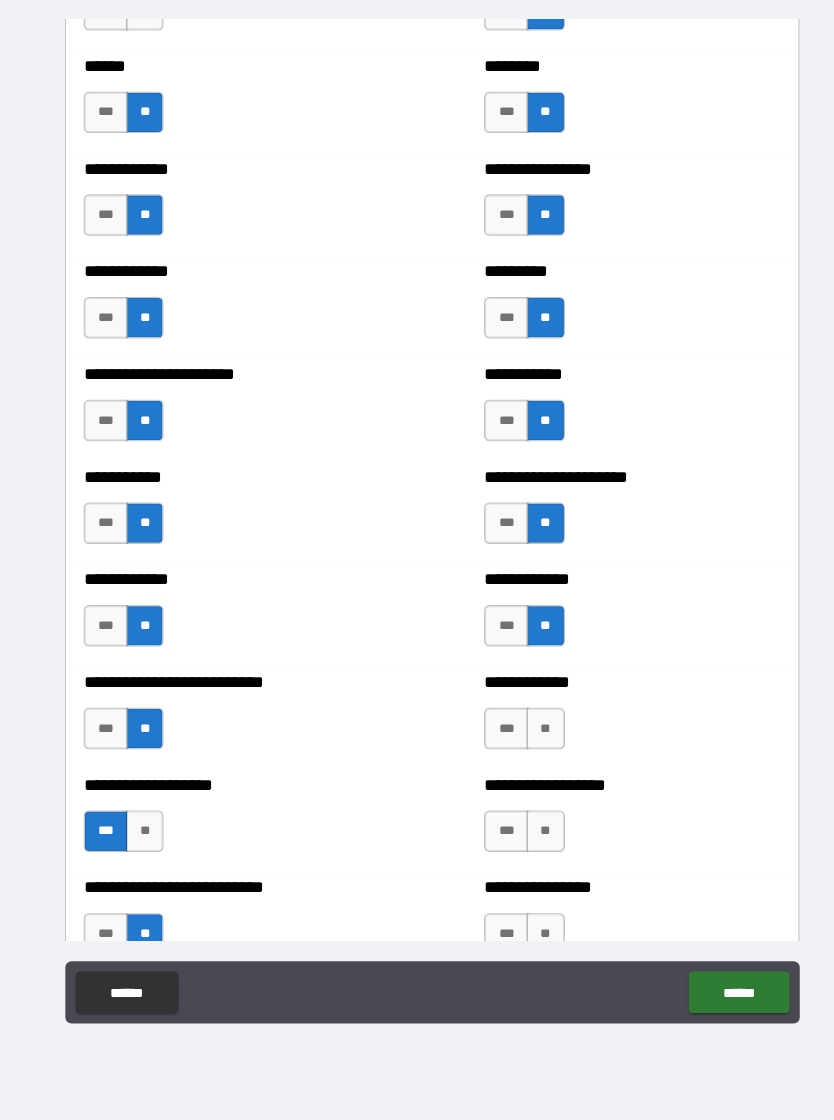 click on "**" at bounding box center [526, 743] 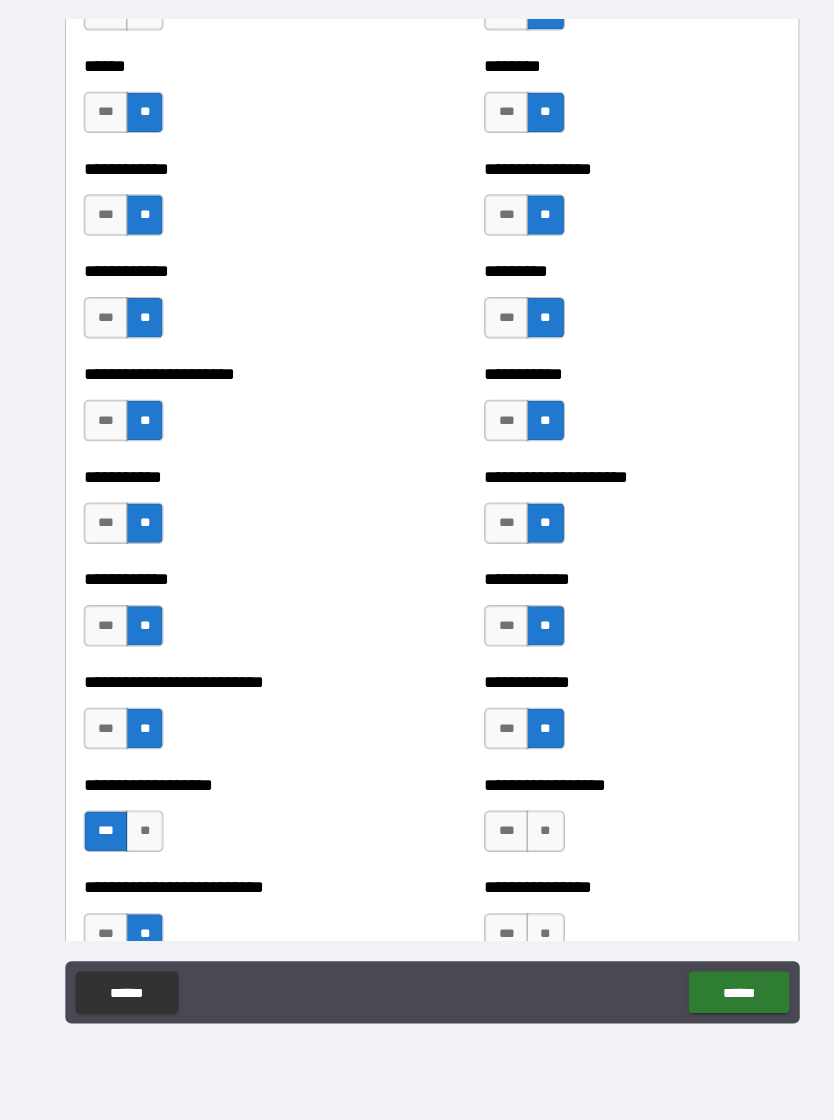 click on "**" at bounding box center [526, 842] 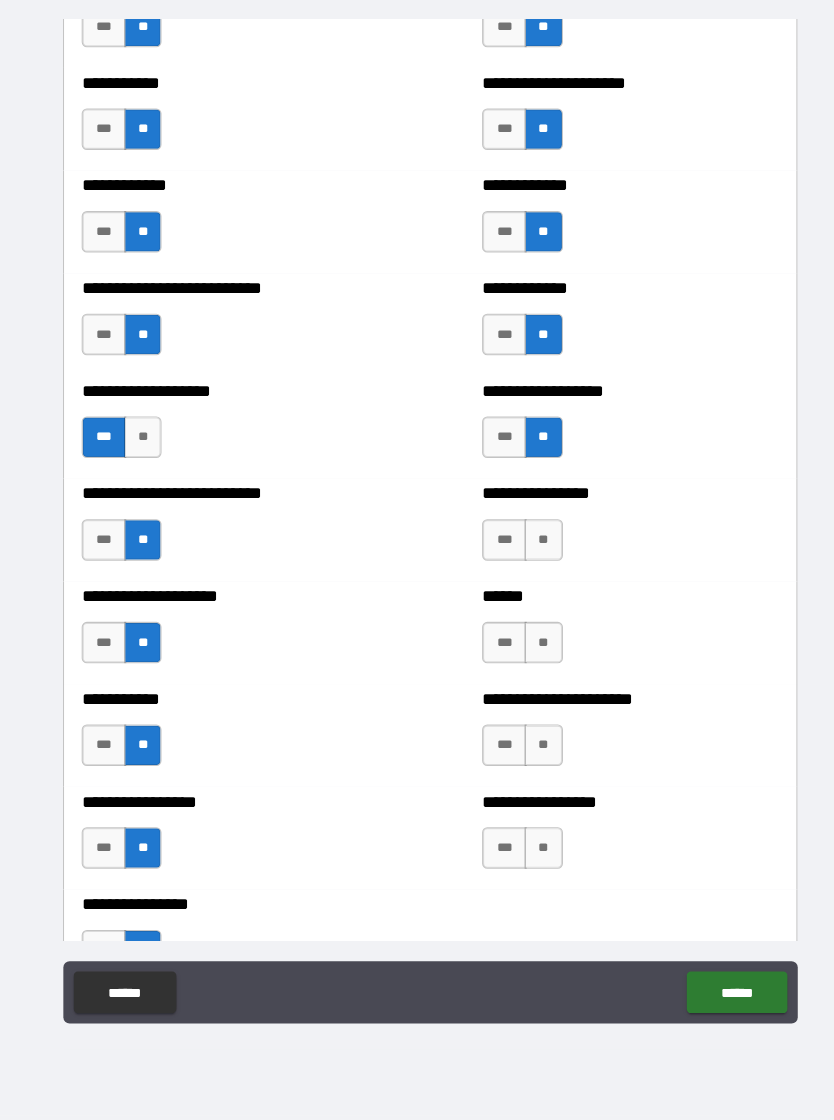scroll, scrollTop: 5405, scrollLeft: 0, axis: vertical 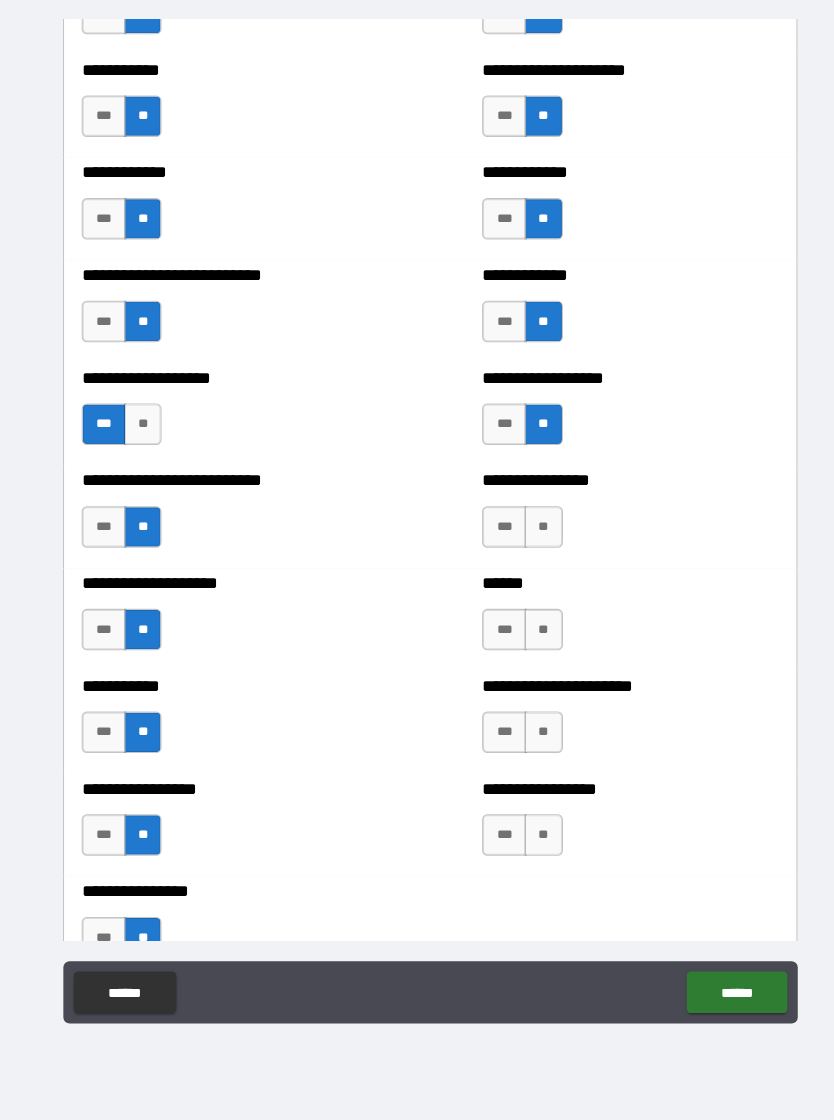 click on "**" at bounding box center (526, 548) 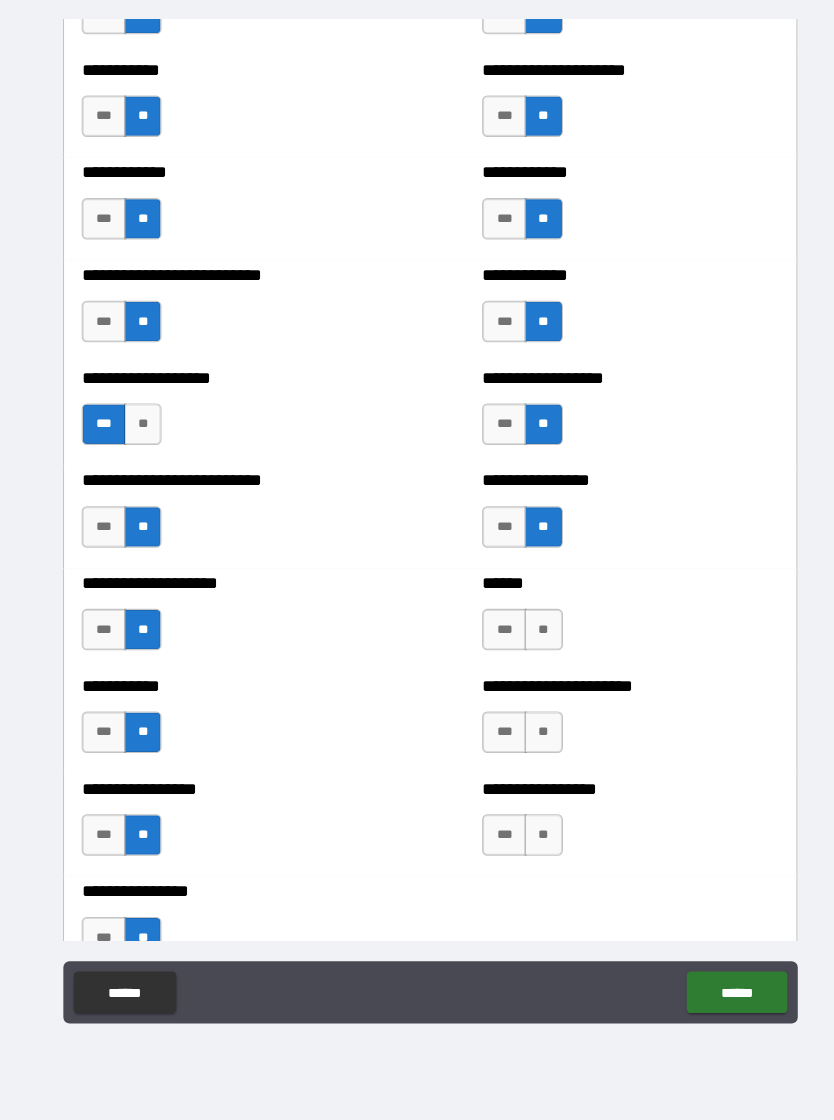 click on "**" at bounding box center [526, 647] 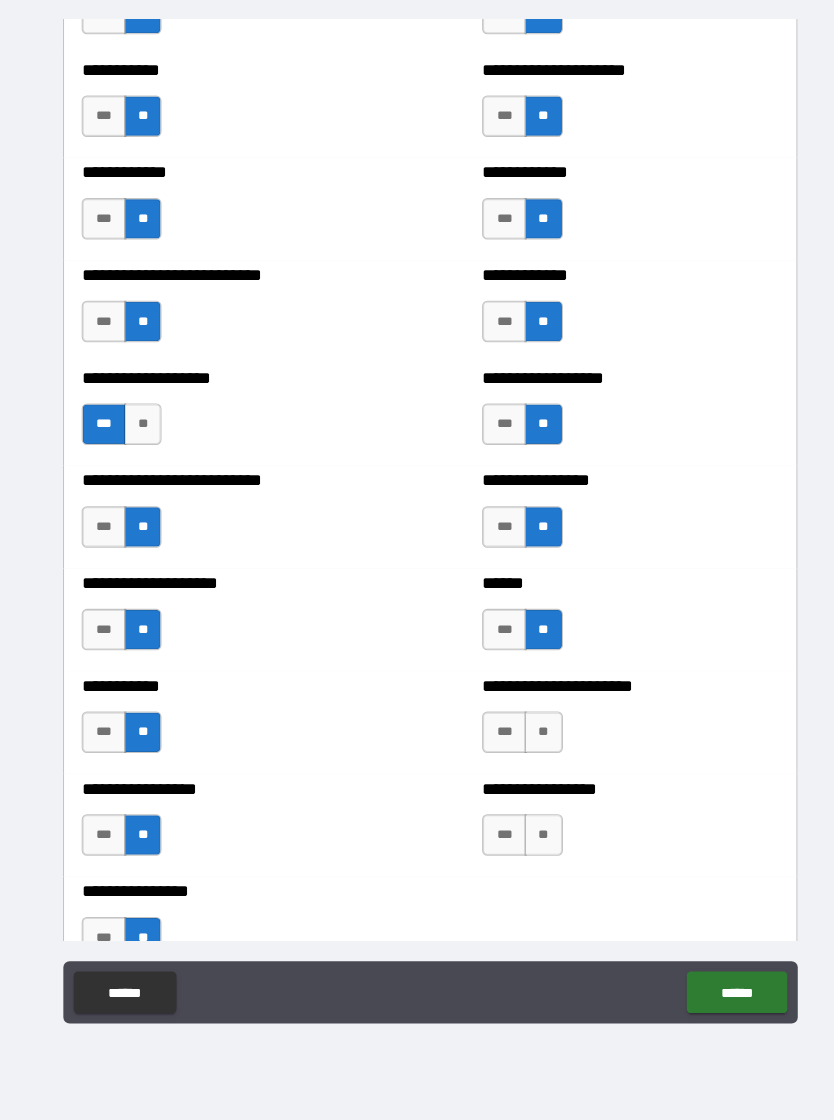 click on "**" at bounding box center [526, 746] 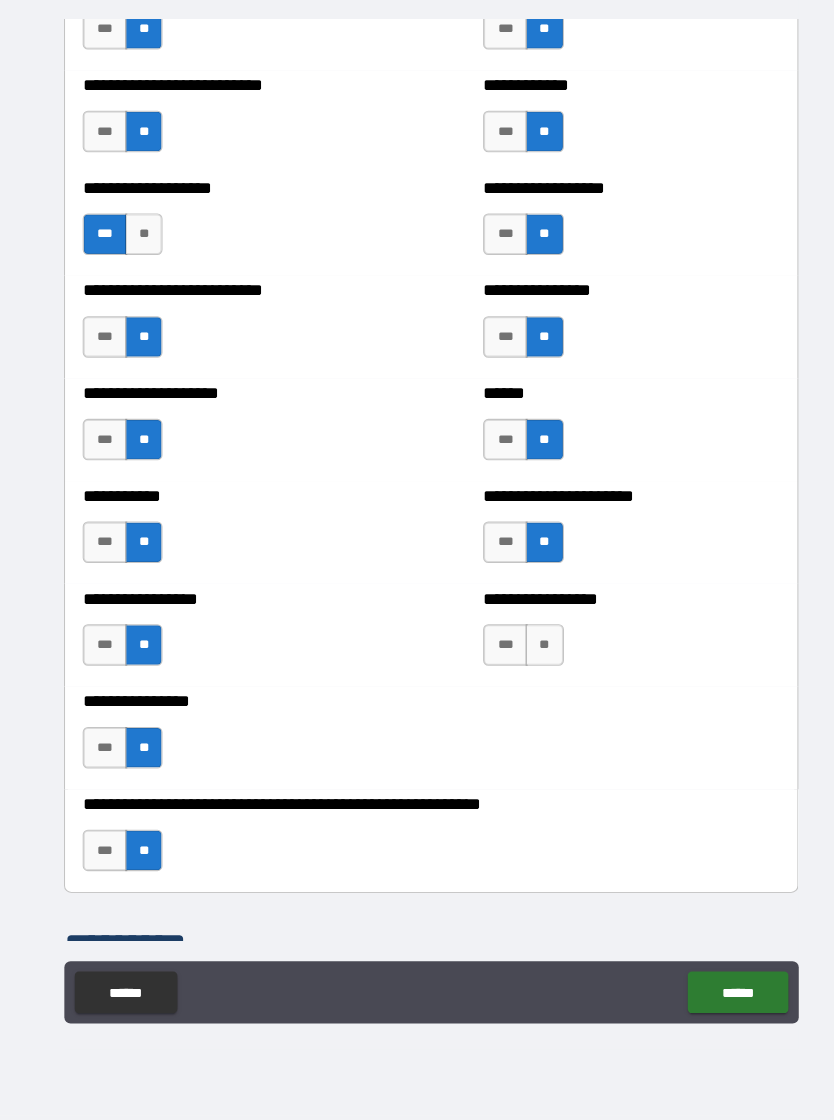 scroll, scrollTop: 5594, scrollLeft: 0, axis: vertical 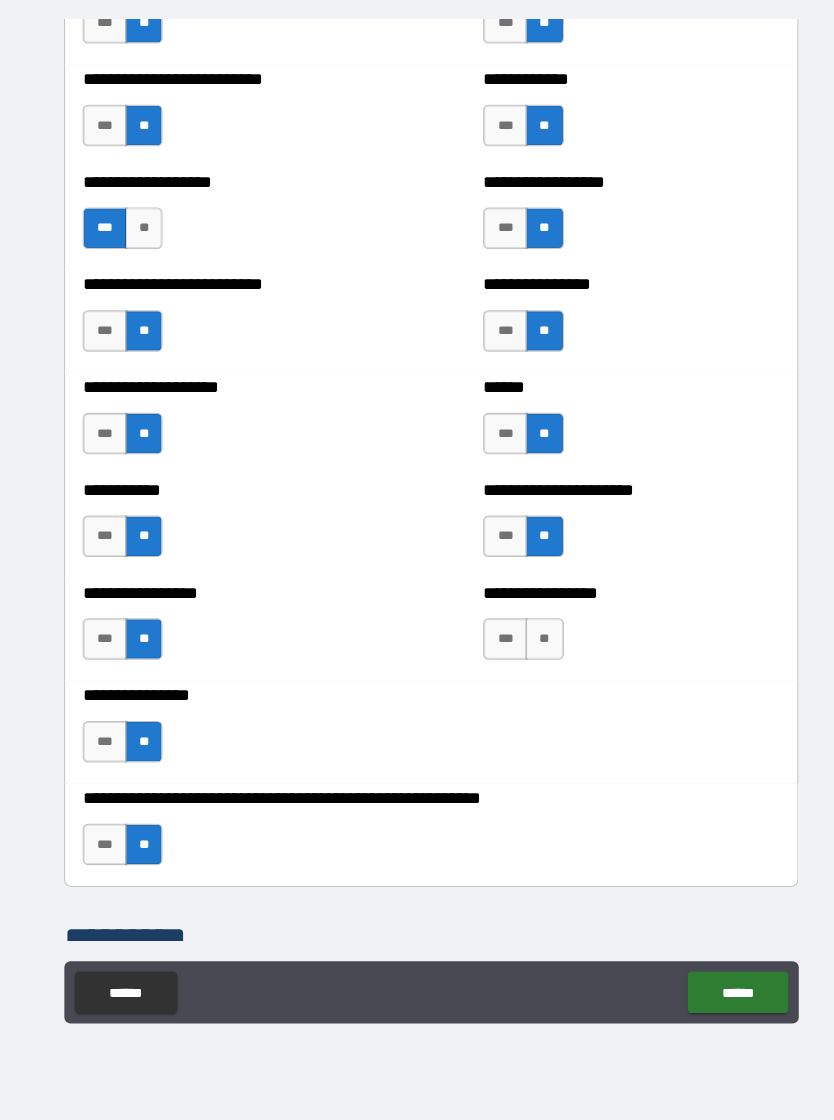 click on "**" at bounding box center [526, 656] 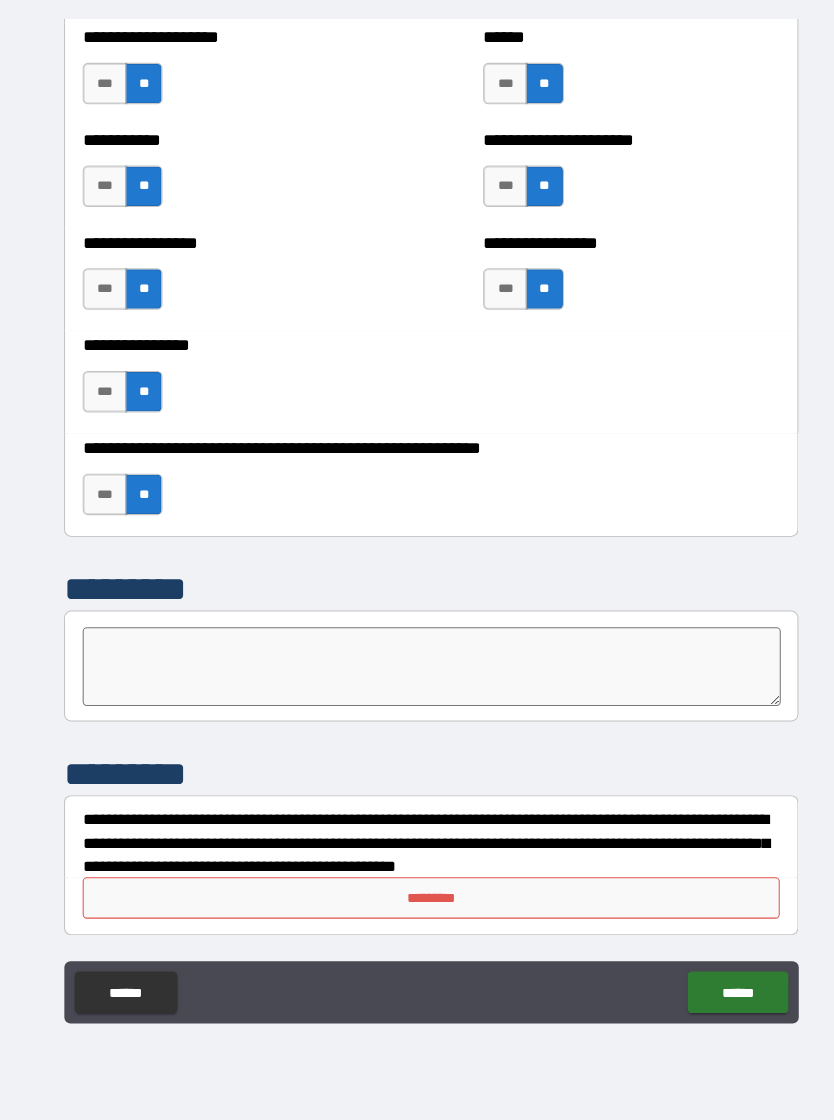 scroll, scrollTop: 5931, scrollLeft: 0, axis: vertical 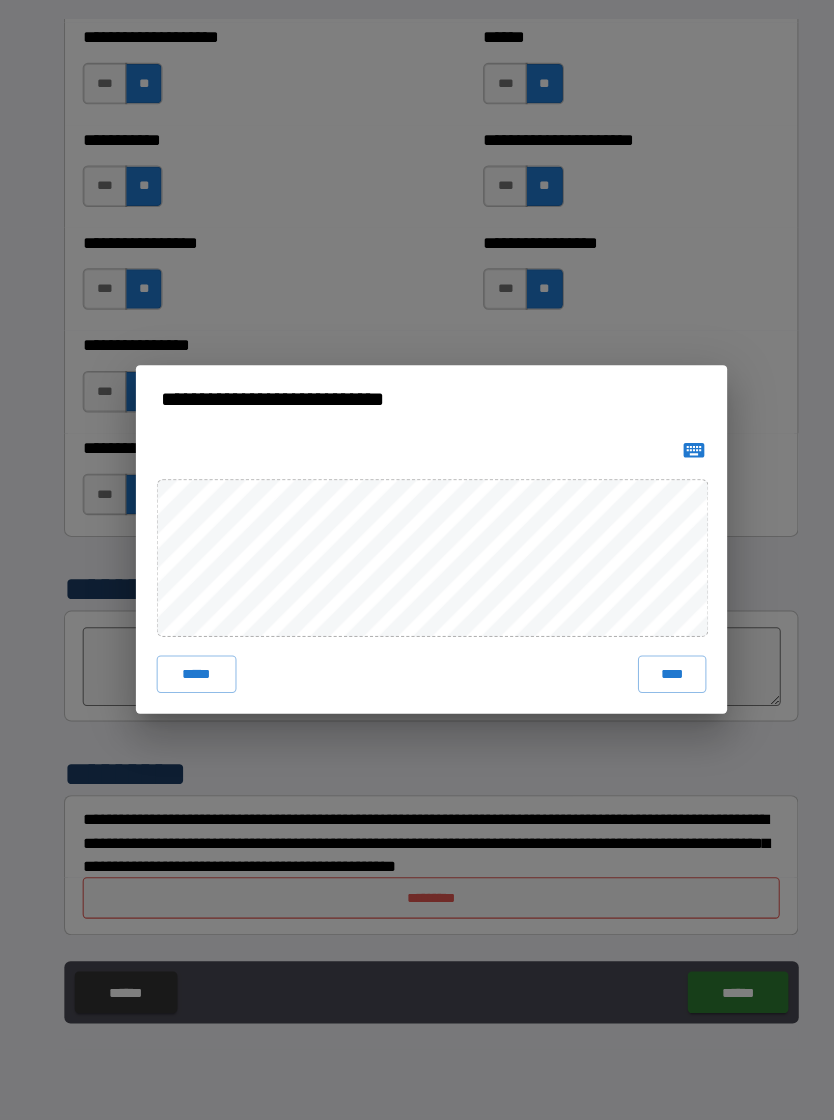 click on "****" at bounding box center [649, 690] 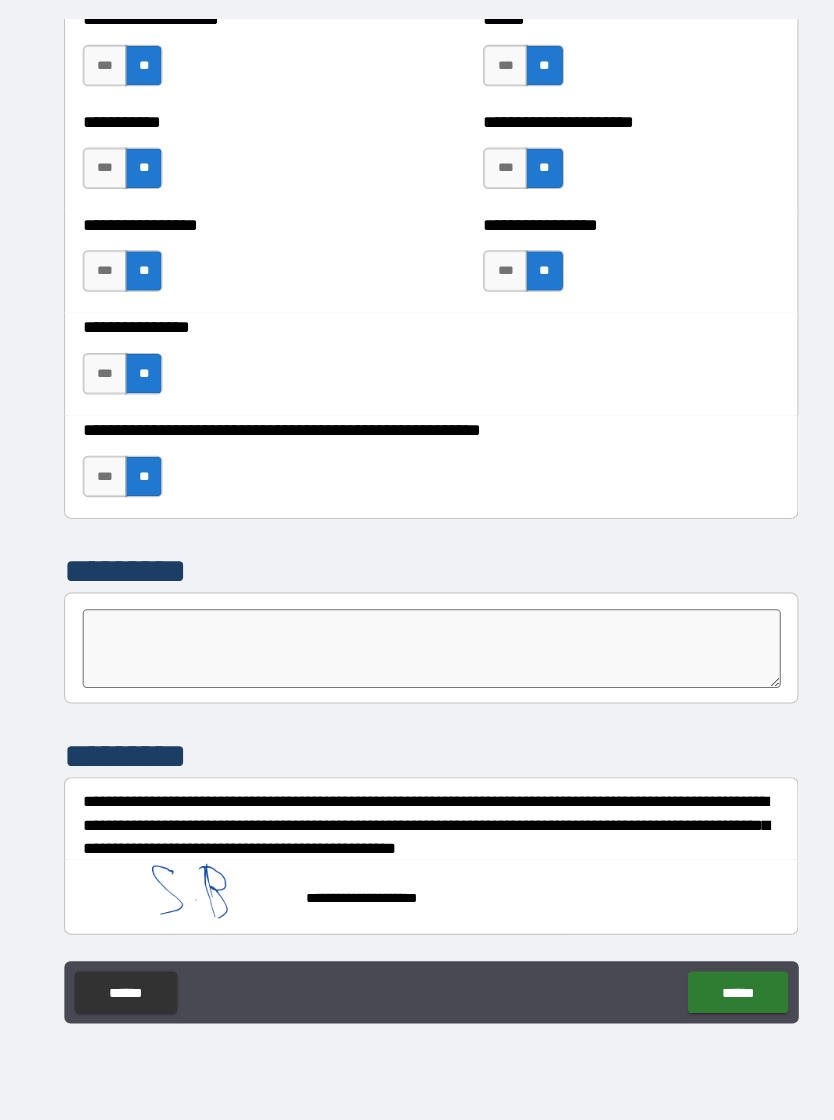 scroll, scrollTop: 5948, scrollLeft: 0, axis: vertical 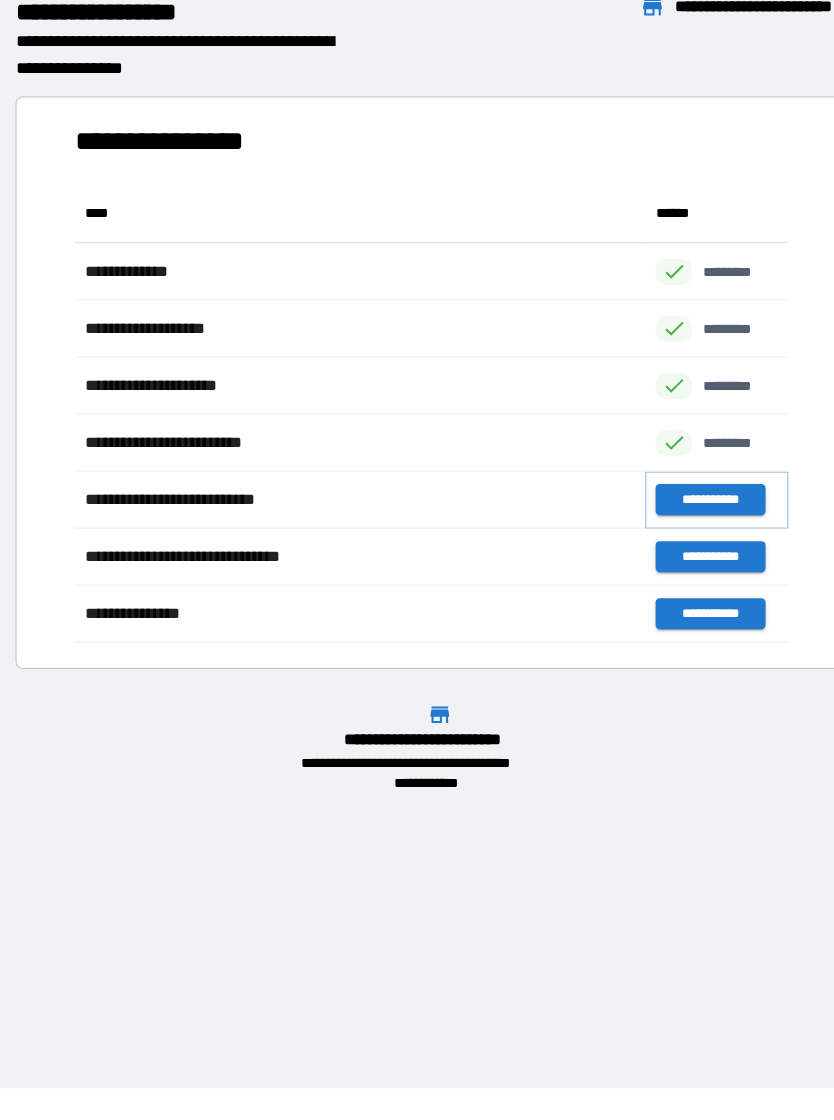 click on "**********" at bounding box center [685, 522] 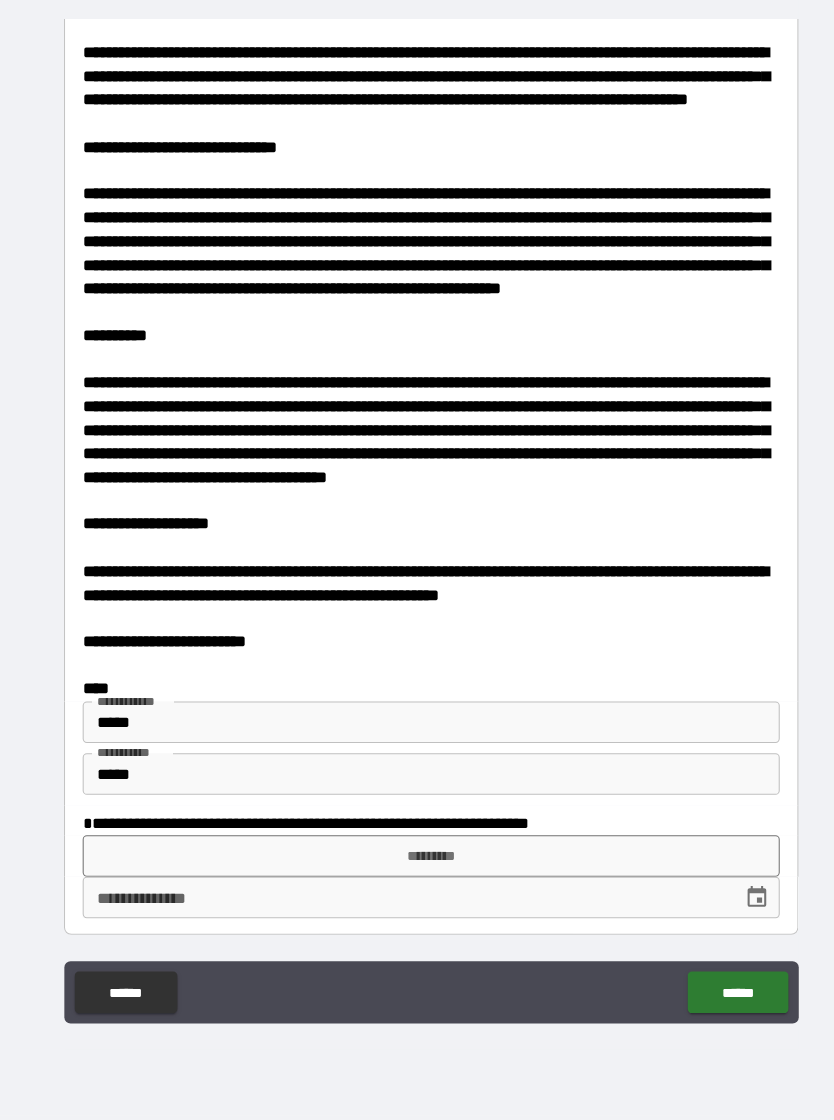 scroll, scrollTop: 3429, scrollLeft: 0, axis: vertical 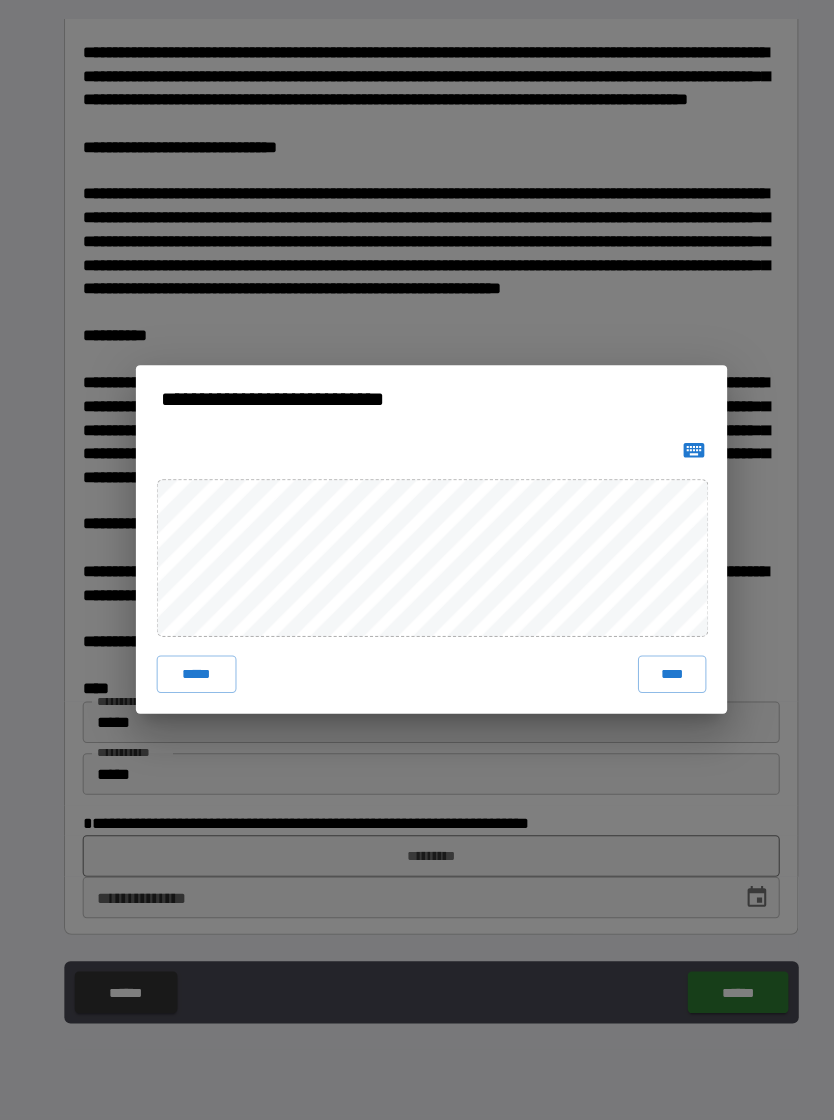 click on "*****" at bounding box center (190, 690) 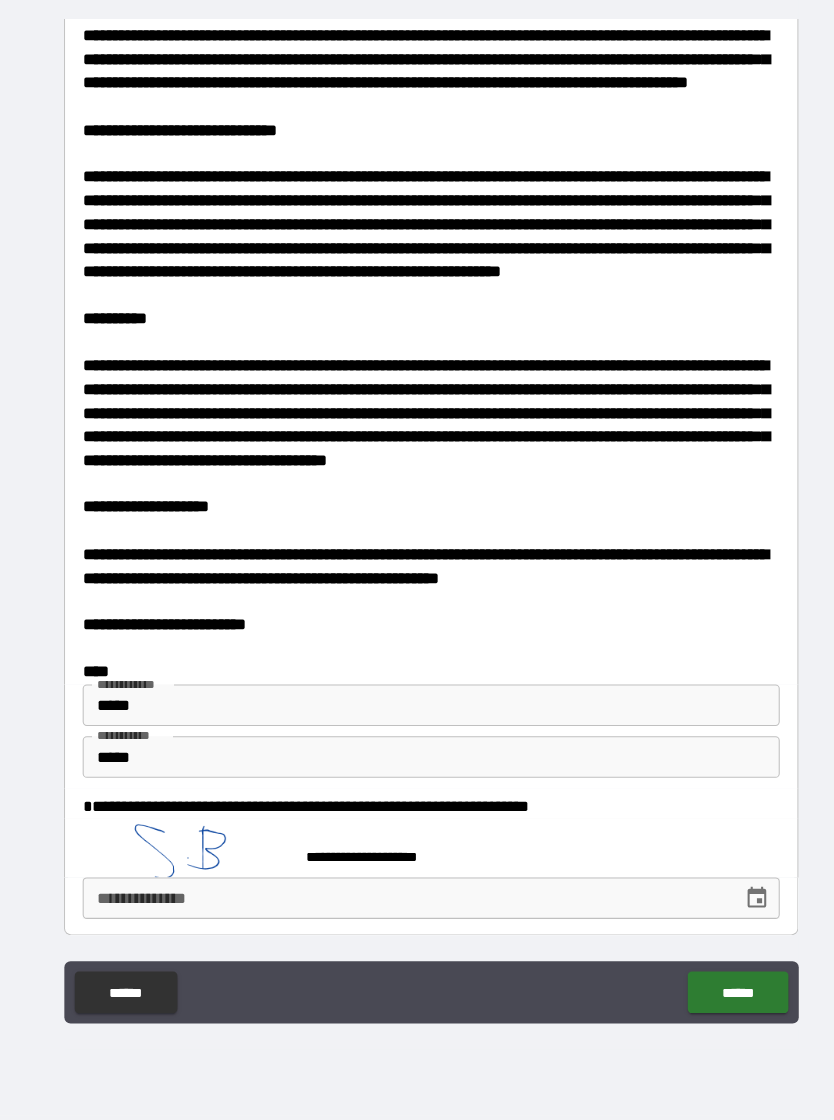 scroll, scrollTop: 3446, scrollLeft: 0, axis: vertical 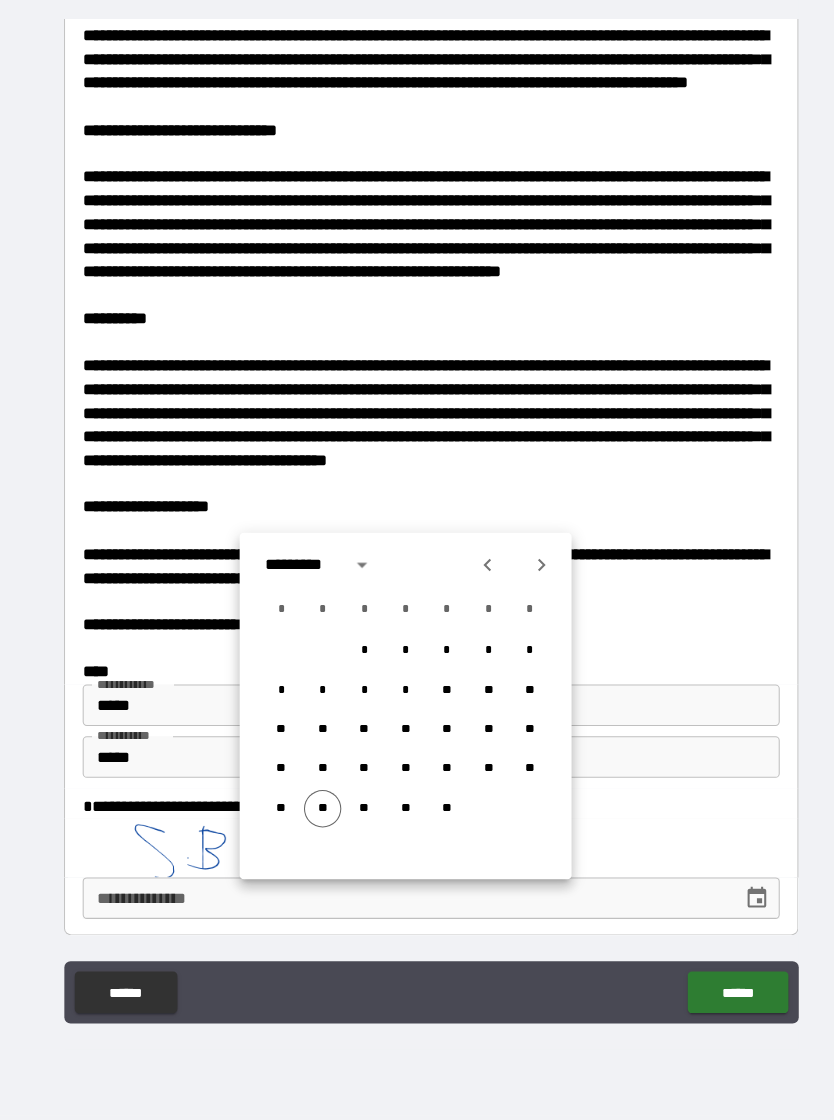 click on "**" at bounding box center (312, 820) 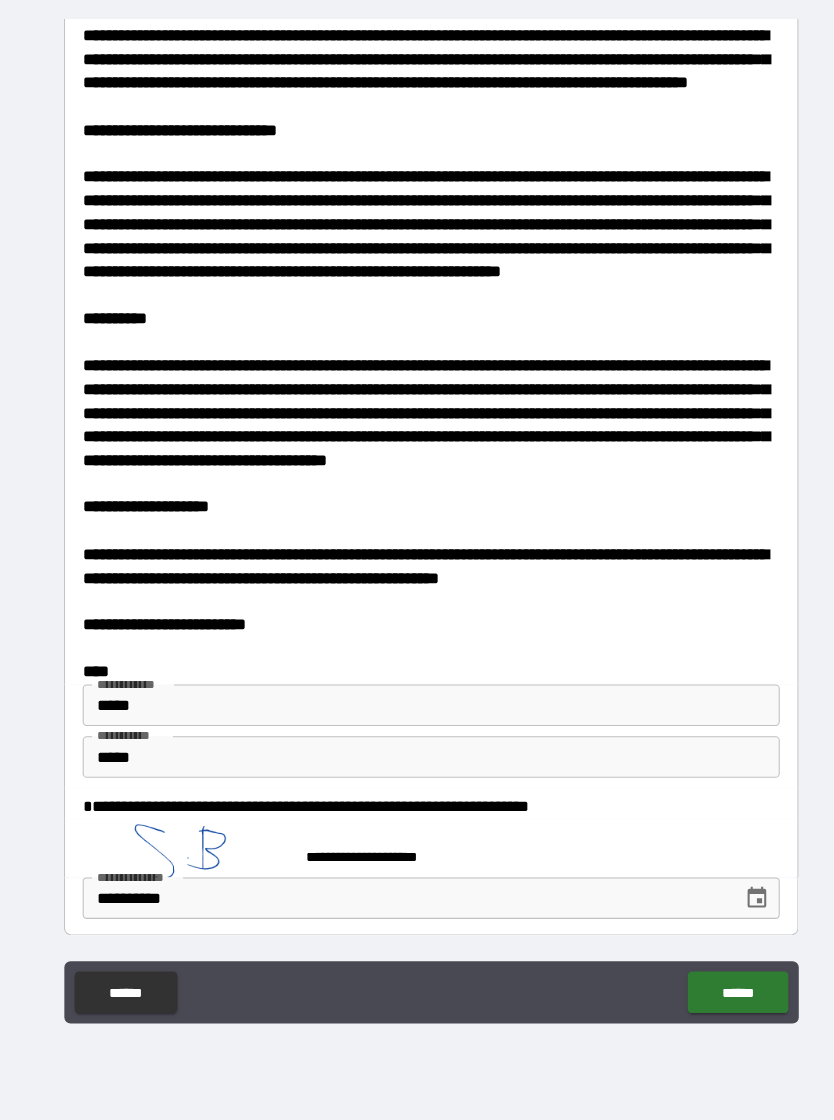 click on "******" at bounding box center (712, 997) 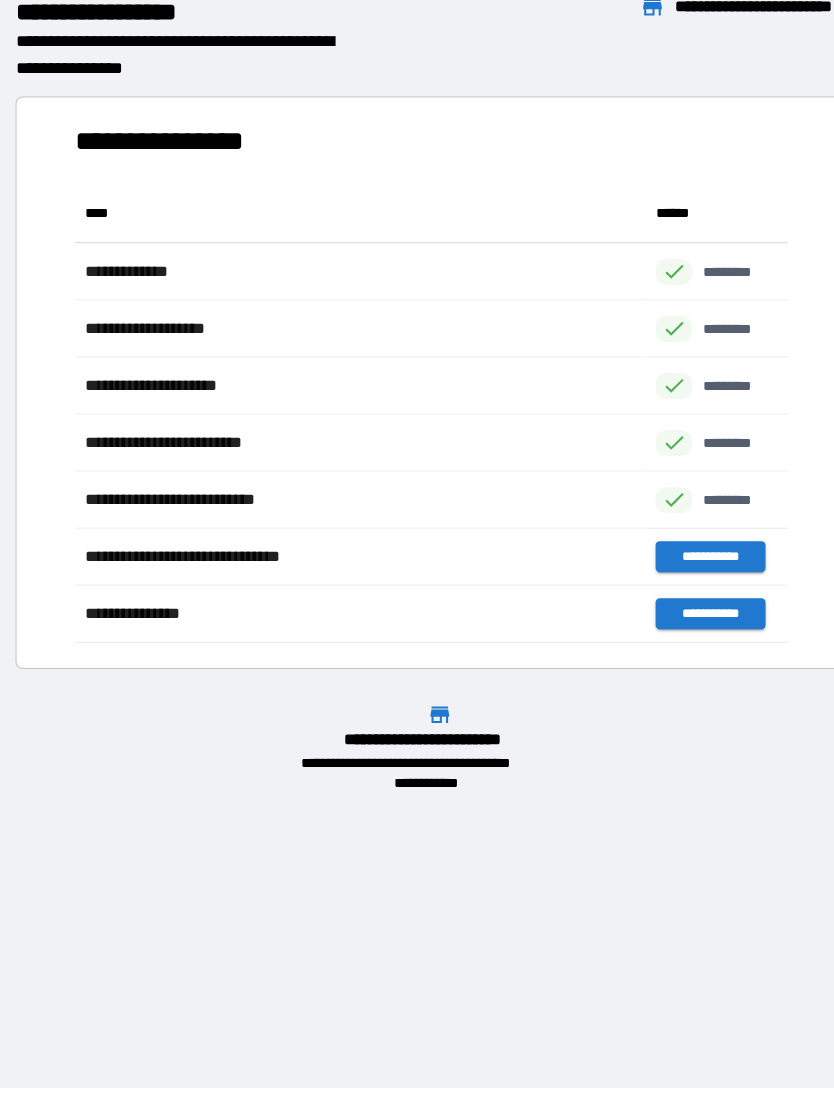 scroll, scrollTop: 441, scrollLeft: 688, axis: both 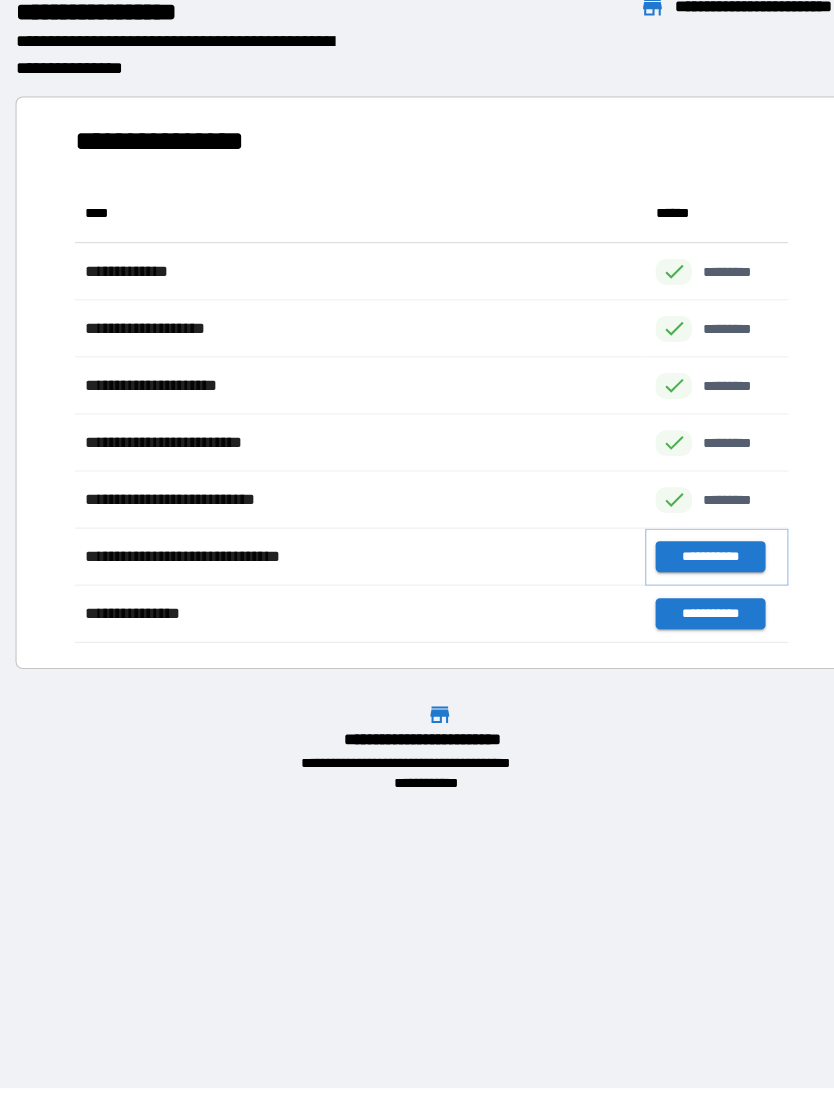 click on "**********" at bounding box center (685, 577) 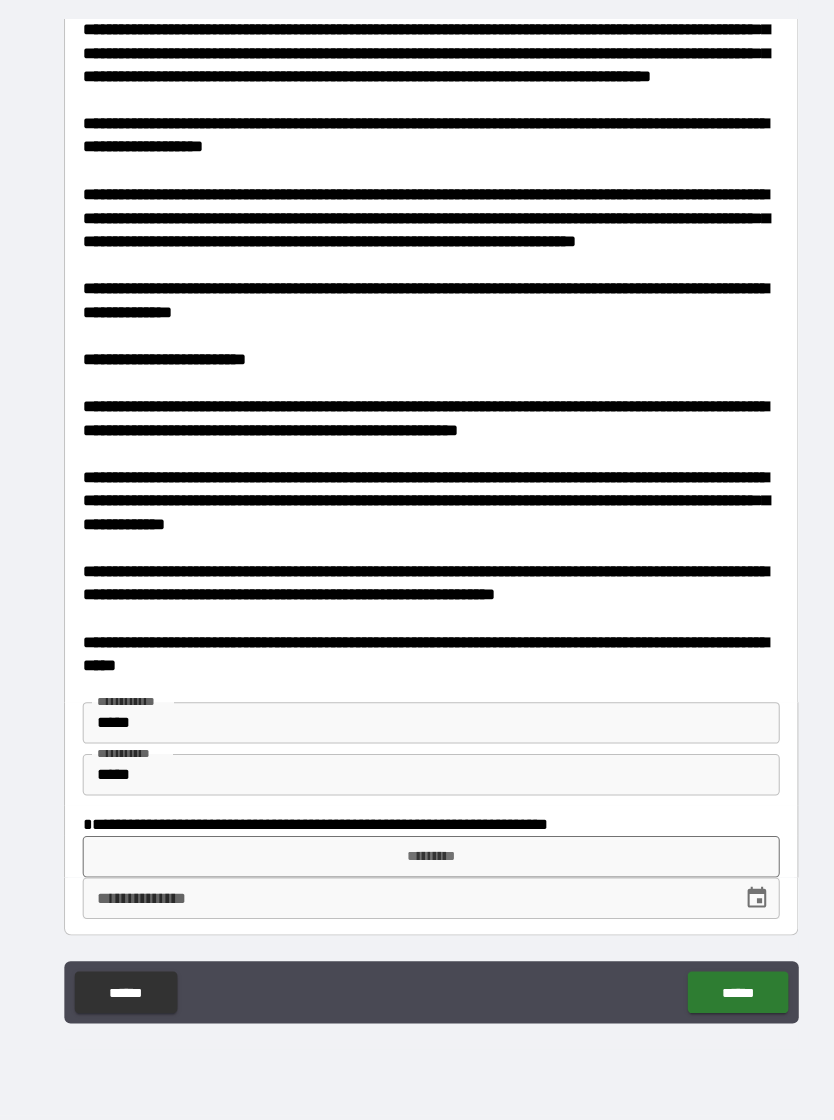 scroll, scrollTop: 1002, scrollLeft: 0, axis: vertical 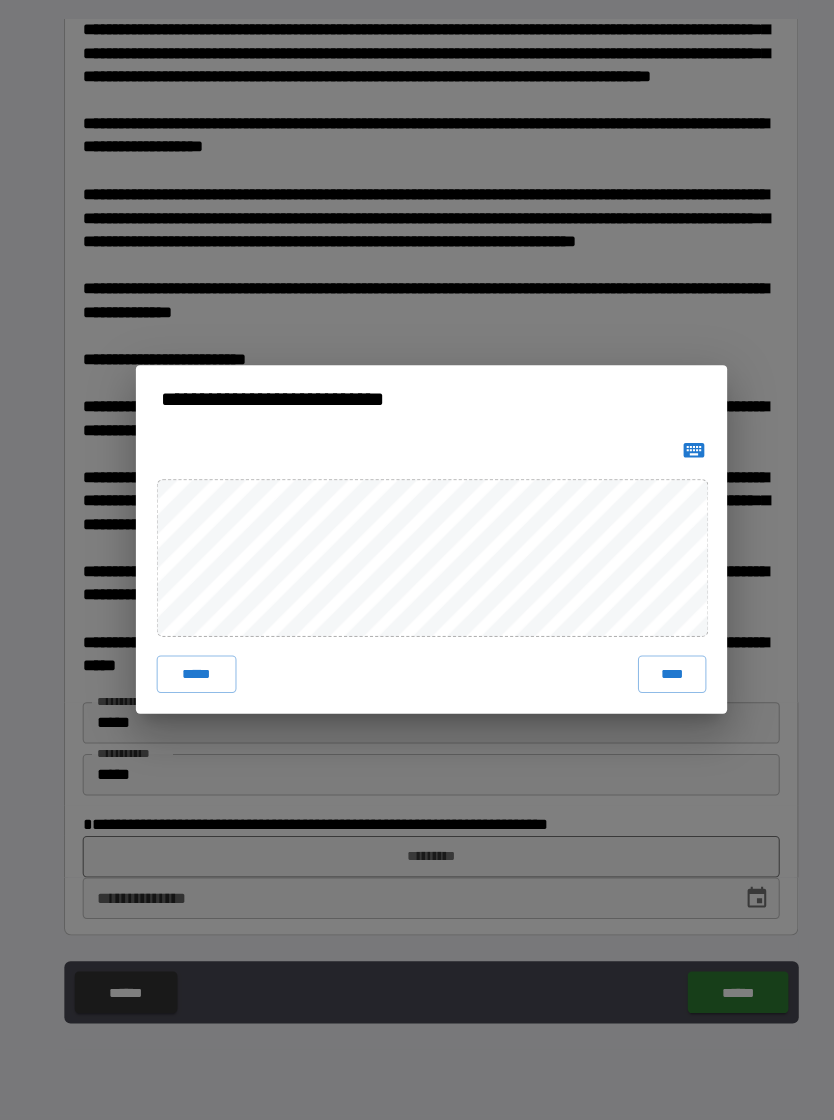 click on "****" at bounding box center [649, 690] 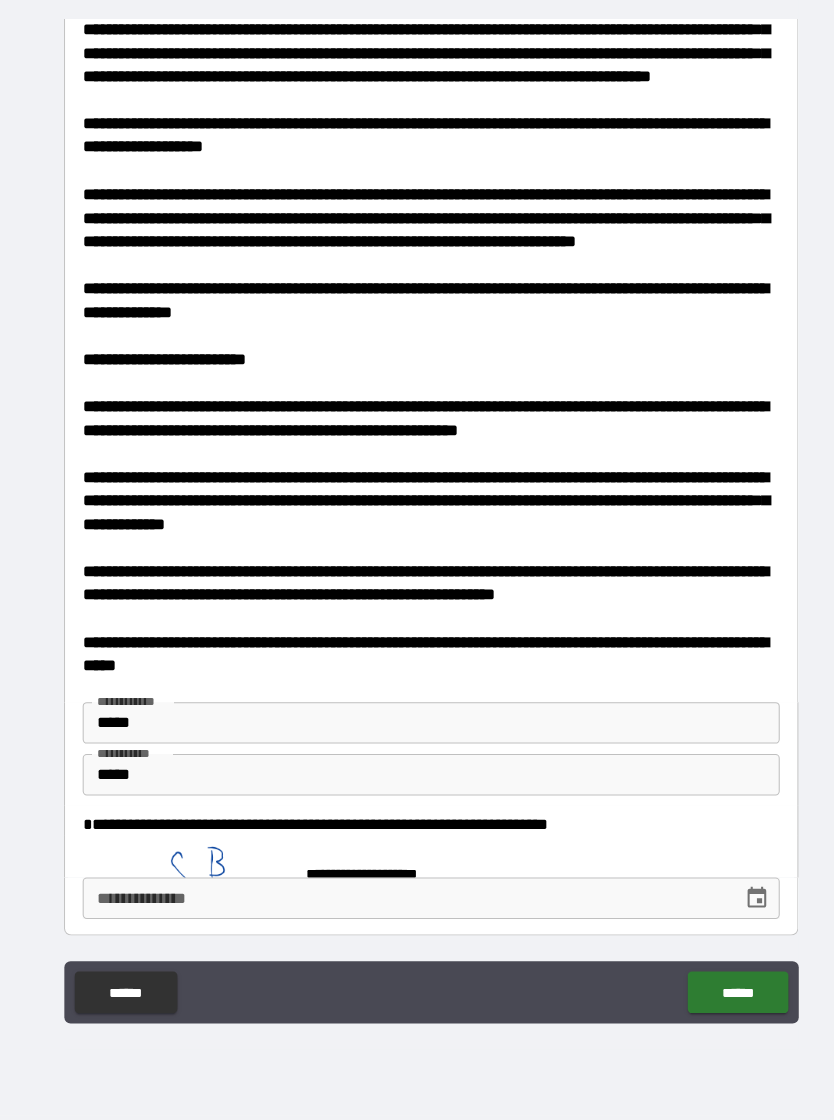 scroll, scrollTop: 992, scrollLeft: 0, axis: vertical 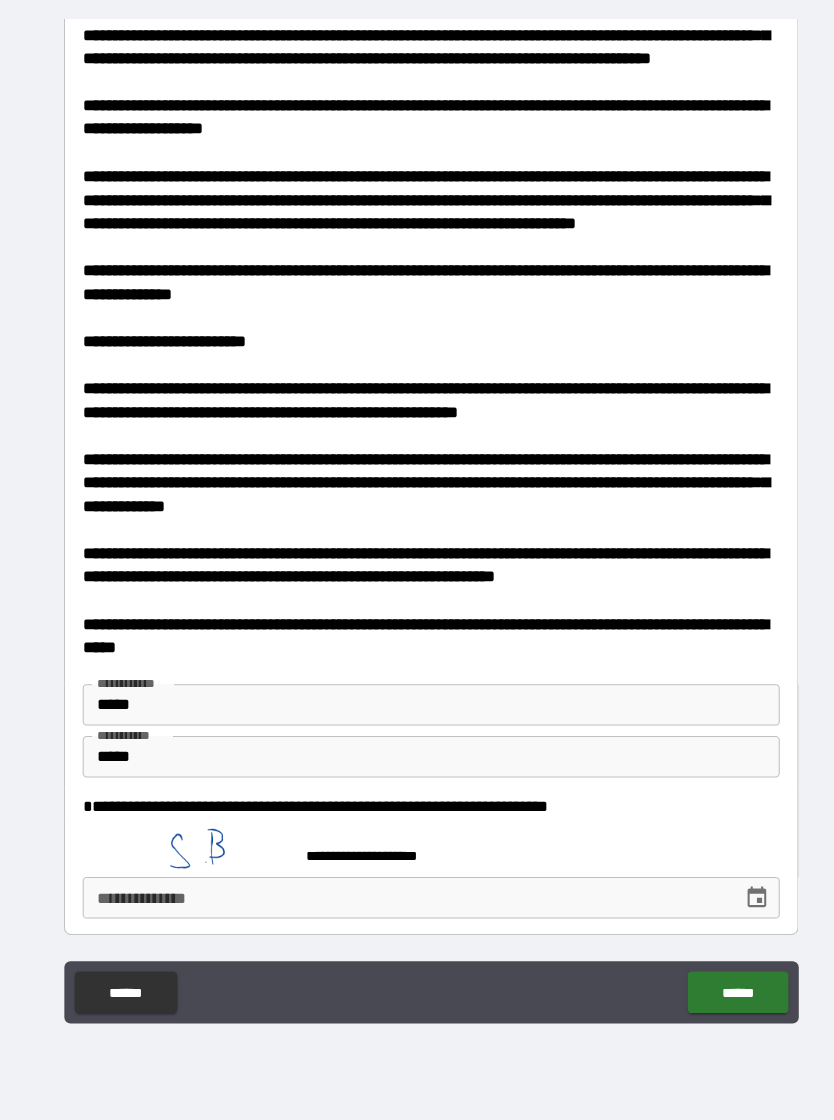 click 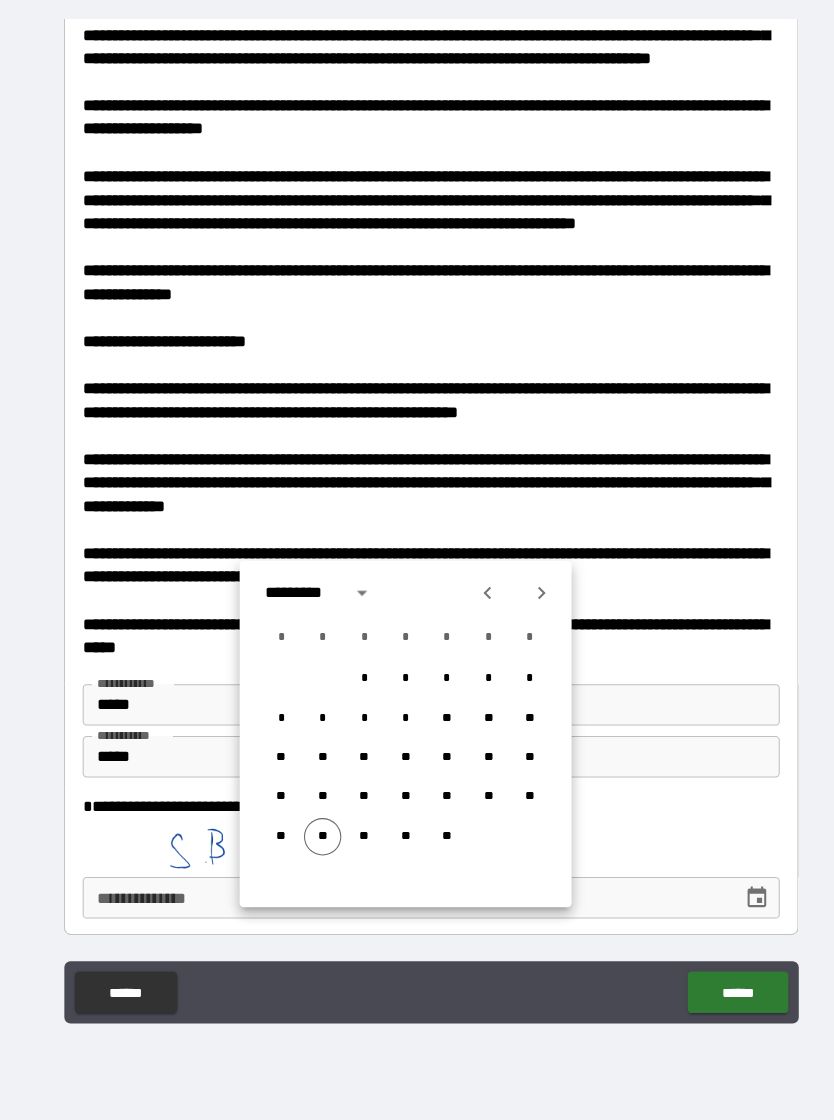 click on "**" at bounding box center (312, 847) 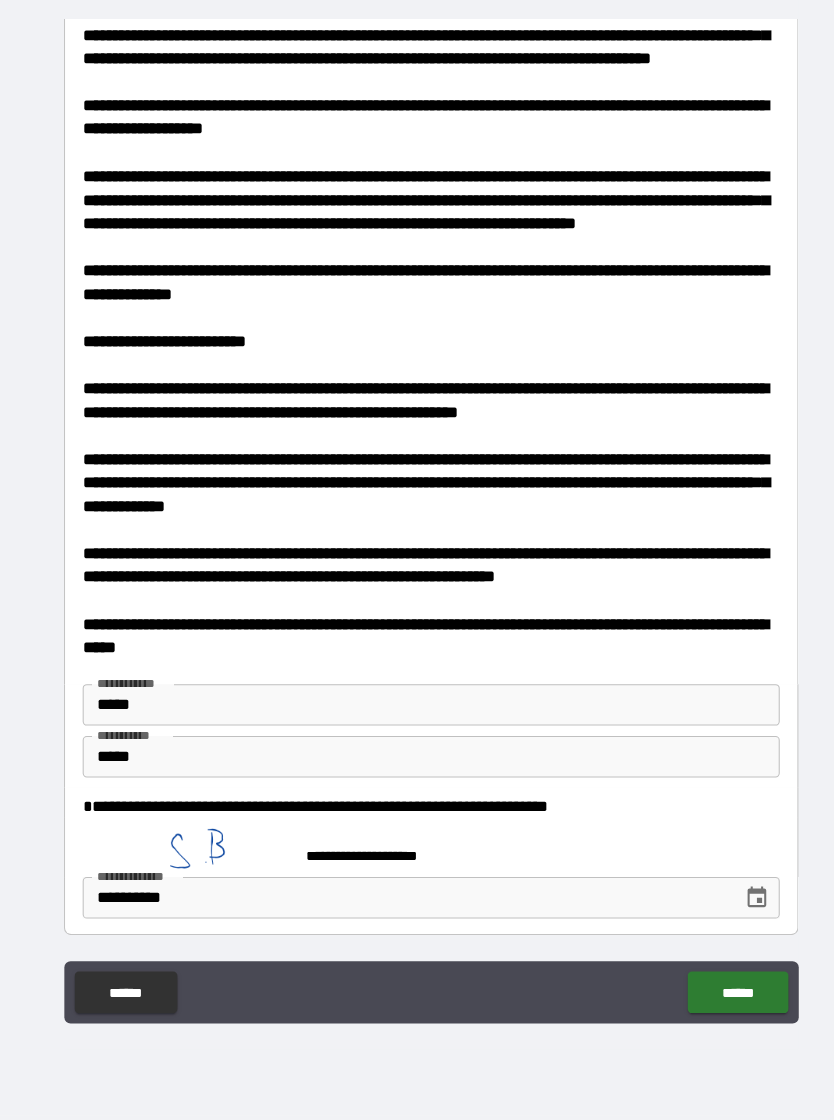 type on "**********" 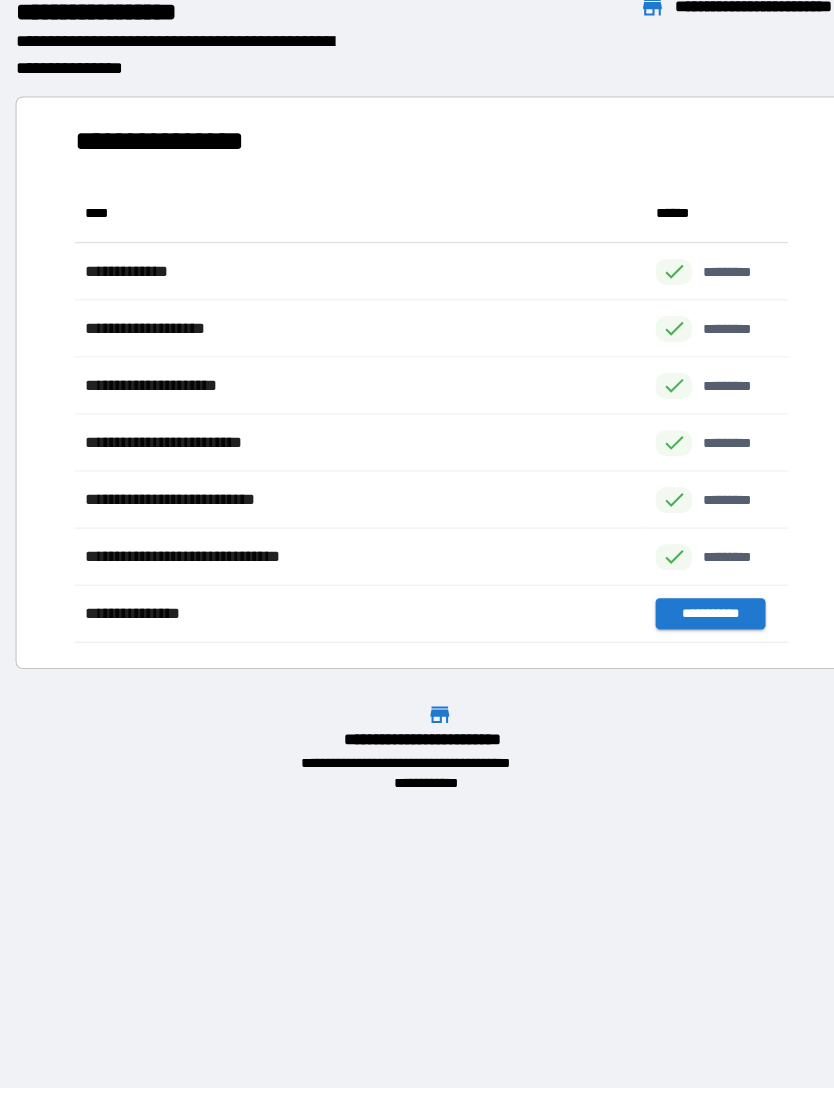 scroll, scrollTop: 1, scrollLeft: 1, axis: both 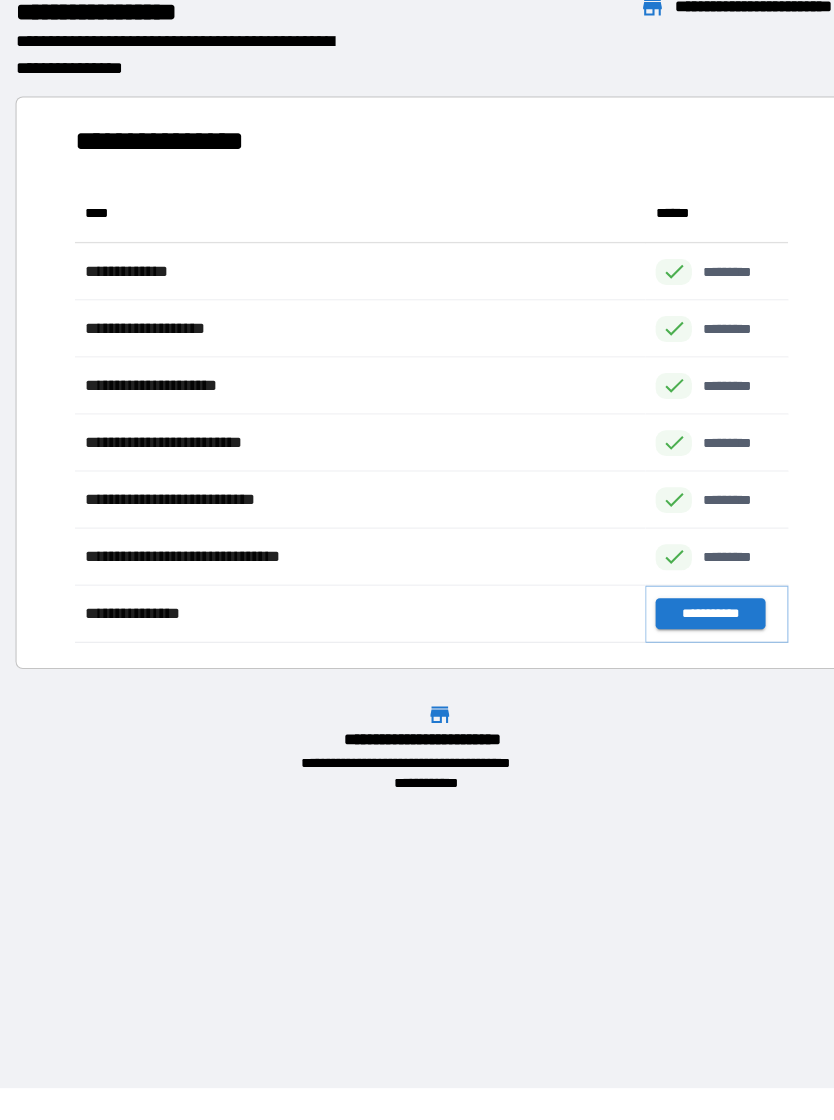 click on "**********" at bounding box center [685, 632] 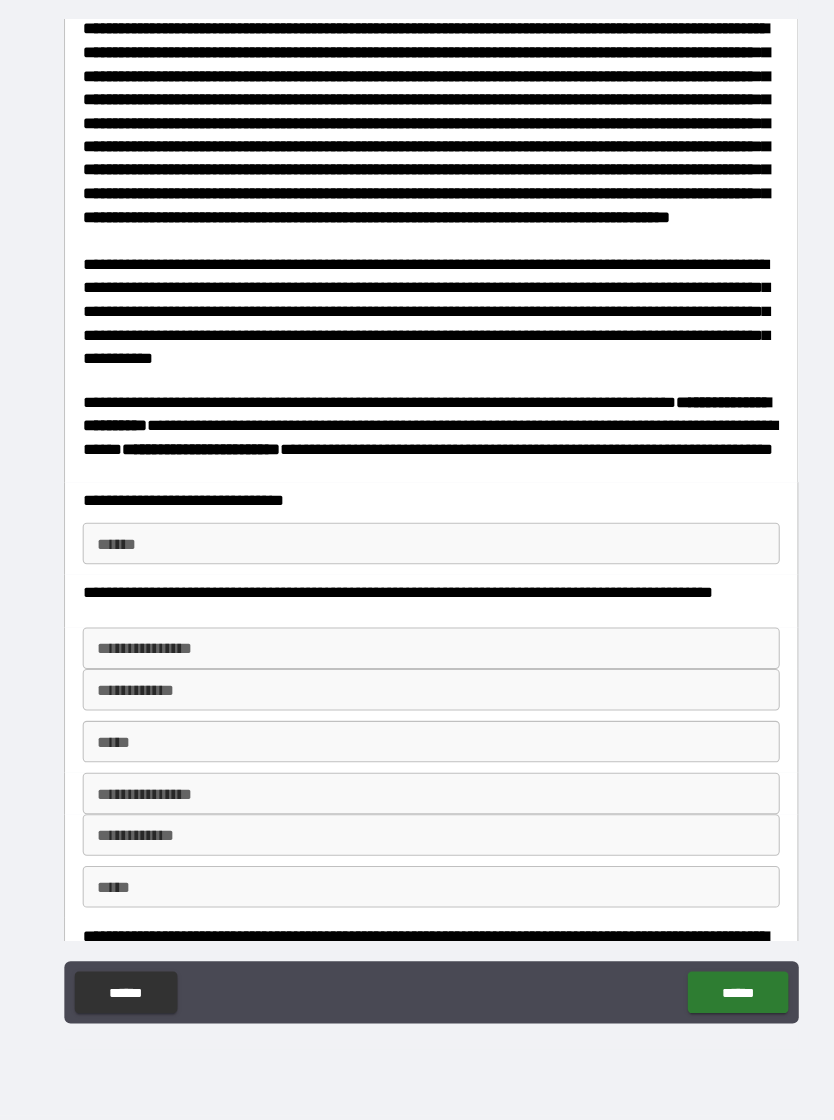 scroll, scrollTop: 133, scrollLeft: 0, axis: vertical 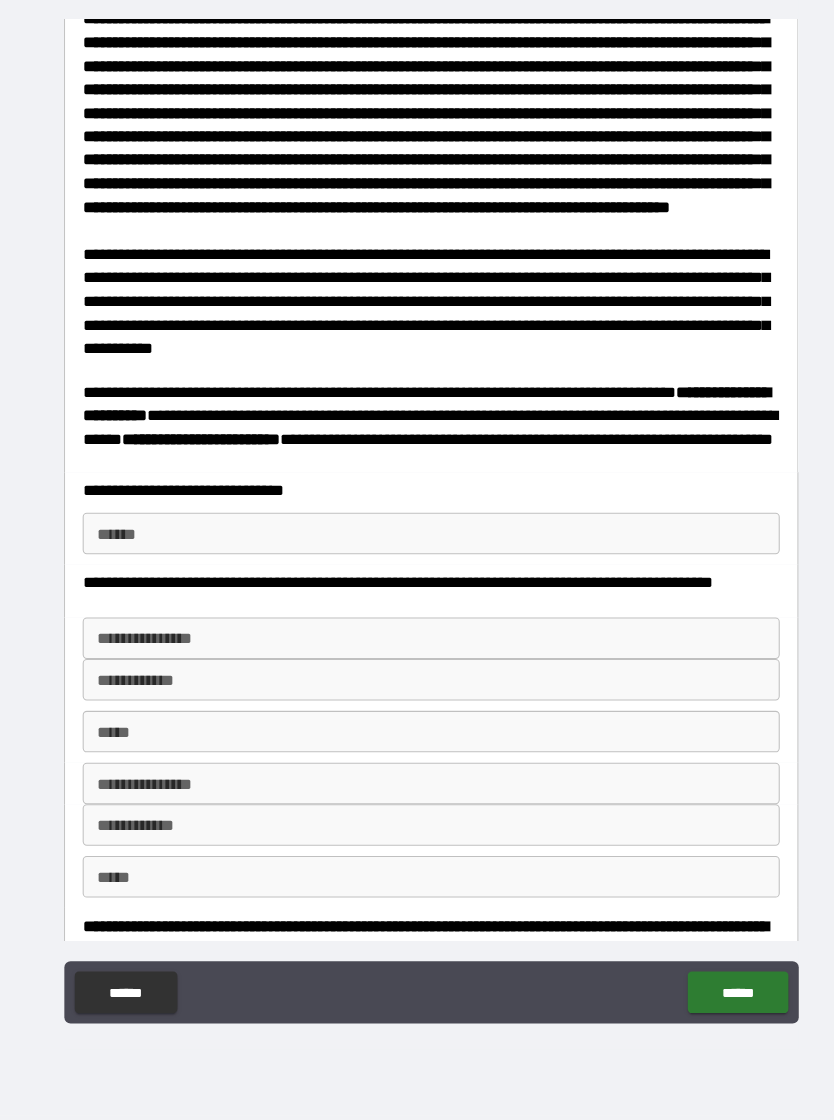 click on "****   *" at bounding box center (417, 555) 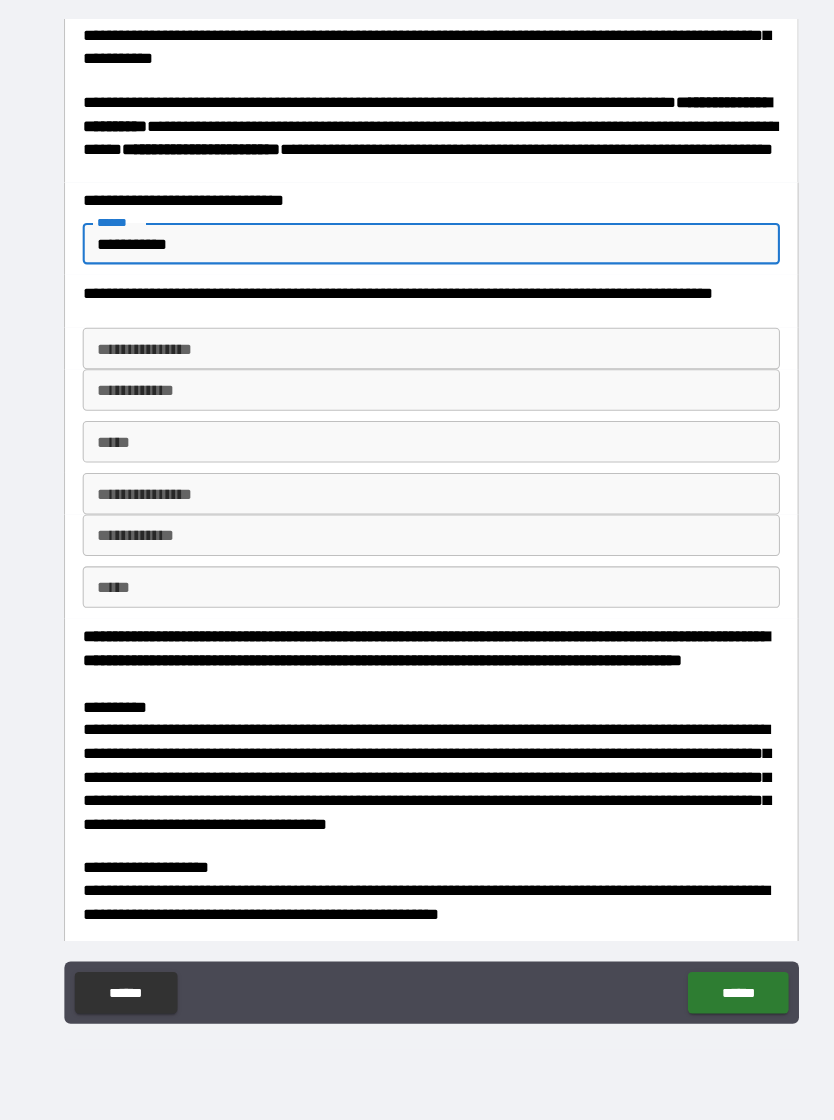 scroll, scrollTop: 412, scrollLeft: 0, axis: vertical 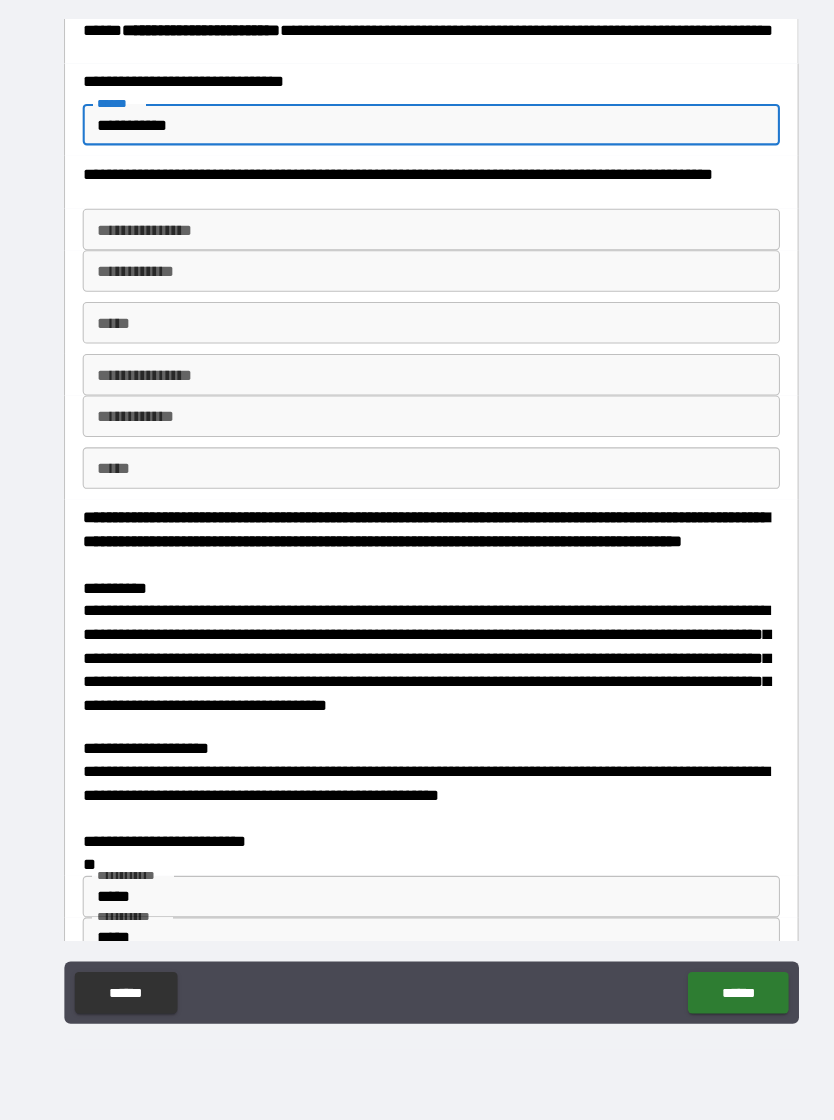 type on "**********" 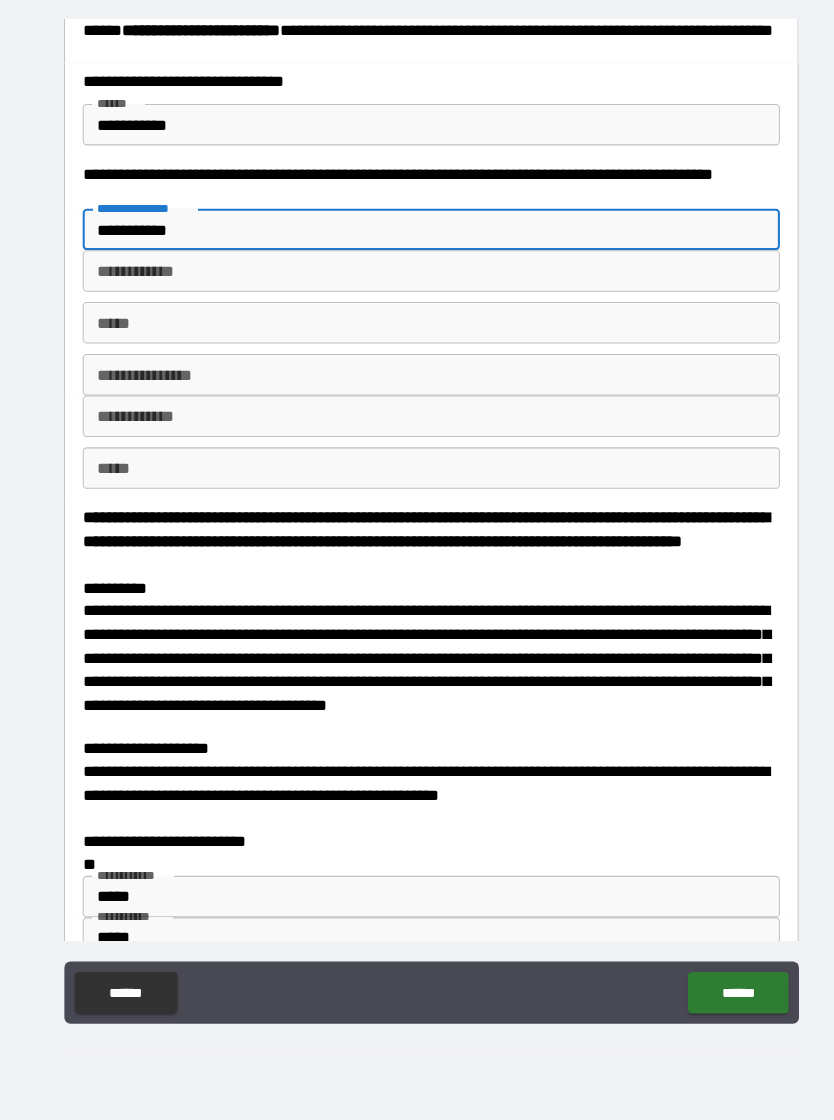type on "**********" 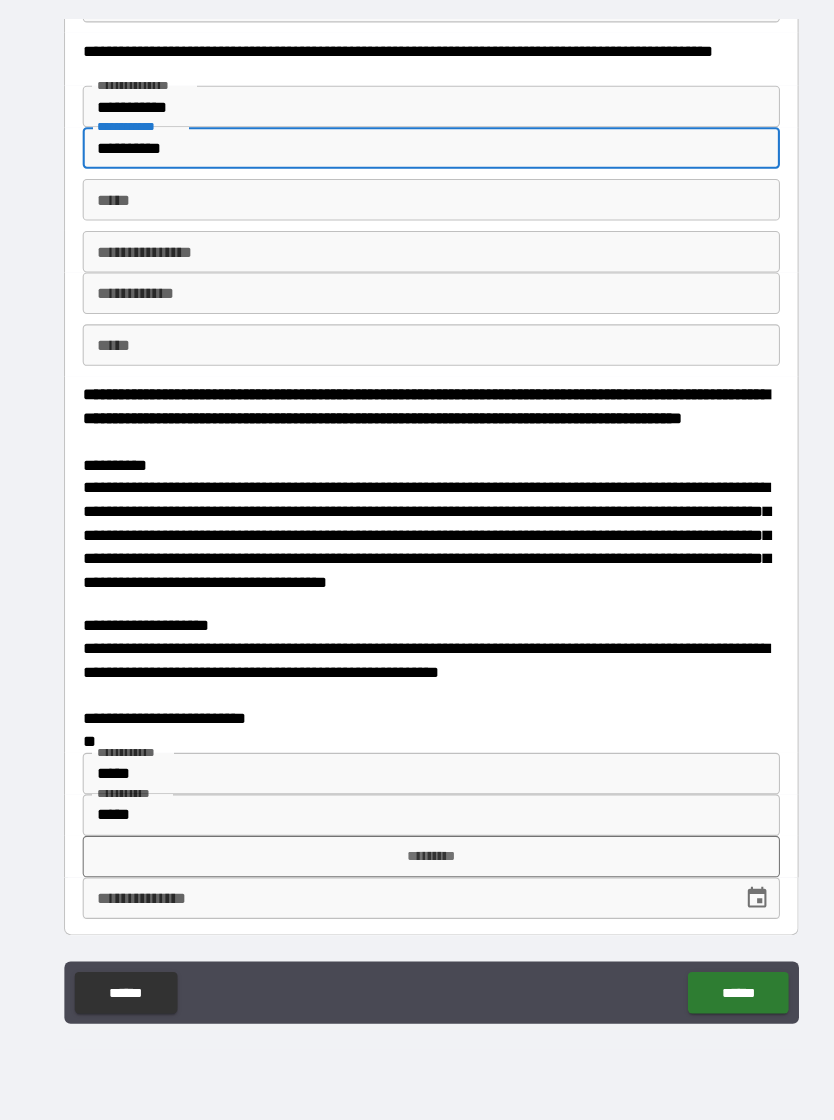 scroll, scrollTop: 720, scrollLeft: 0, axis: vertical 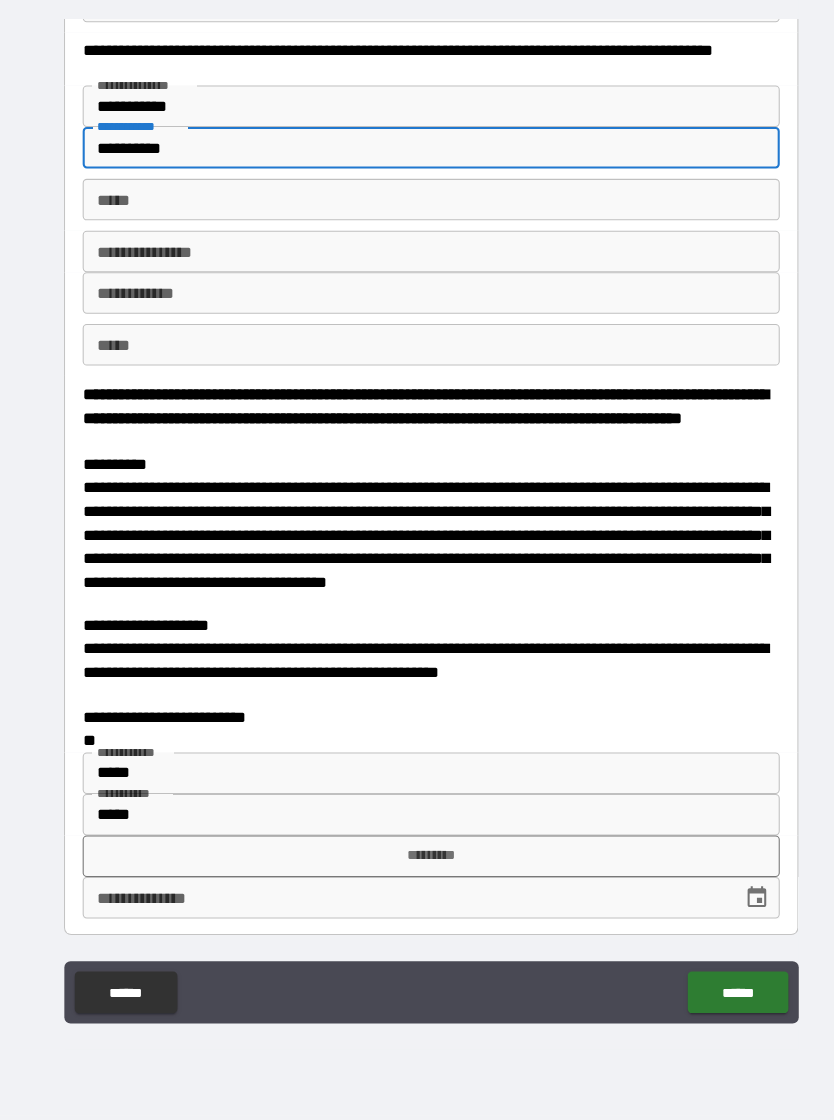 type on "**********" 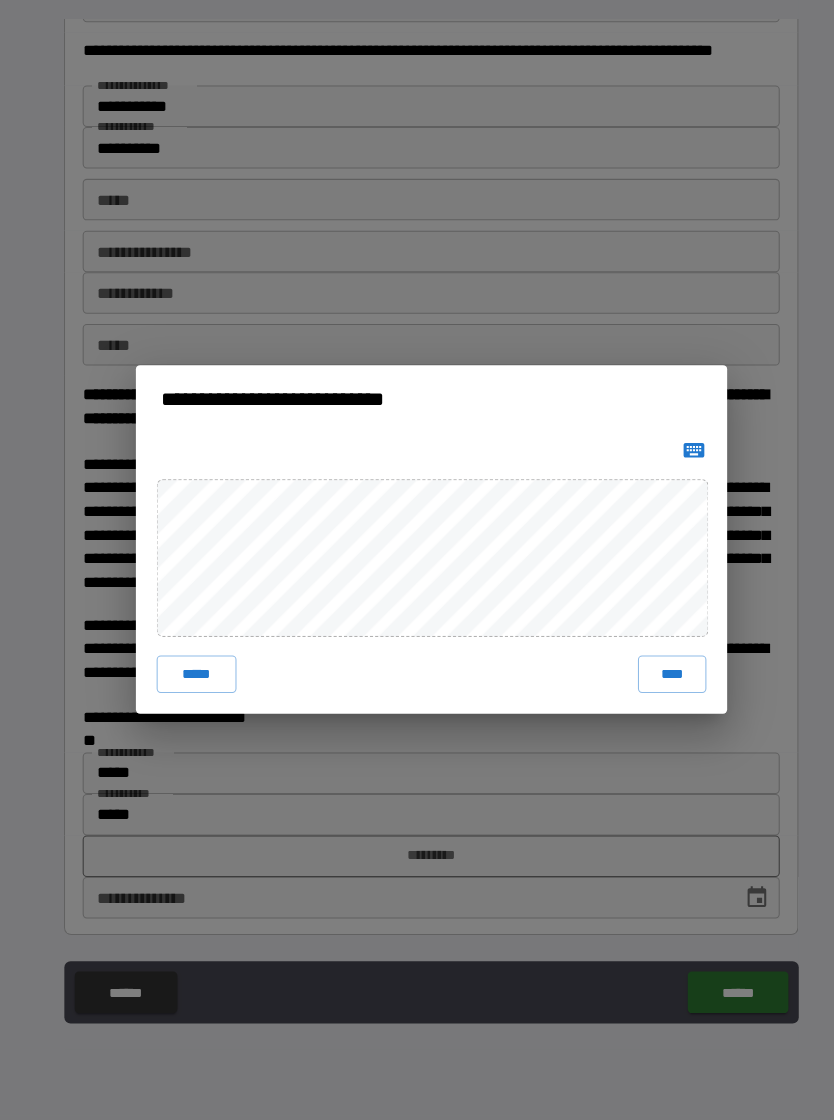 click on "****" at bounding box center (649, 690) 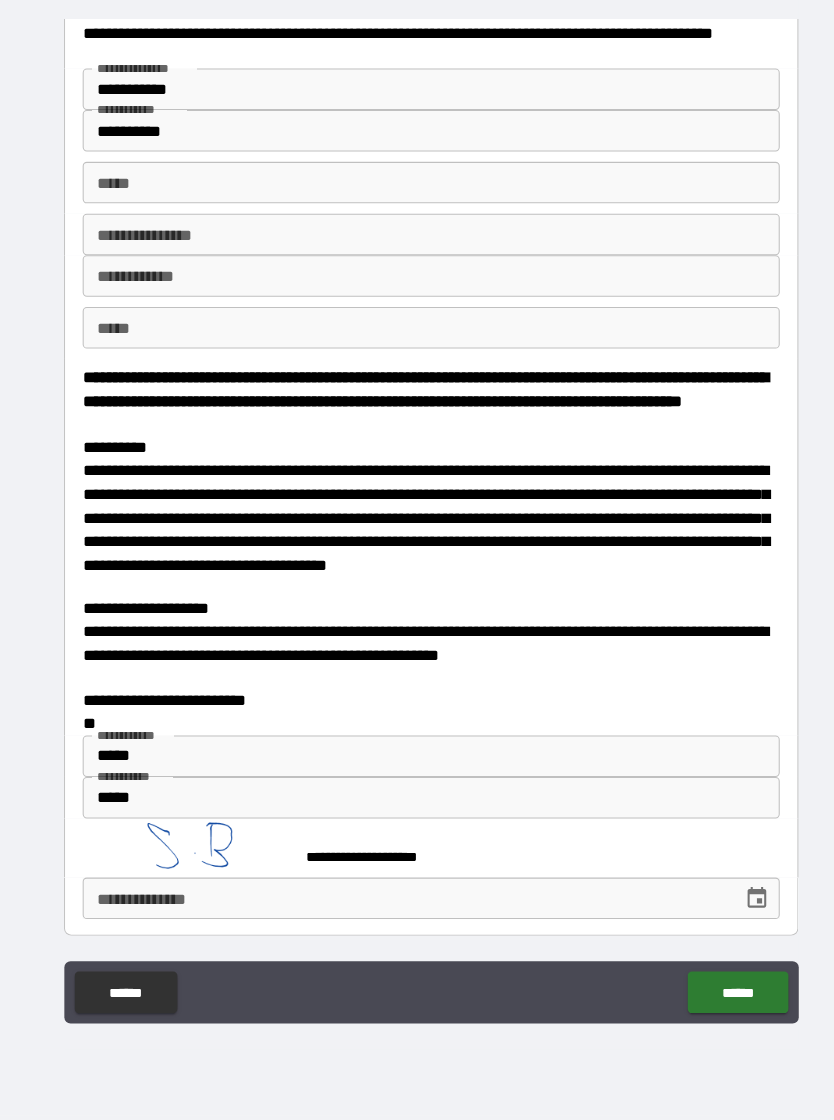 scroll, scrollTop: 737, scrollLeft: 0, axis: vertical 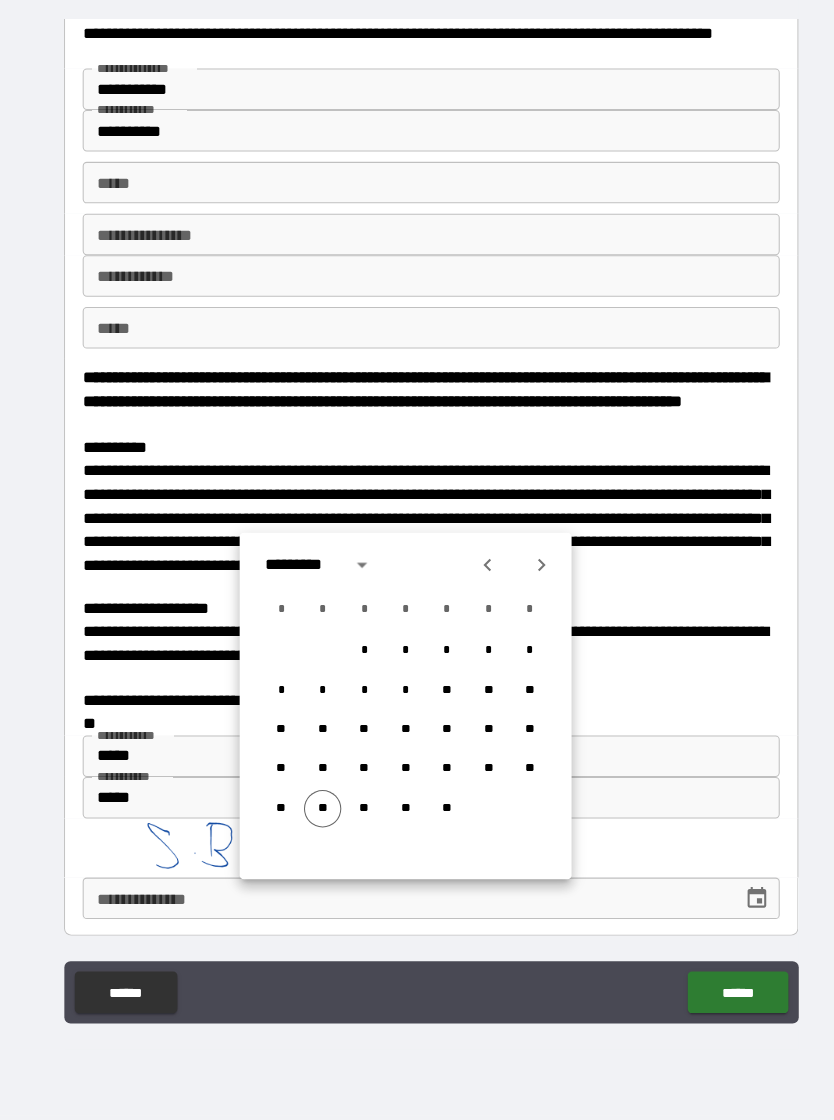 click on "**" at bounding box center [312, 820] 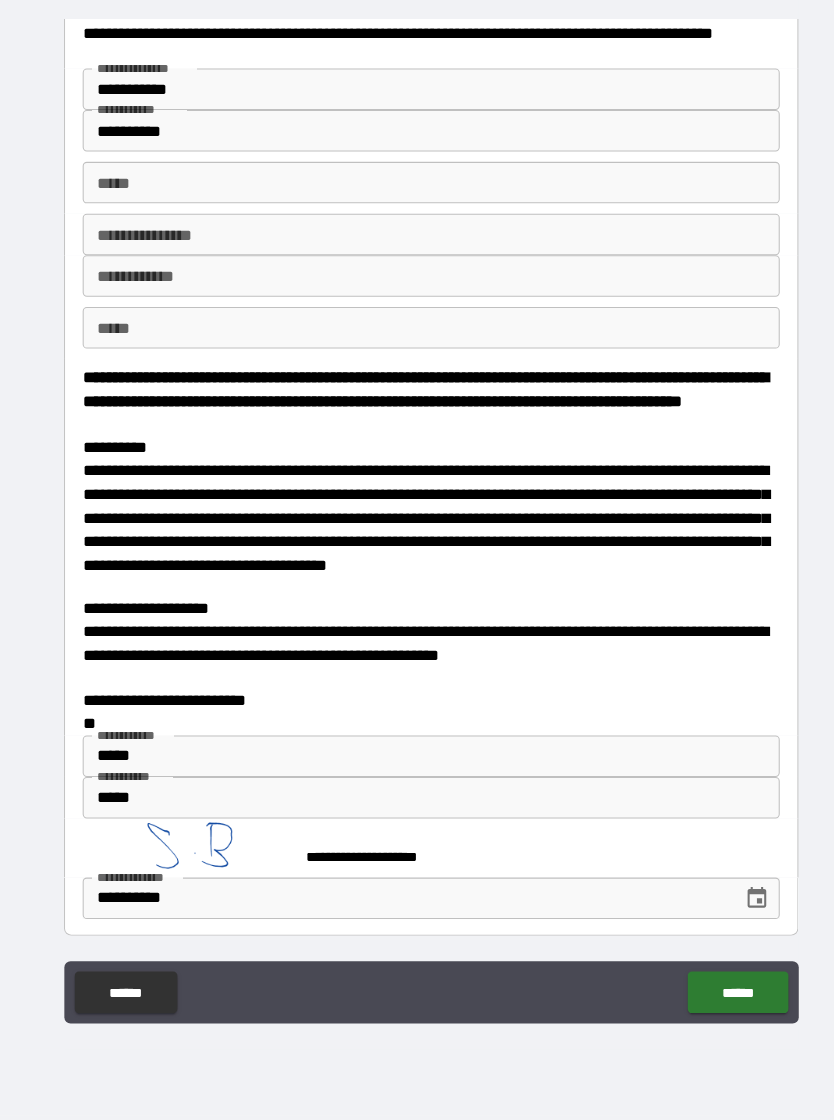 click on "******" at bounding box center [712, 997] 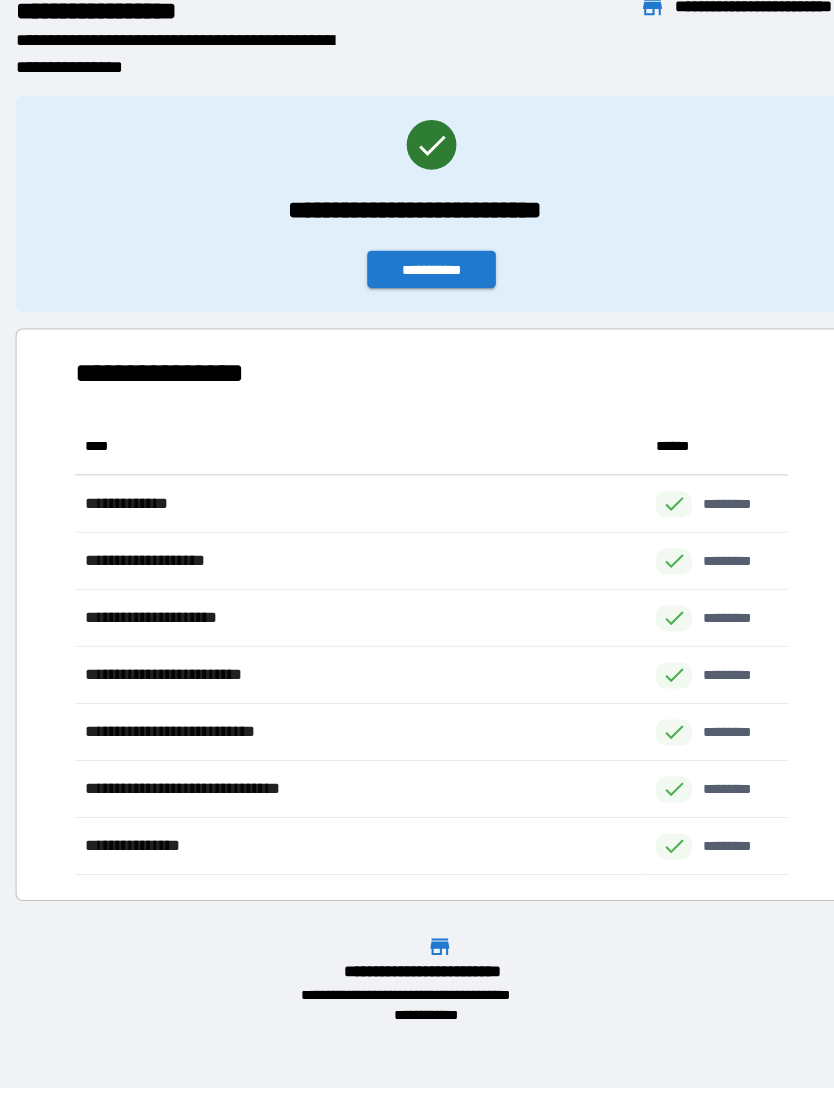 scroll, scrollTop: 441, scrollLeft: 688, axis: both 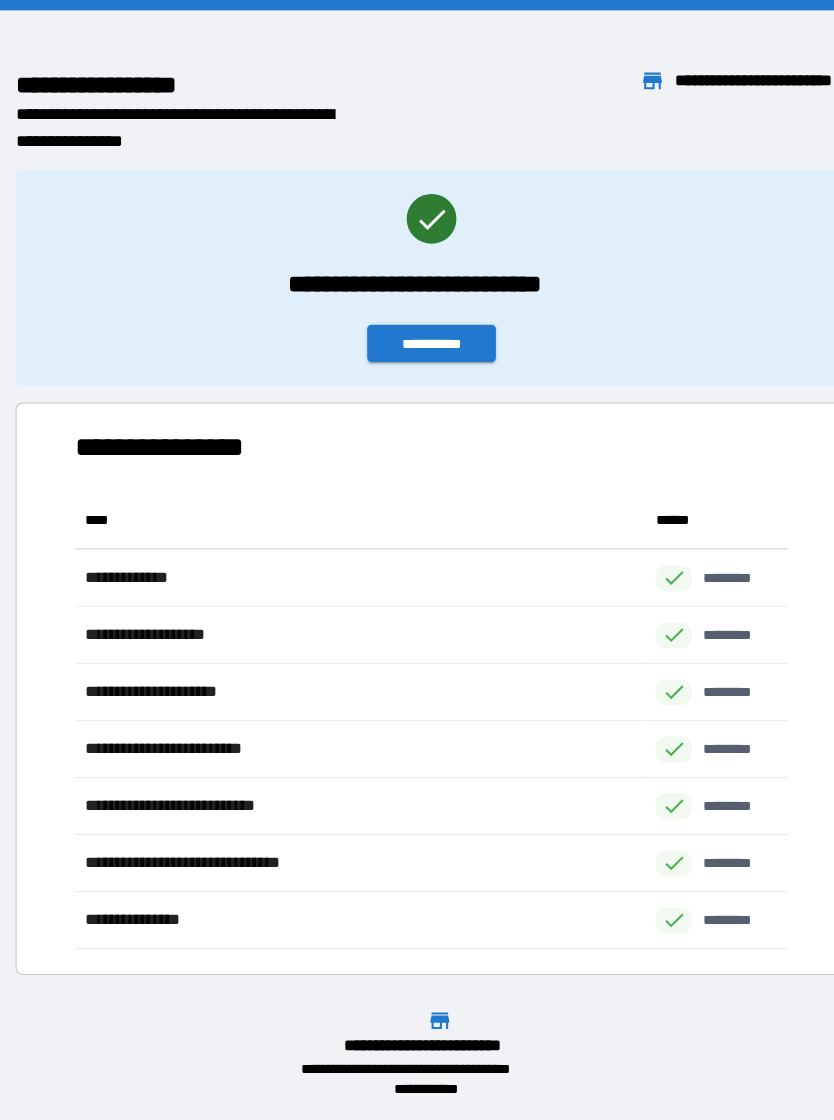 click on "**********" at bounding box center (417, 331) 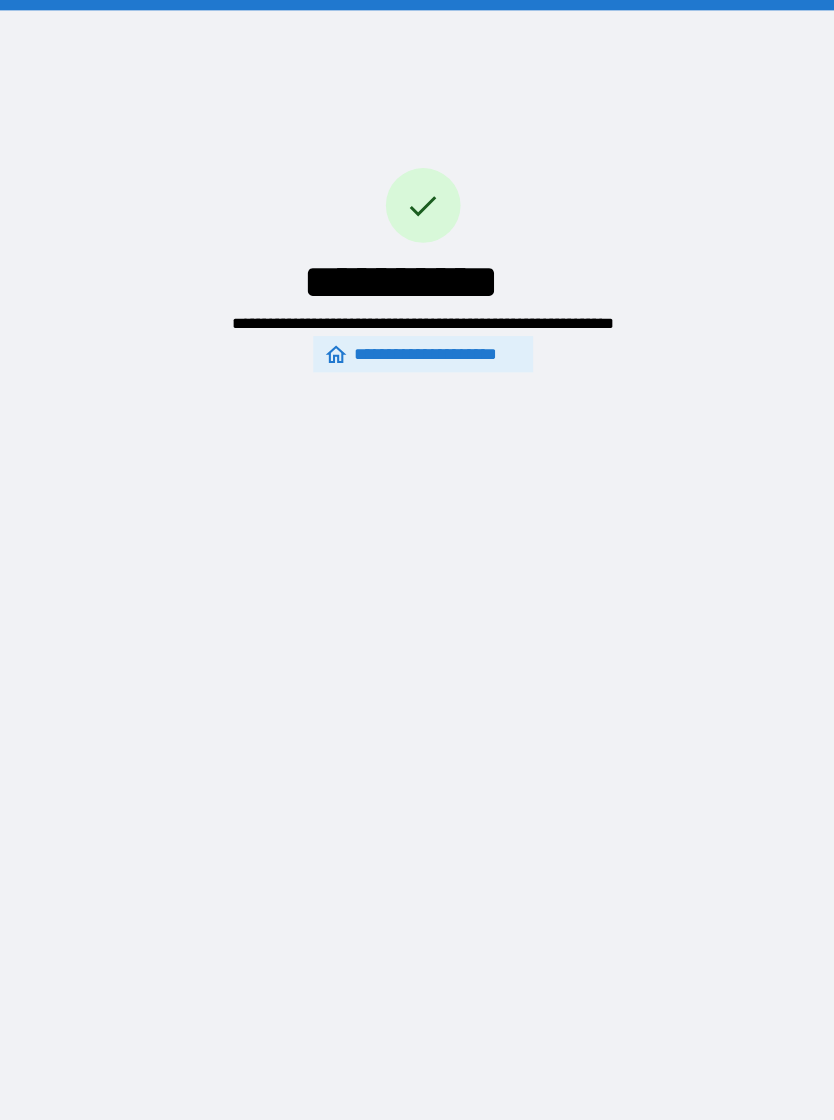 click on "**********" at bounding box center (409, 341) 